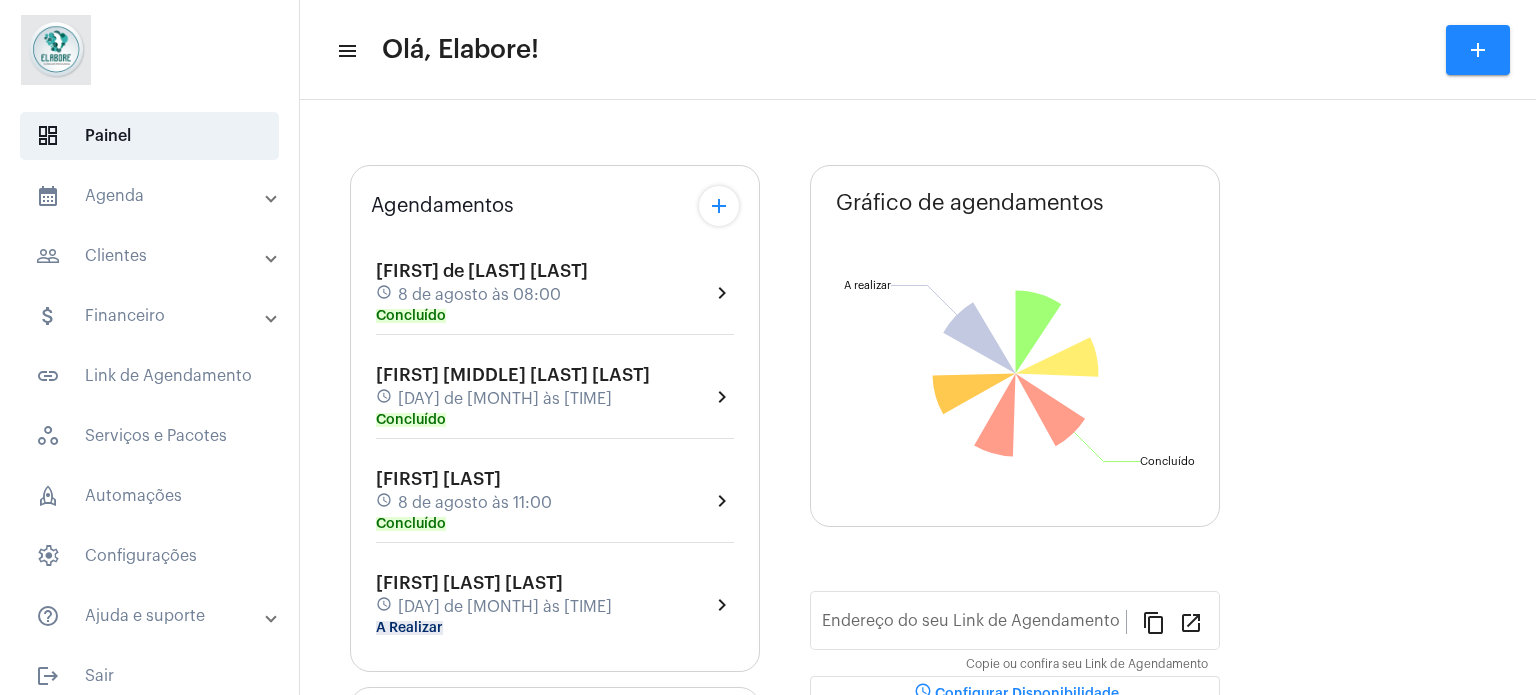 scroll, scrollTop: 0, scrollLeft: 0, axis: both 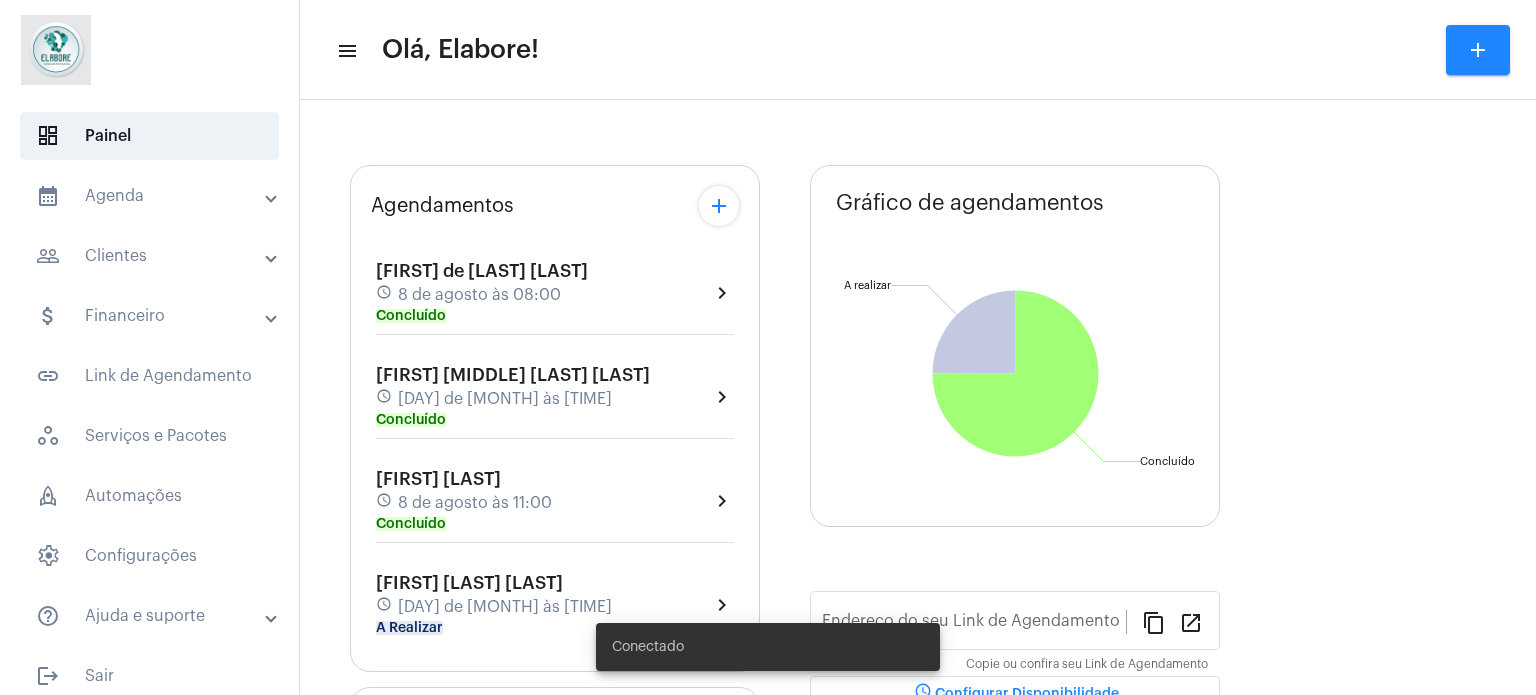 click on "add" 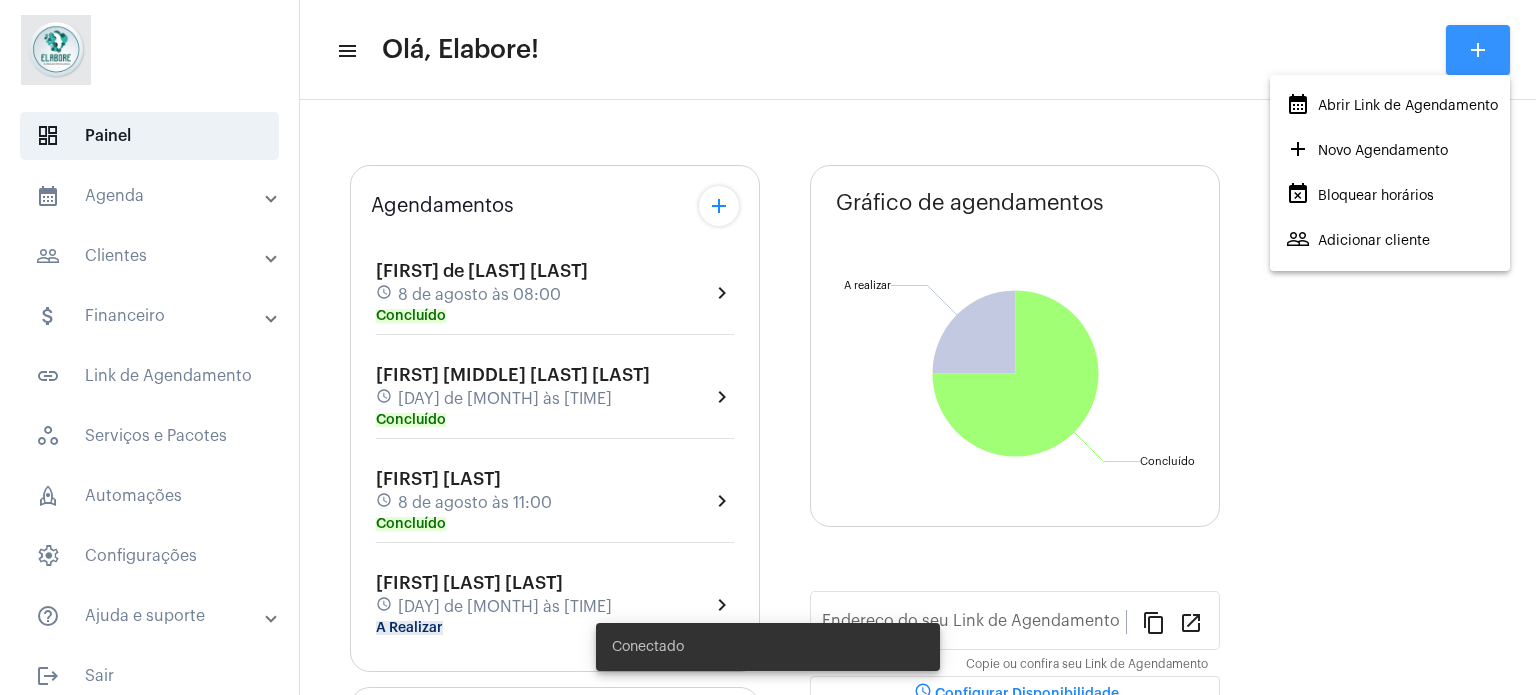 type on "https://neft.com.br/clínica-elabore-" 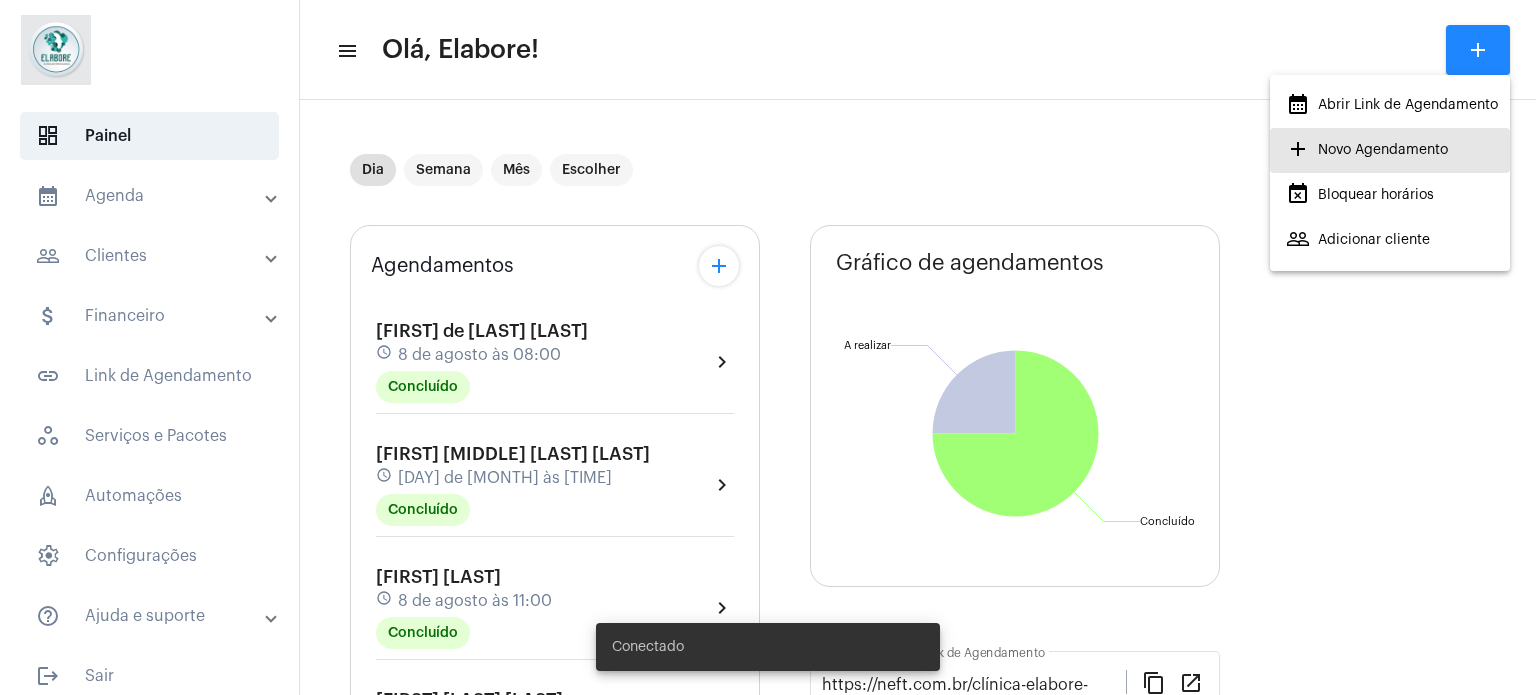 click on "add Novo Agendamento" at bounding box center (1367, 150) 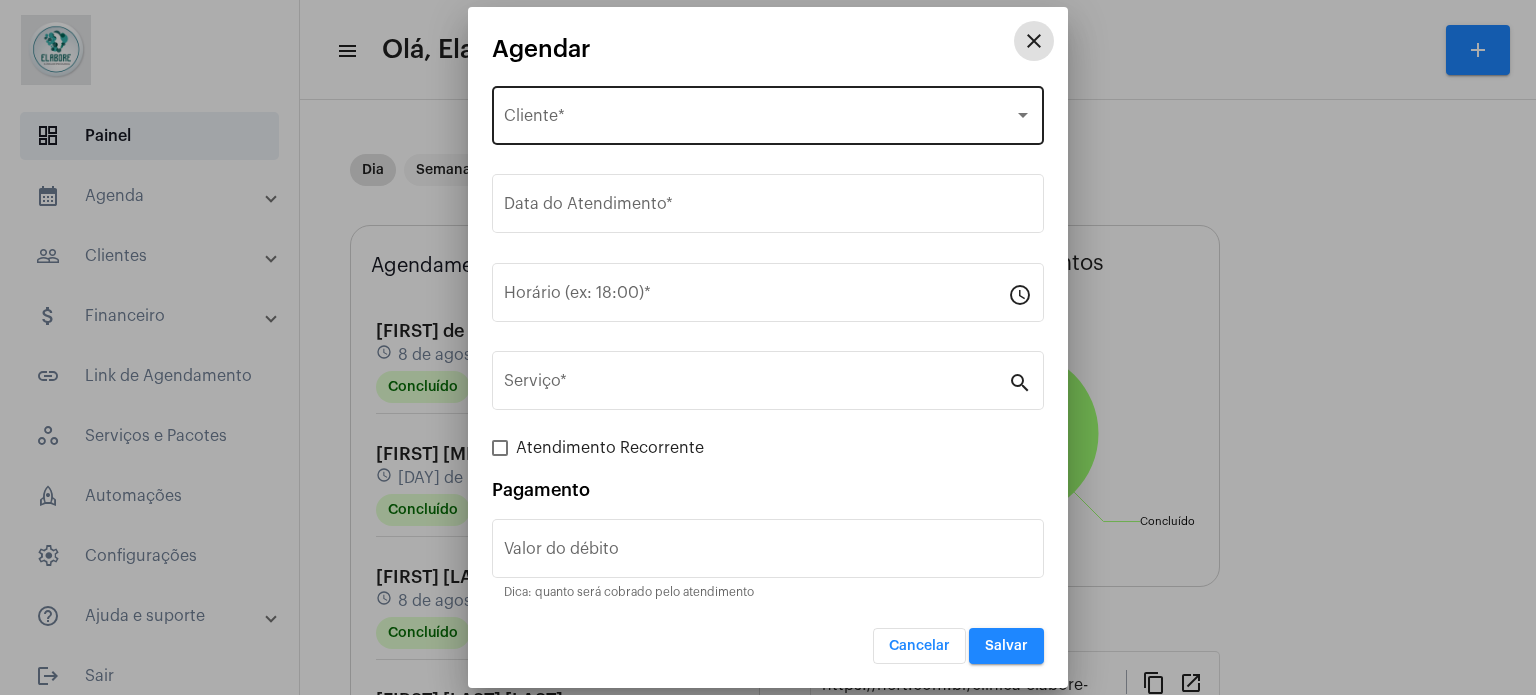 click on "Selecione o Cliente" at bounding box center [759, 120] 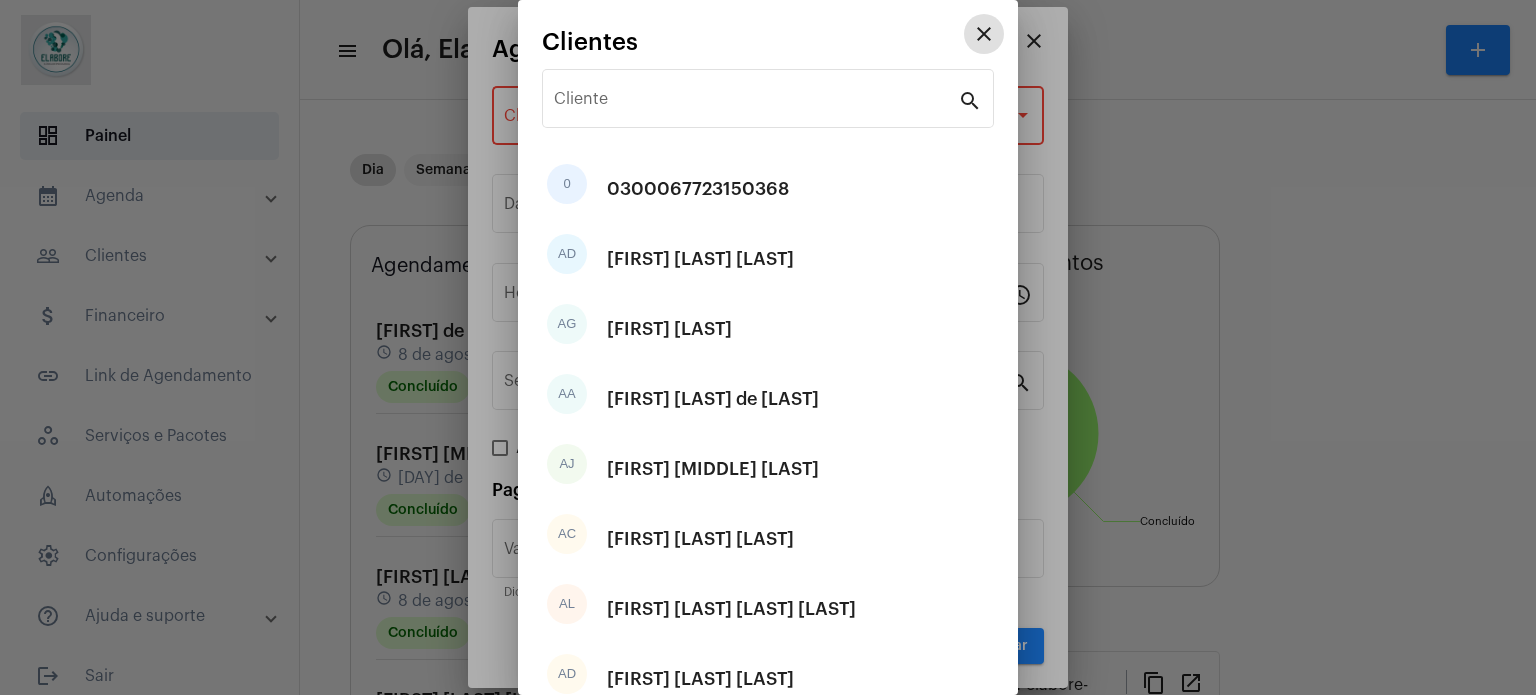 type 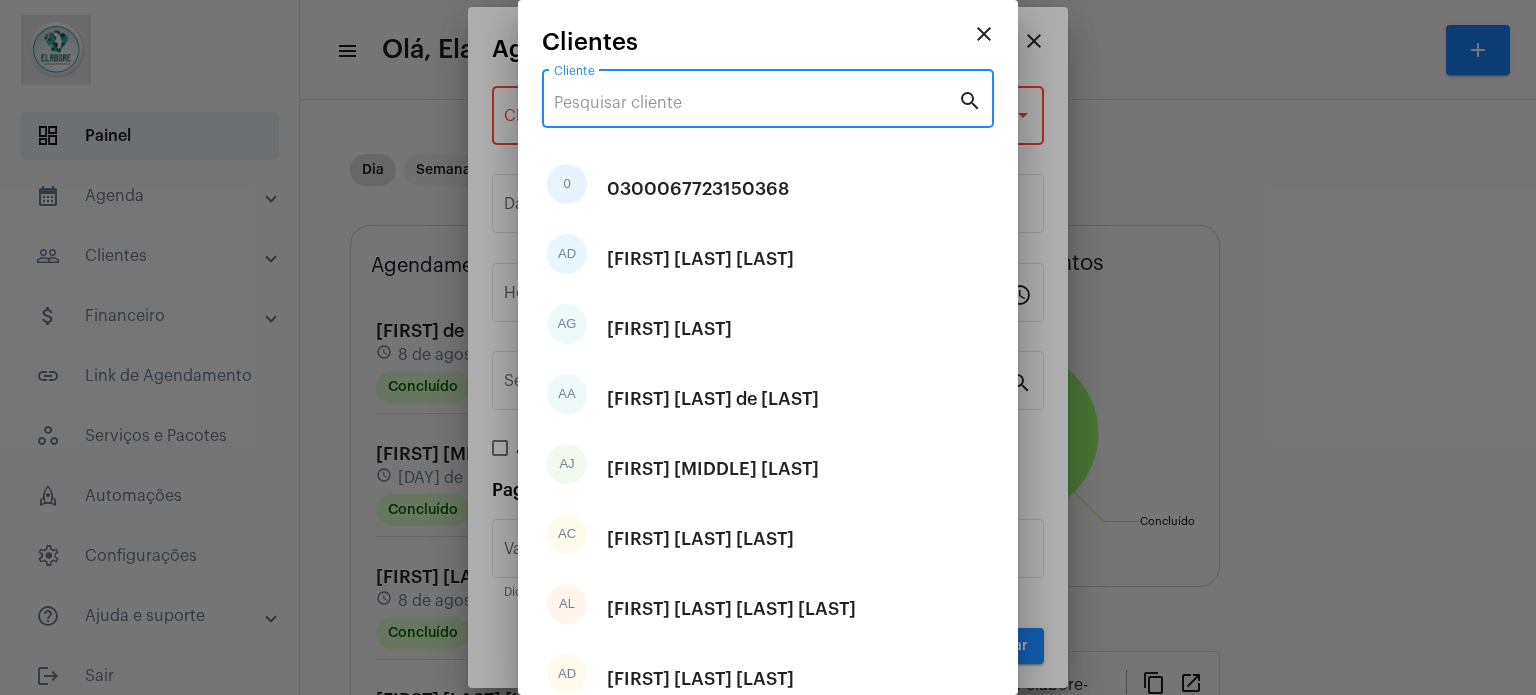 click on "Cliente" at bounding box center (756, 103) 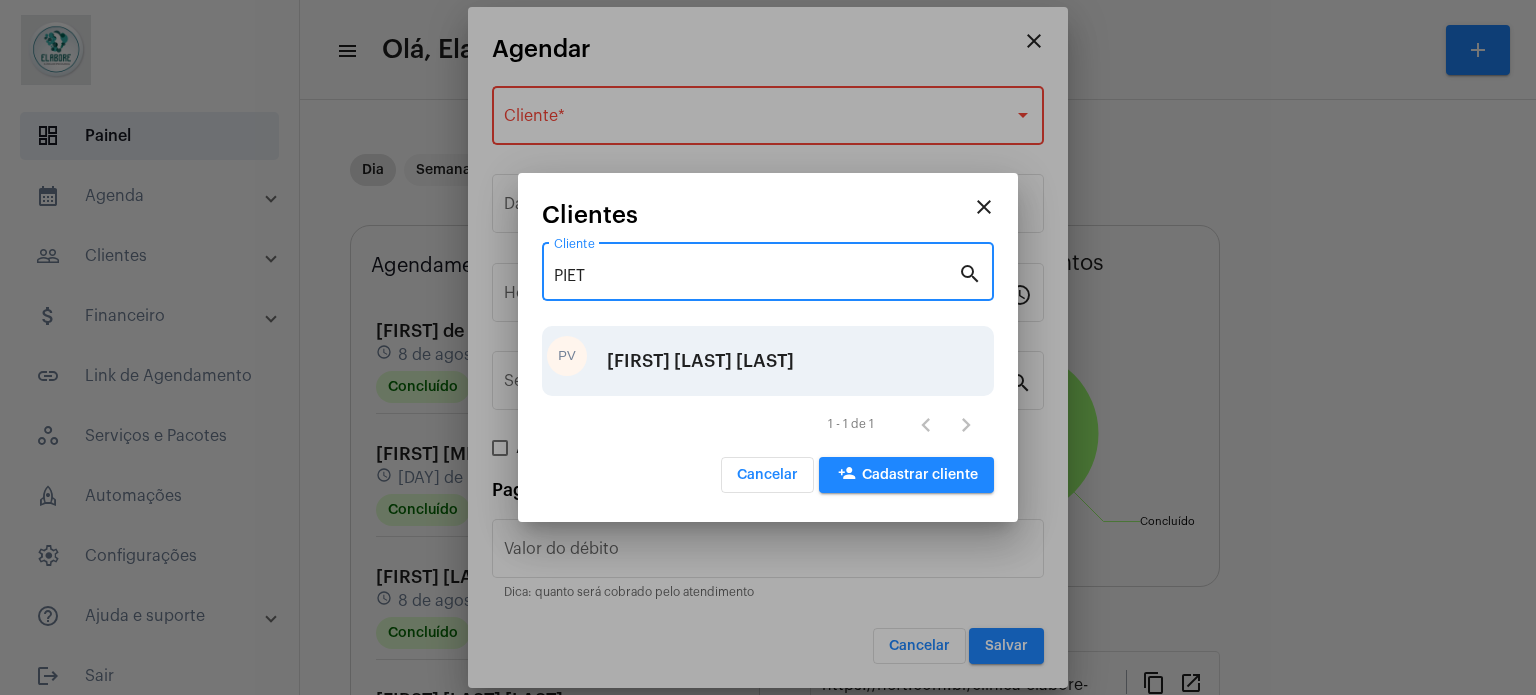 type on "PIET" 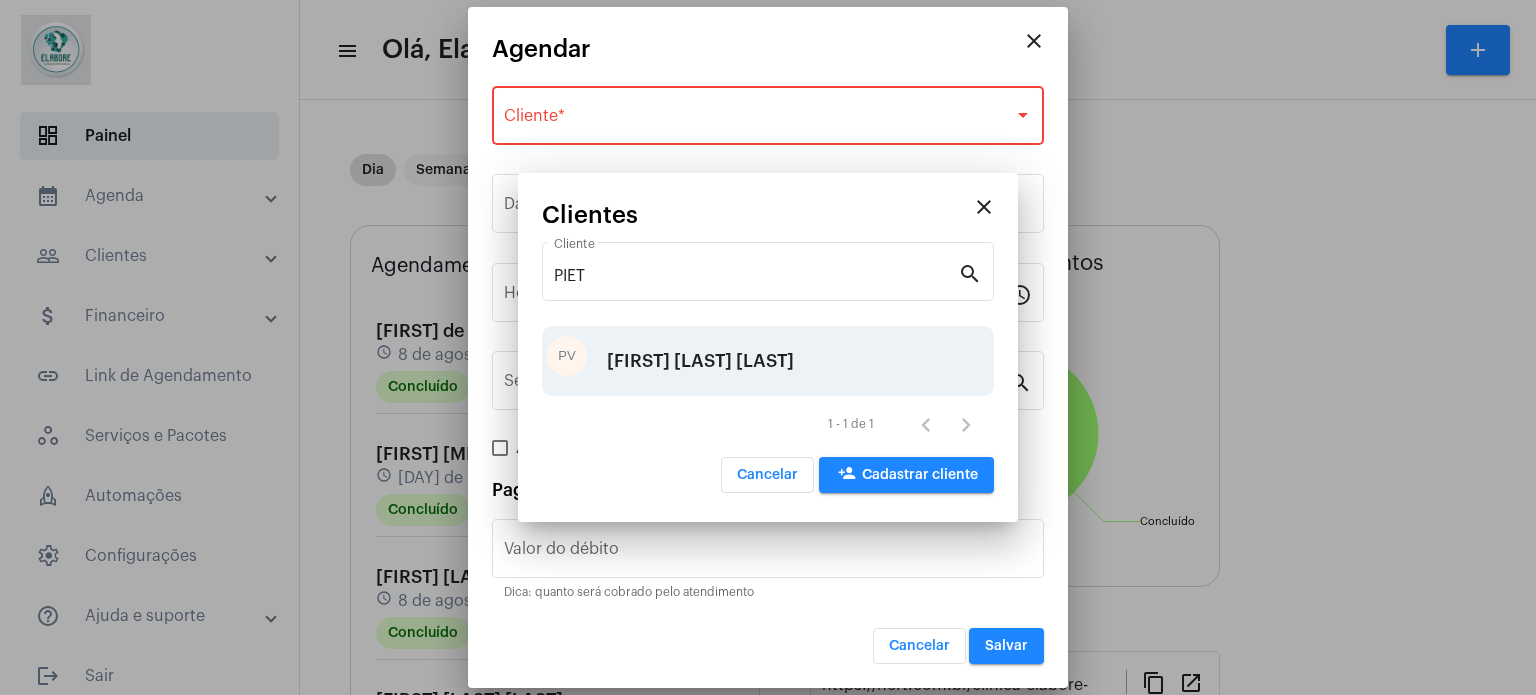 type on "R$" 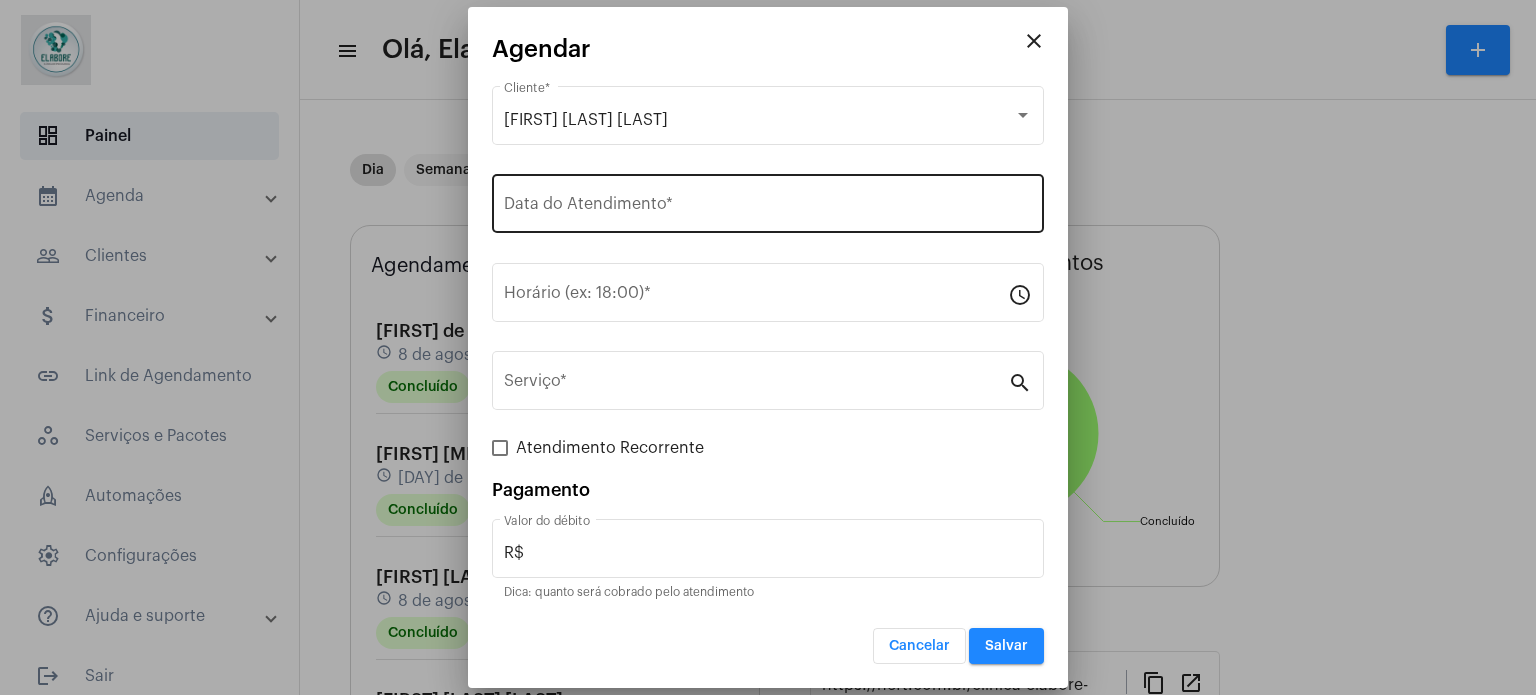 click on "Data do Atendimento  *" at bounding box center (768, 201) 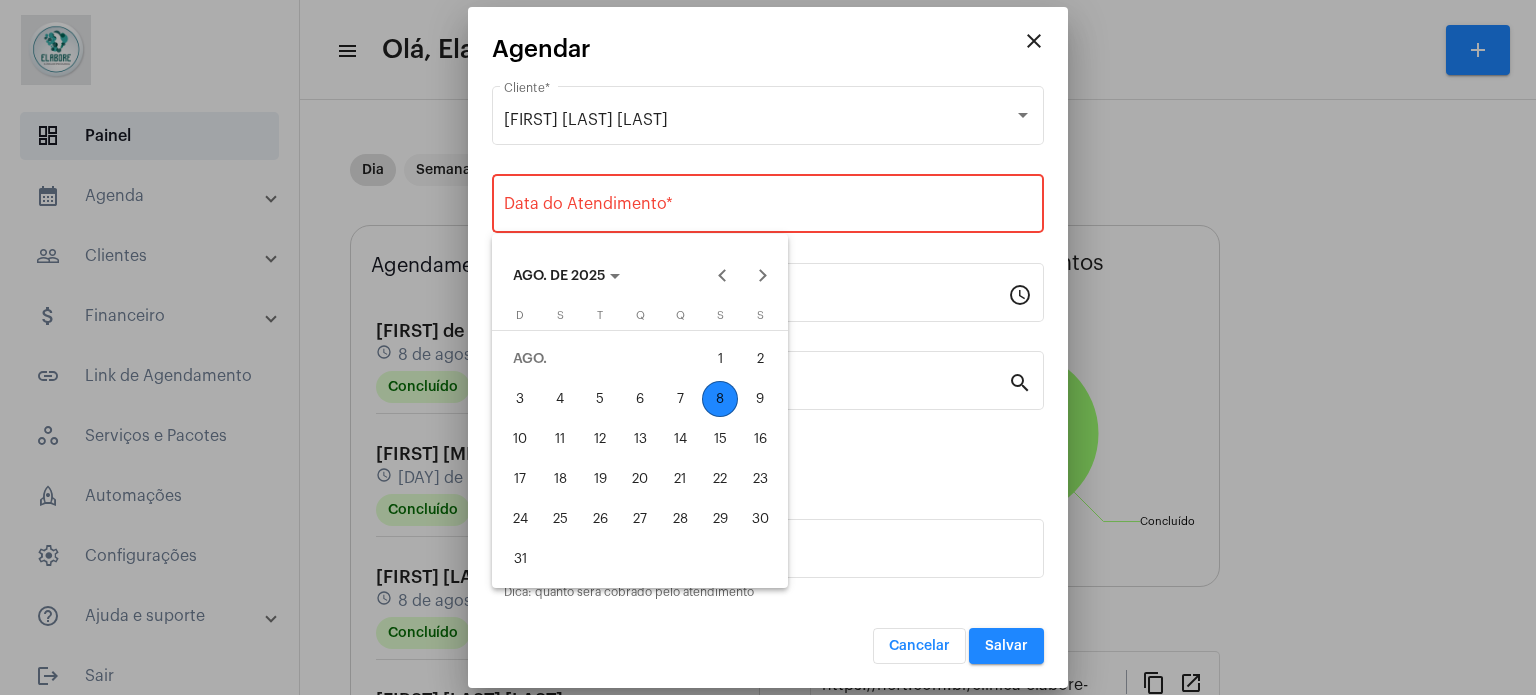 type 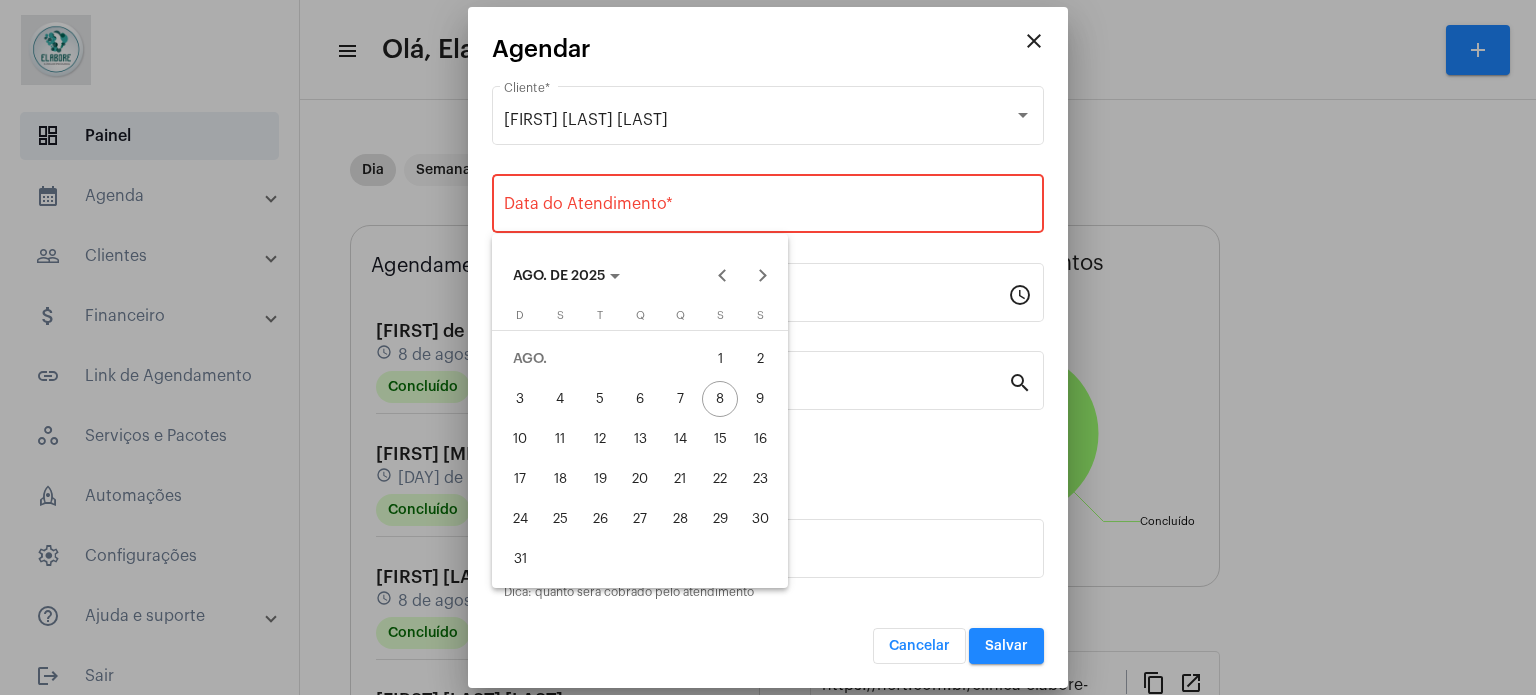 click on "9" at bounding box center (760, 399) 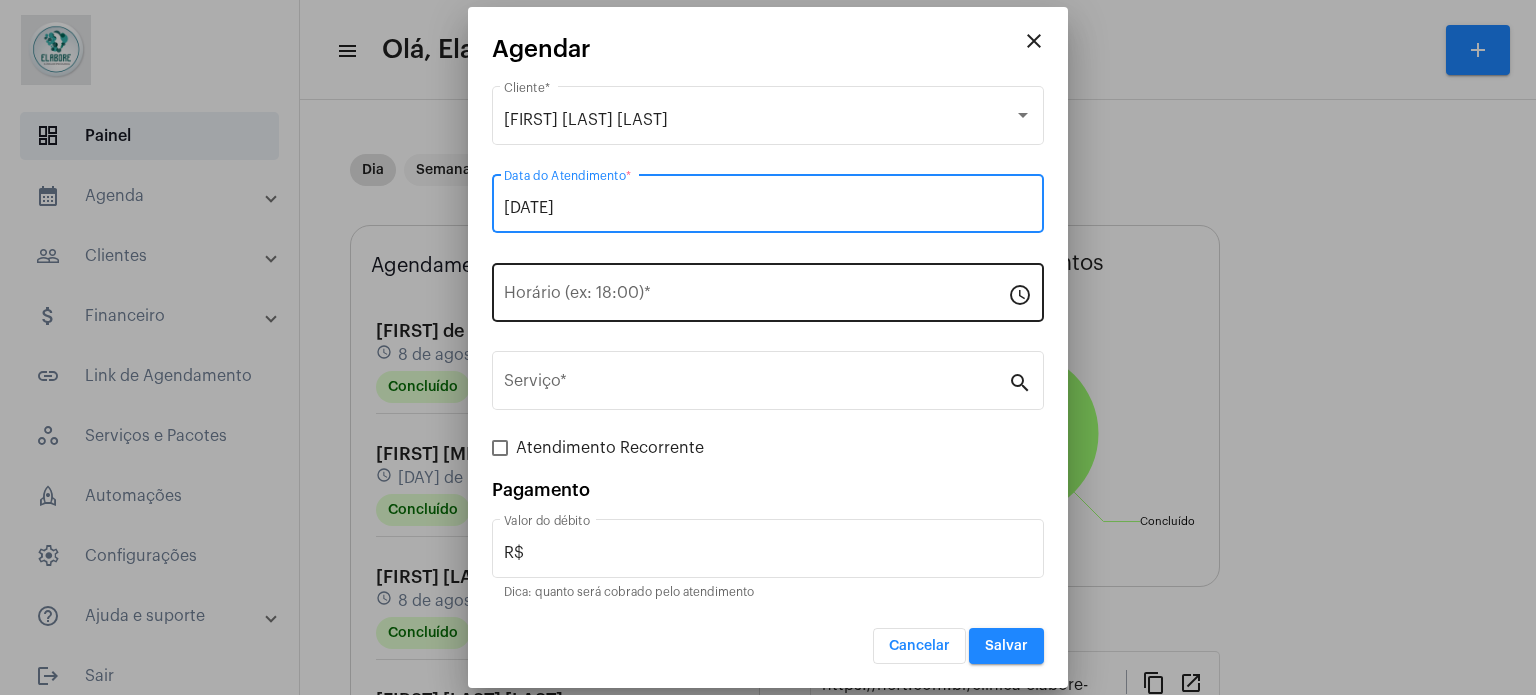 click on "Horário (ex: 18:00)  *" at bounding box center (756, 290) 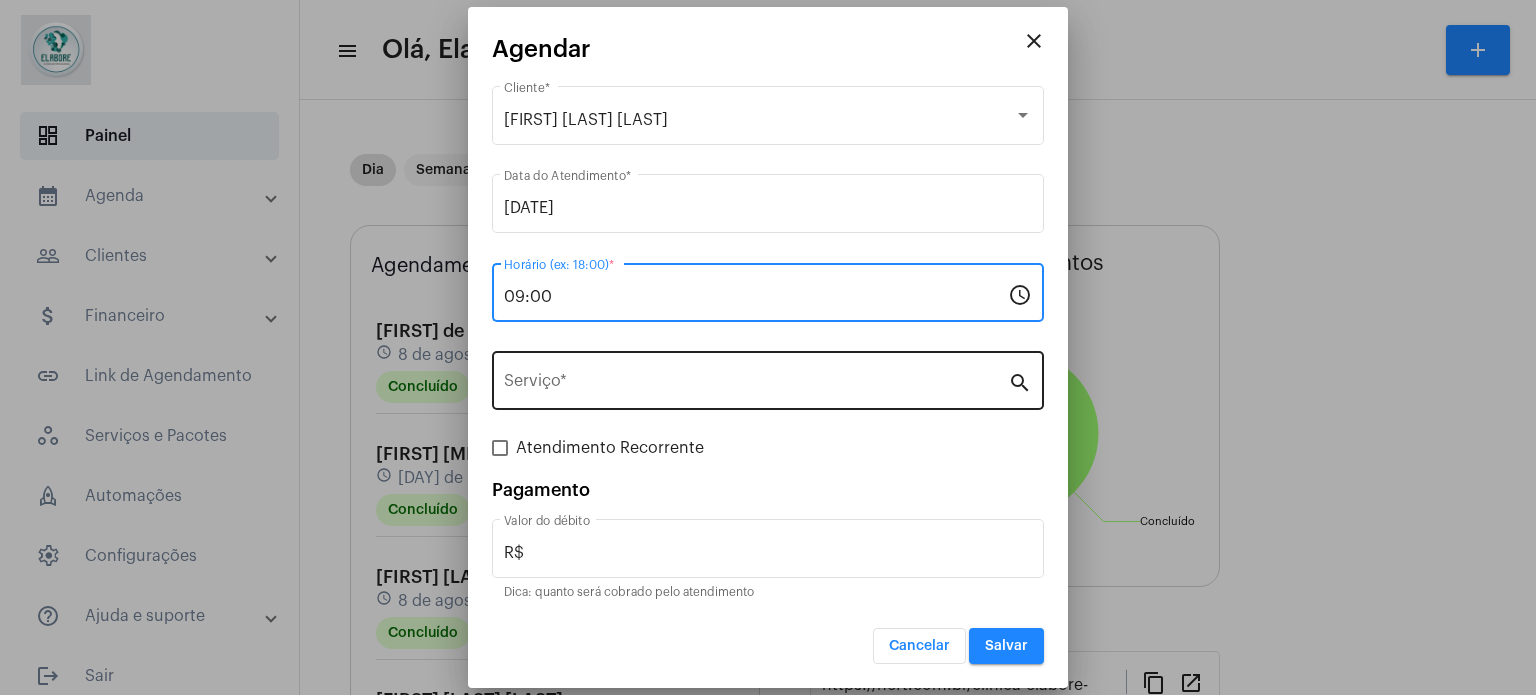 type on "09:00" 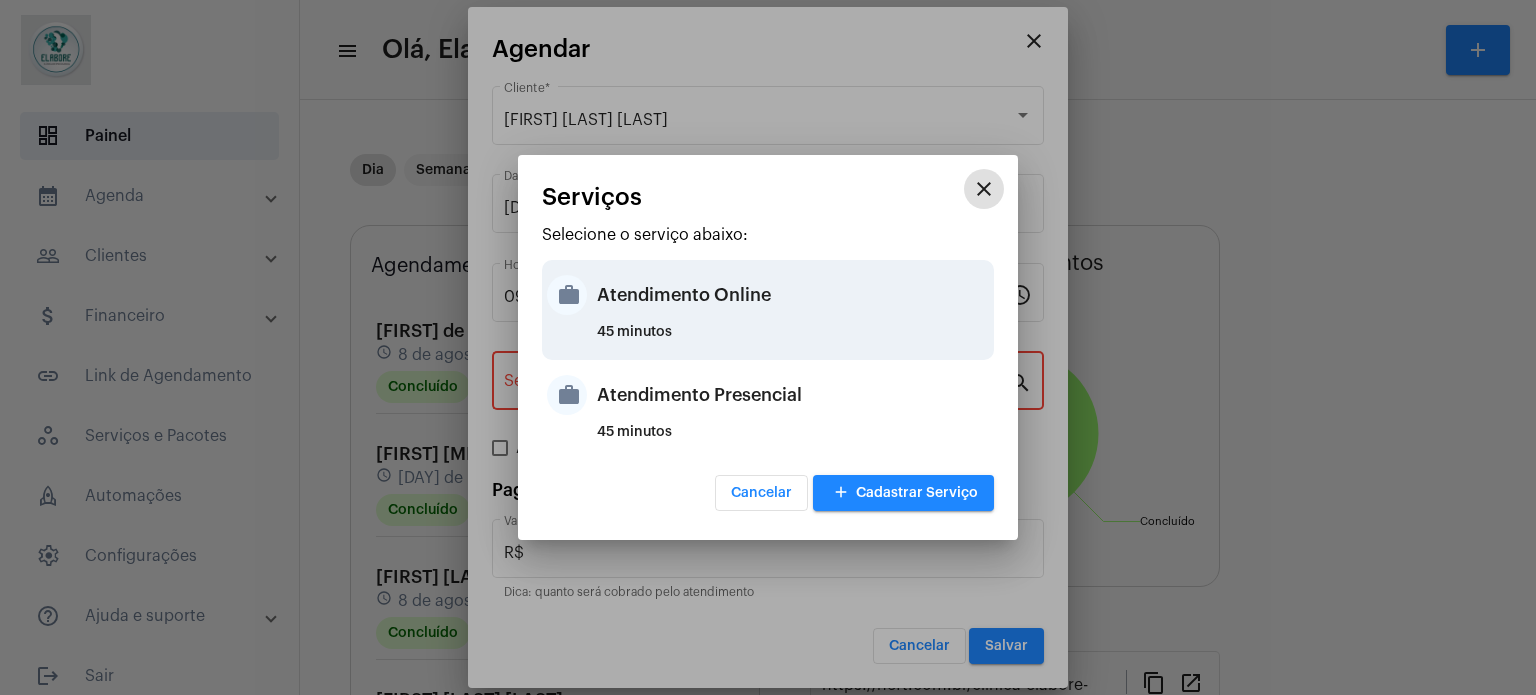 click on "Atendimento Online" at bounding box center [793, 295] 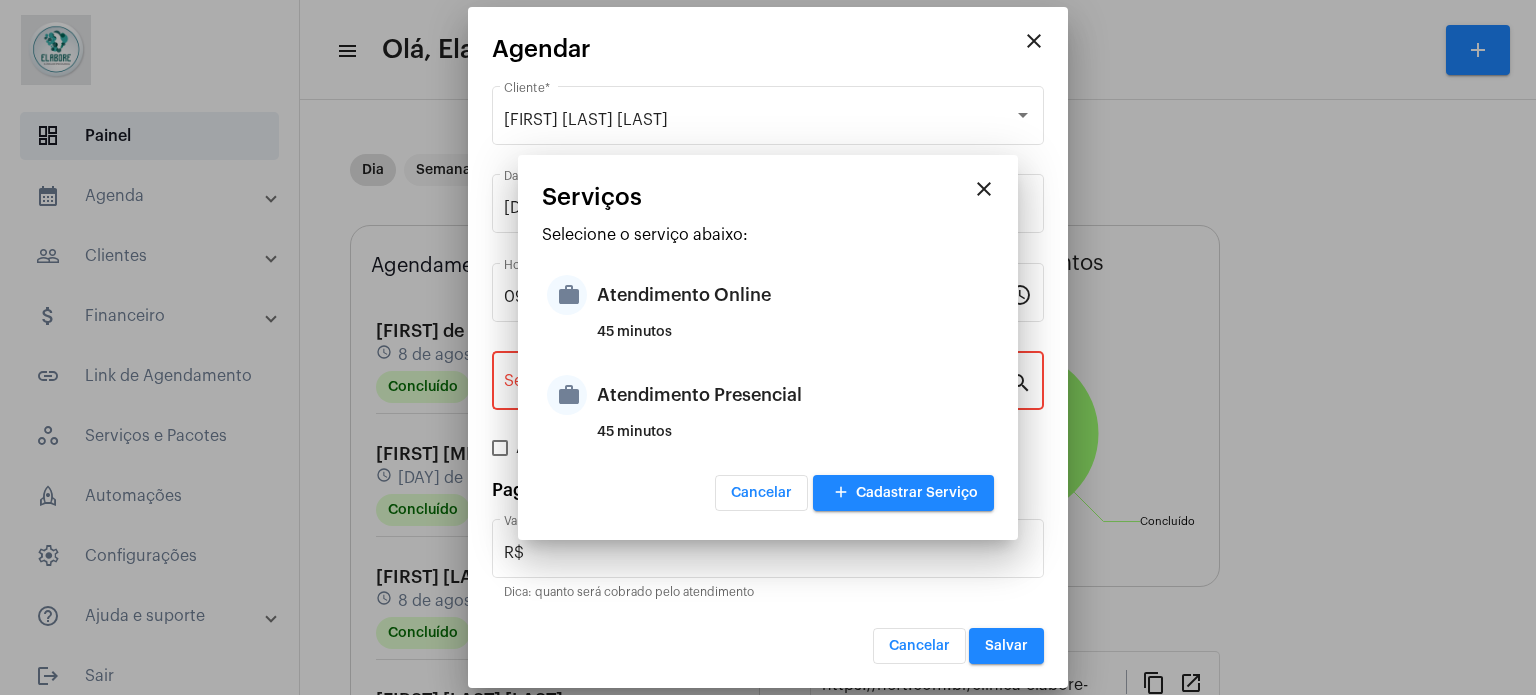 type on "Atendimento Online" 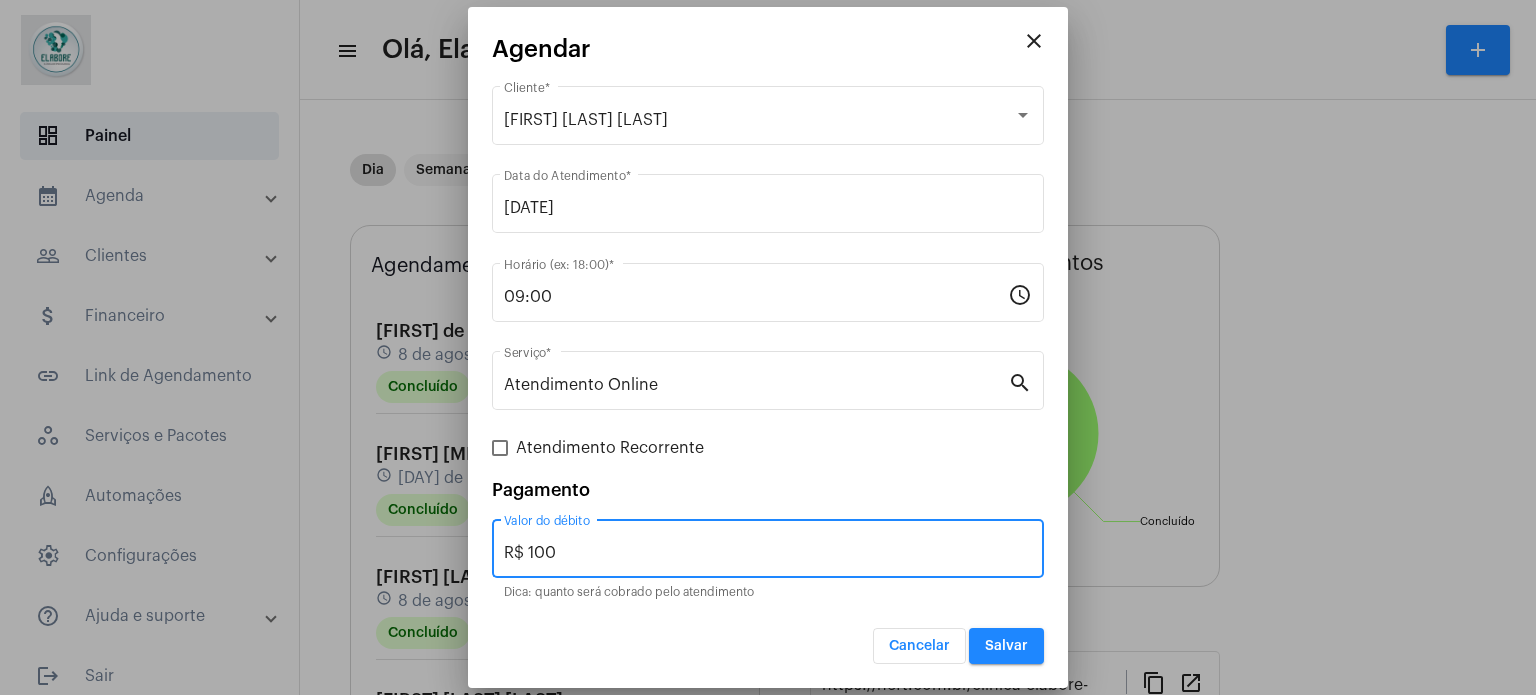 drag, startPoint x: 631, startPoint y: 552, endPoint x: 492, endPoint y: 551, distance: 139.0036 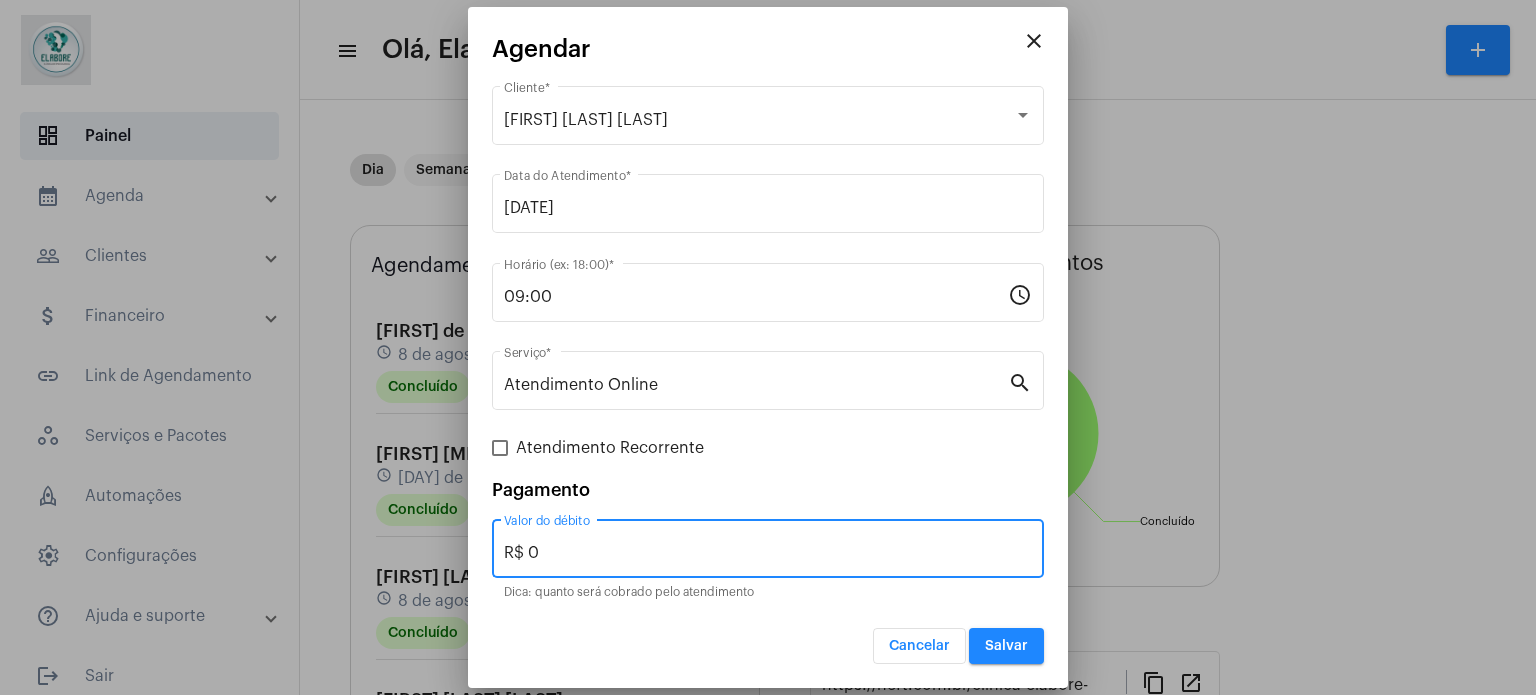 type on "R$ 0" 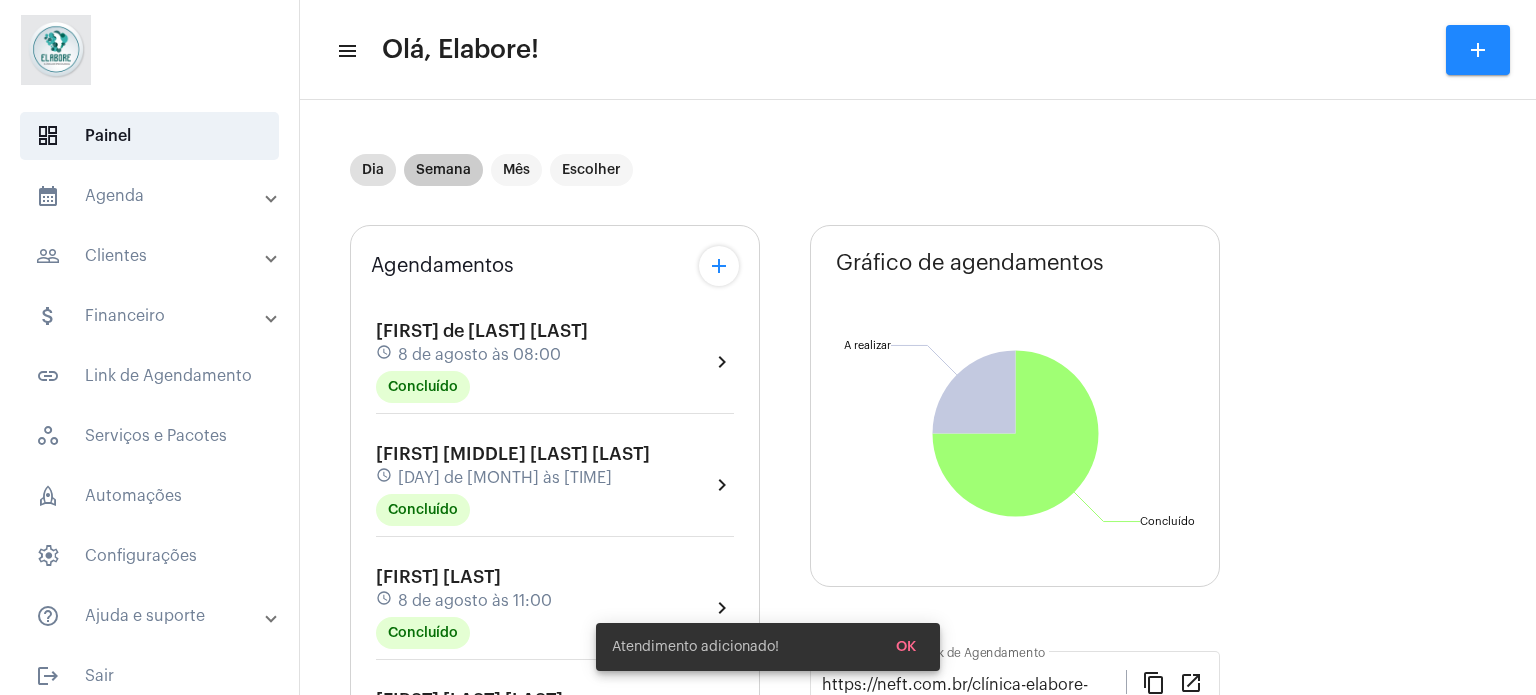 click on "Semana" at bounding box center (443, 170) 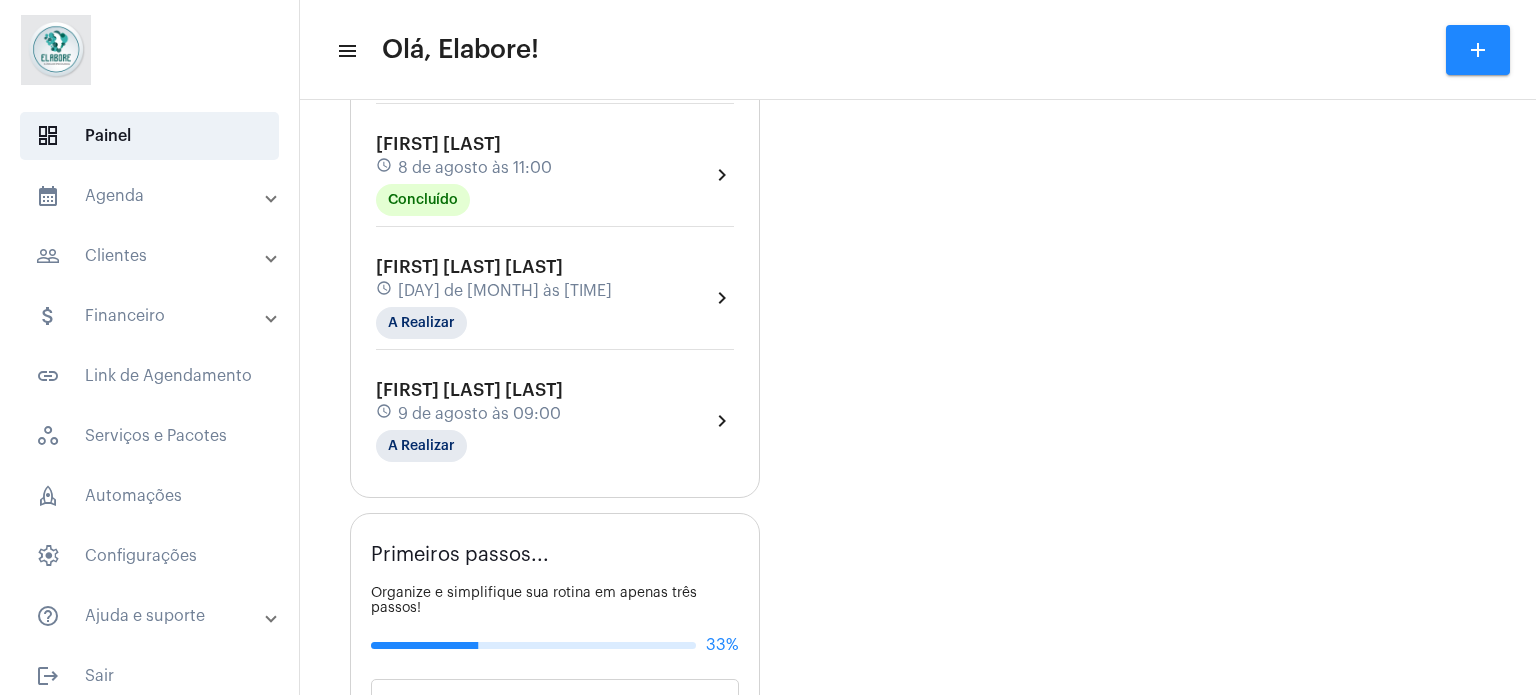 scroll, scrollTop: 2512, scrollLeft: 0, axis: vertical 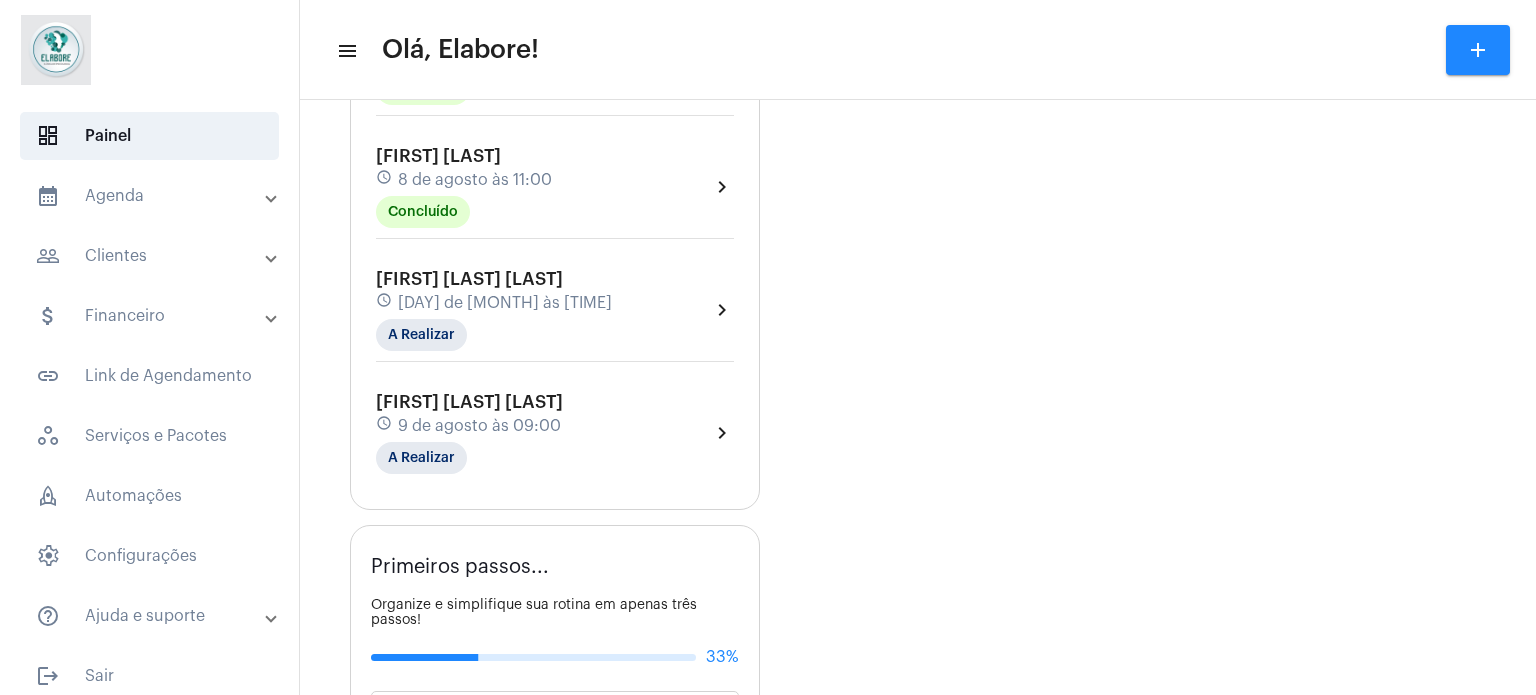 click on "9 de agosto às 09:00" 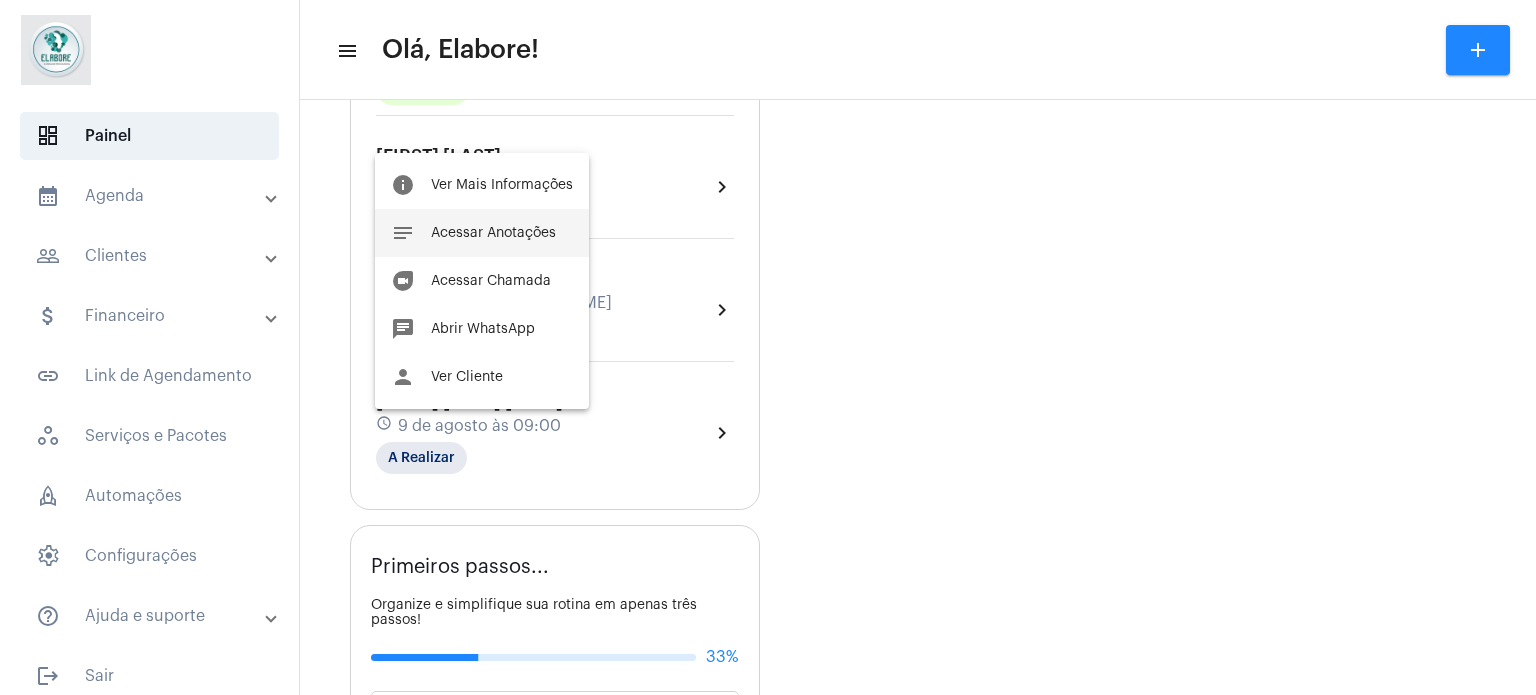 click on "Acessar Anotações" at bounding box center [493, 233] 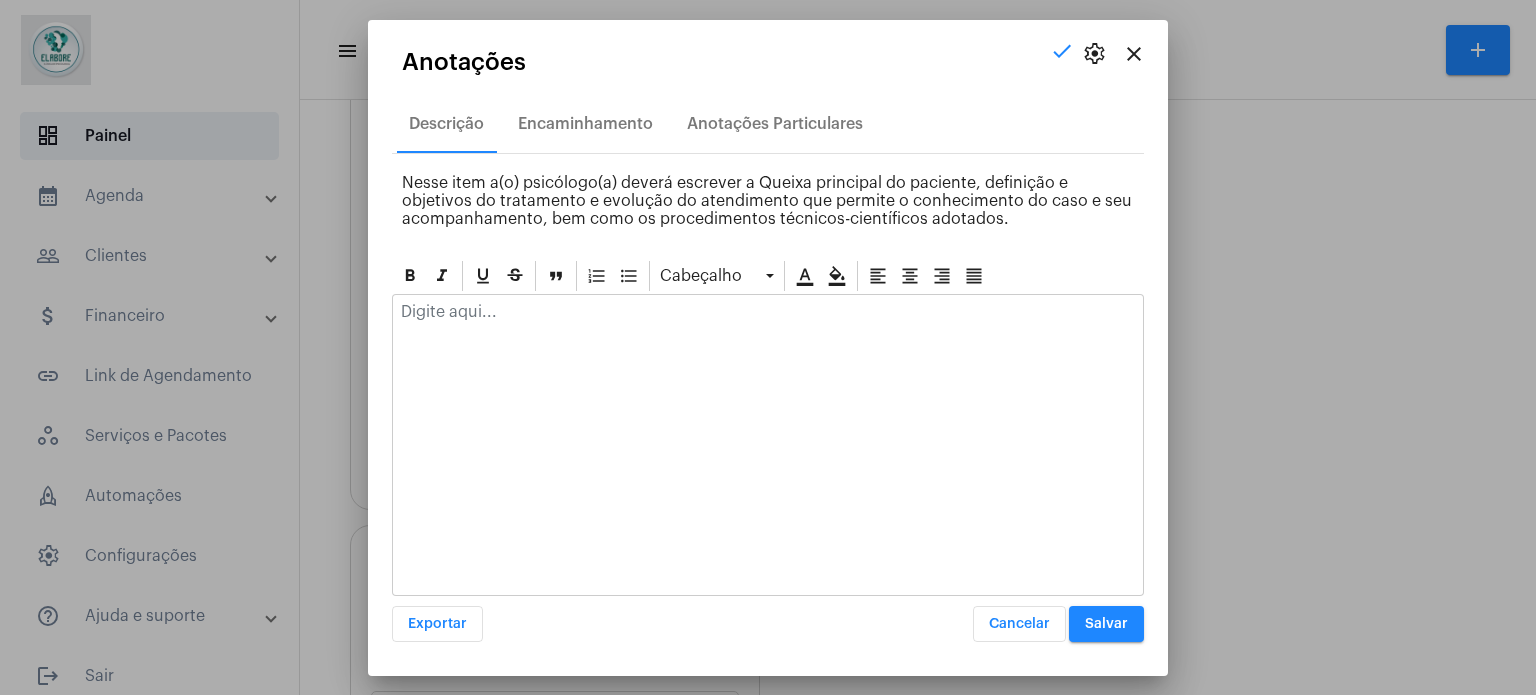 click on "close" at bounding box center [1134, 54] 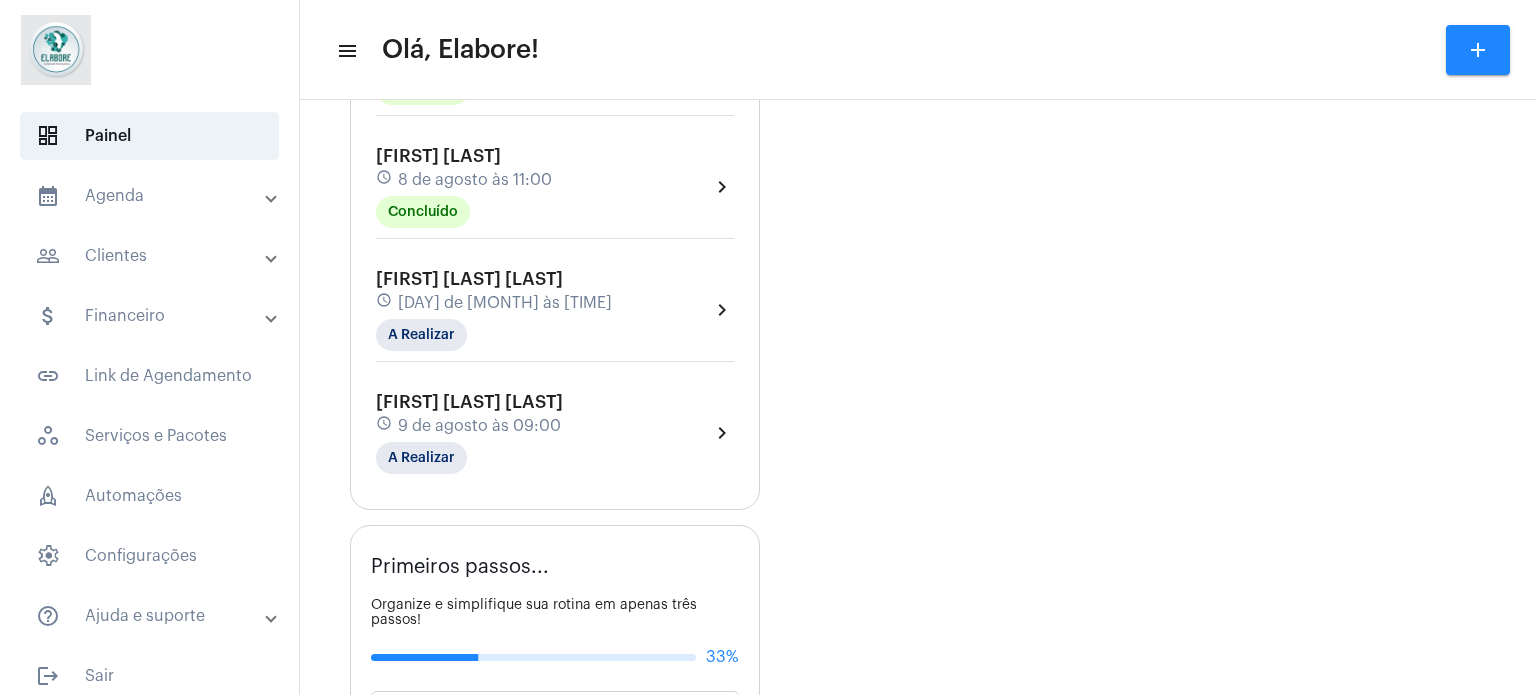 click on "[FIRST] [LAST] [LAST] schedule 9 de agosto às 09:00 A Realizar" 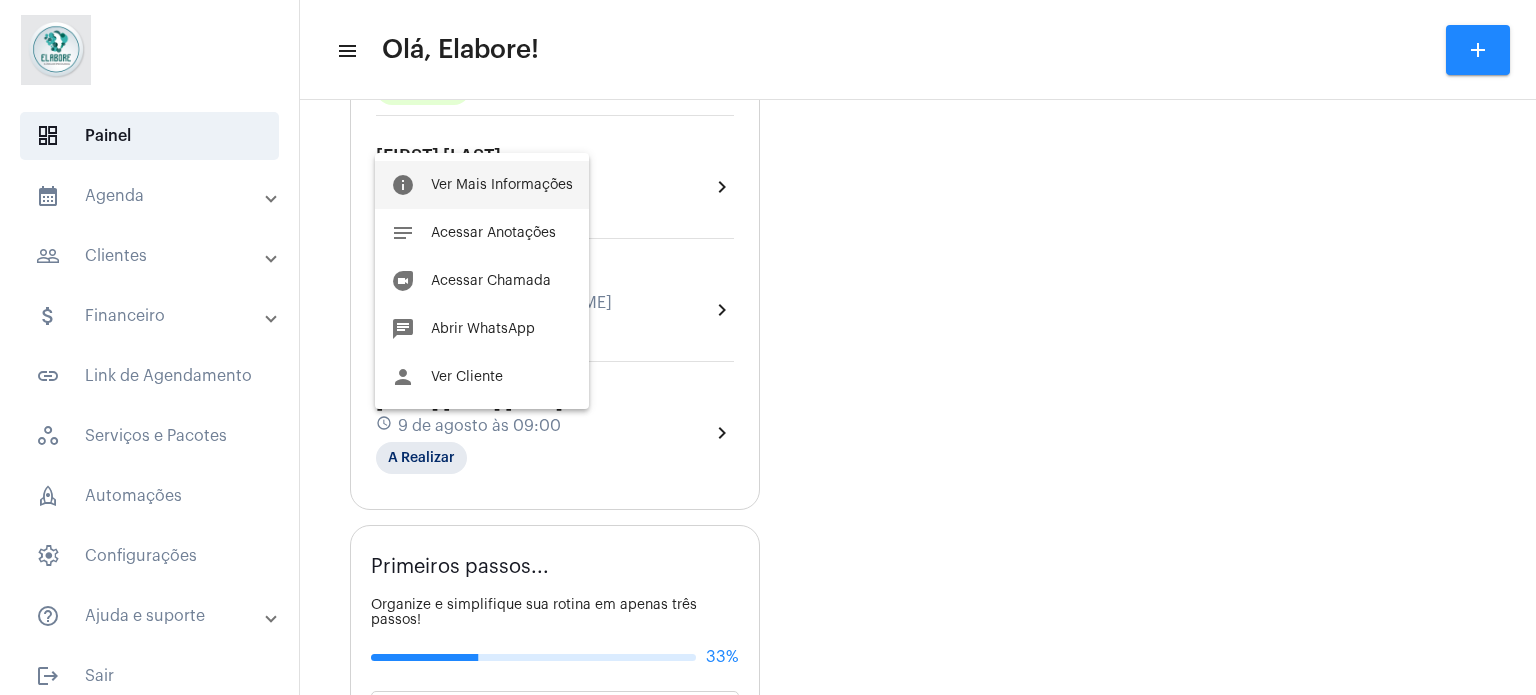 click on "Ver Mais Informações" at bounding box center [502, 185] 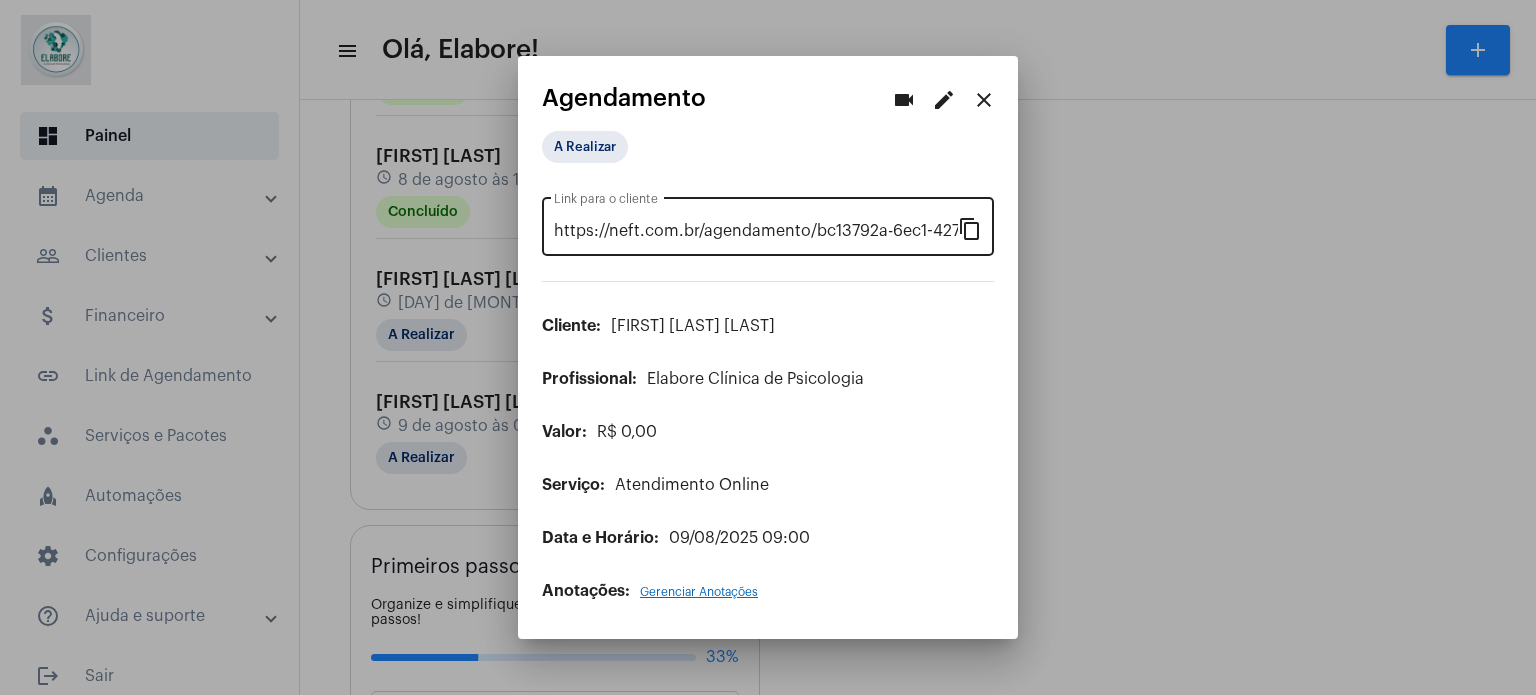 click on "content_copy" at bounding box center (970, 228) 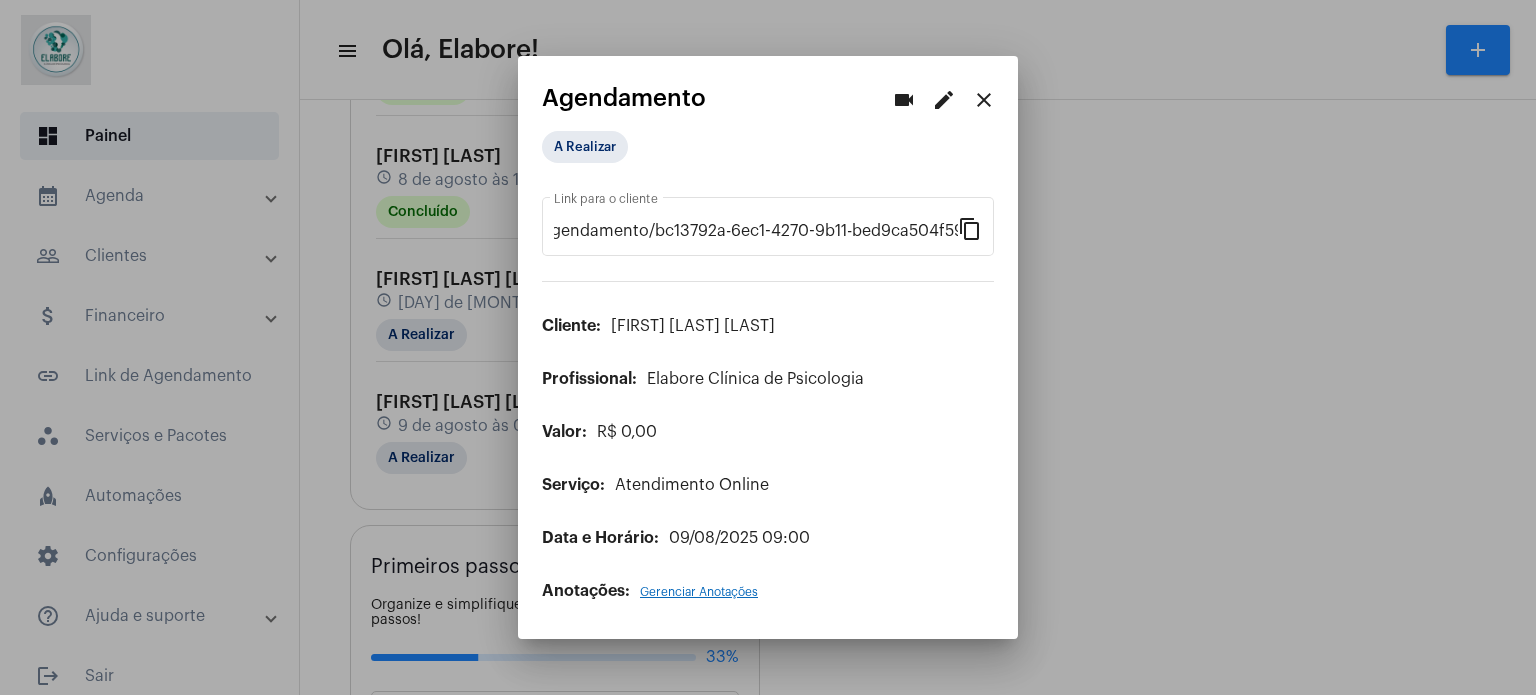 scroll, scrollTop: 0, scrollLeft: 0, axis: both 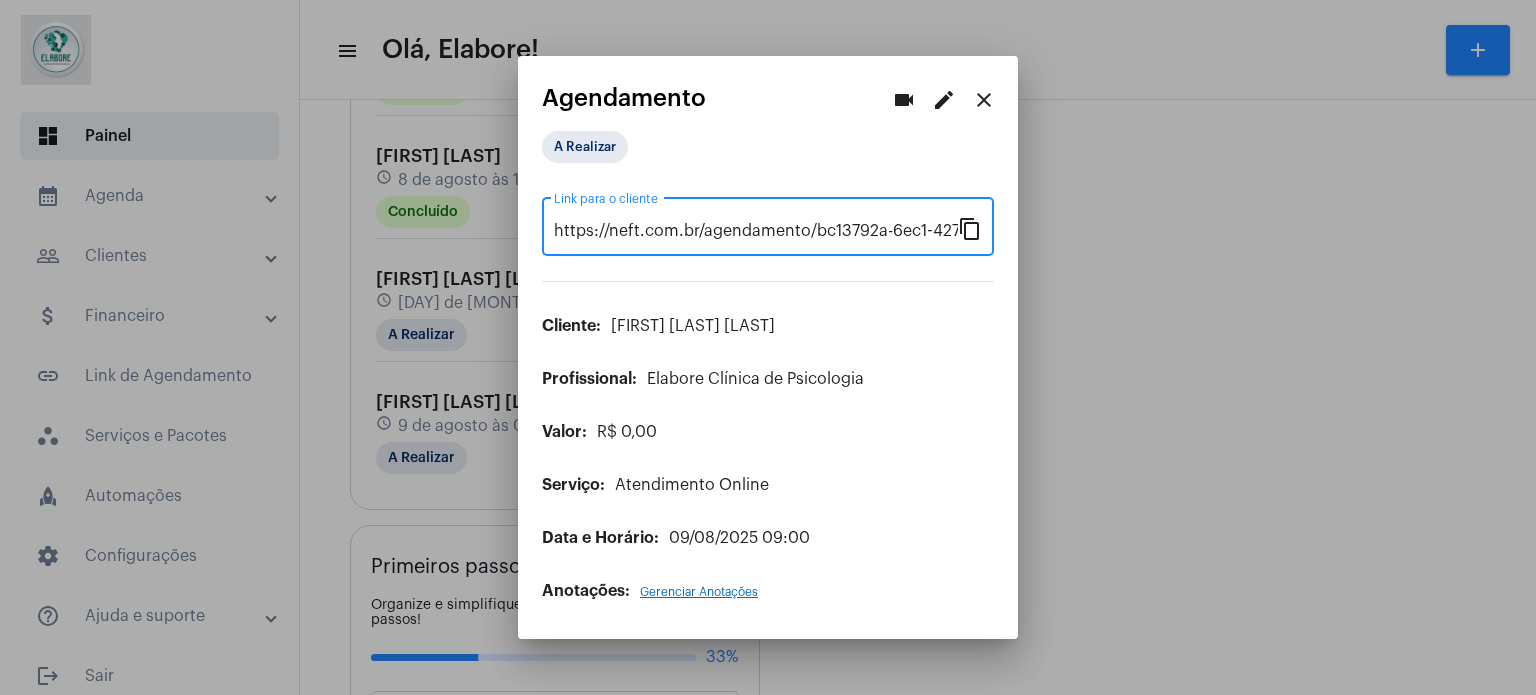 click on "close" at bounding box center [984, 100] 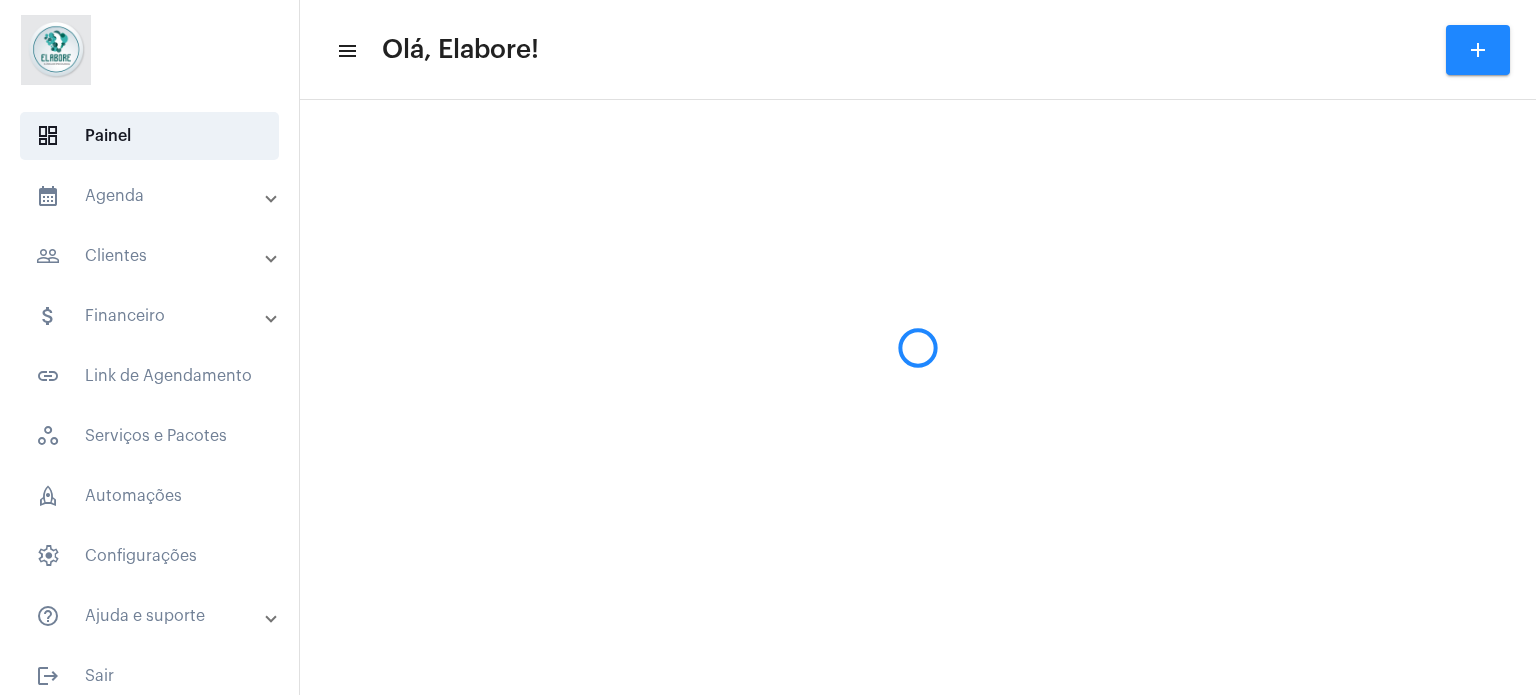 scroll, scrollTop: 0, scrollLeft: 0, axis: both 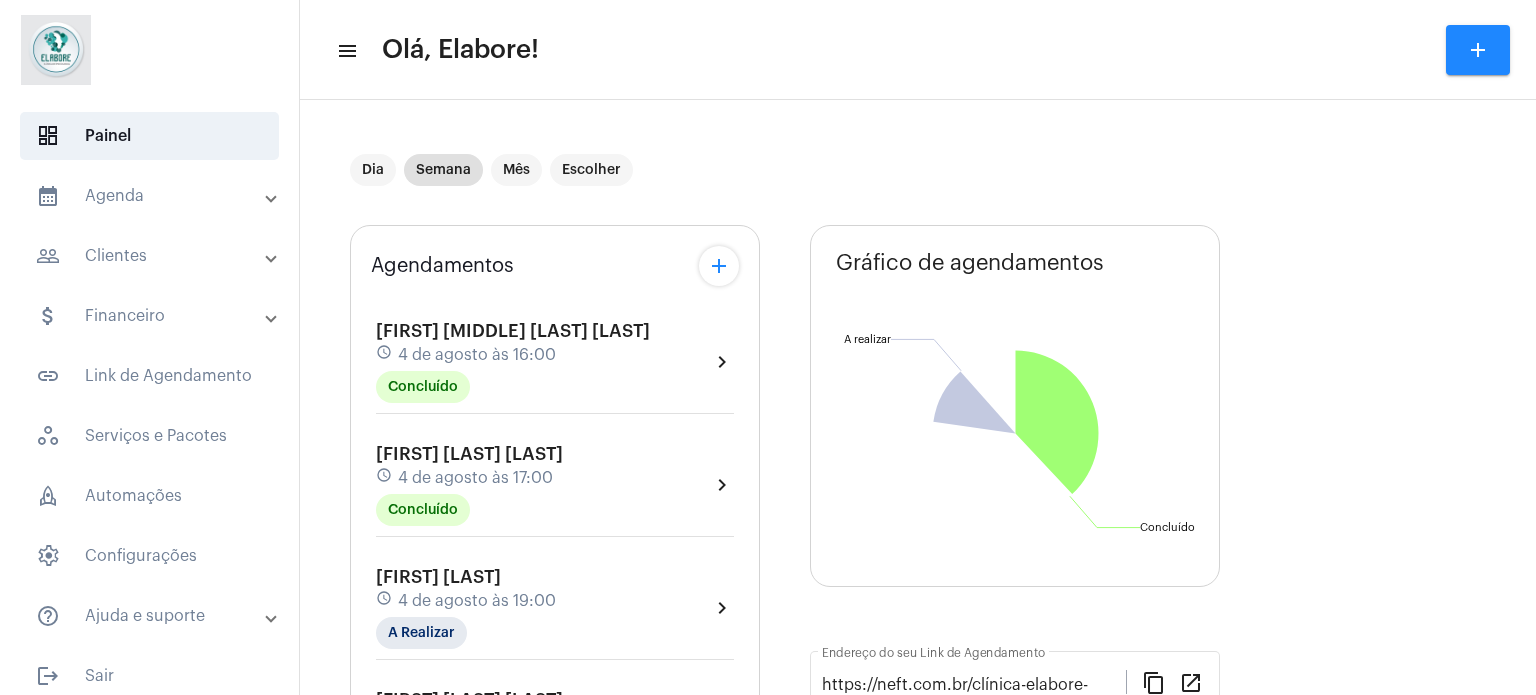 click on "add" 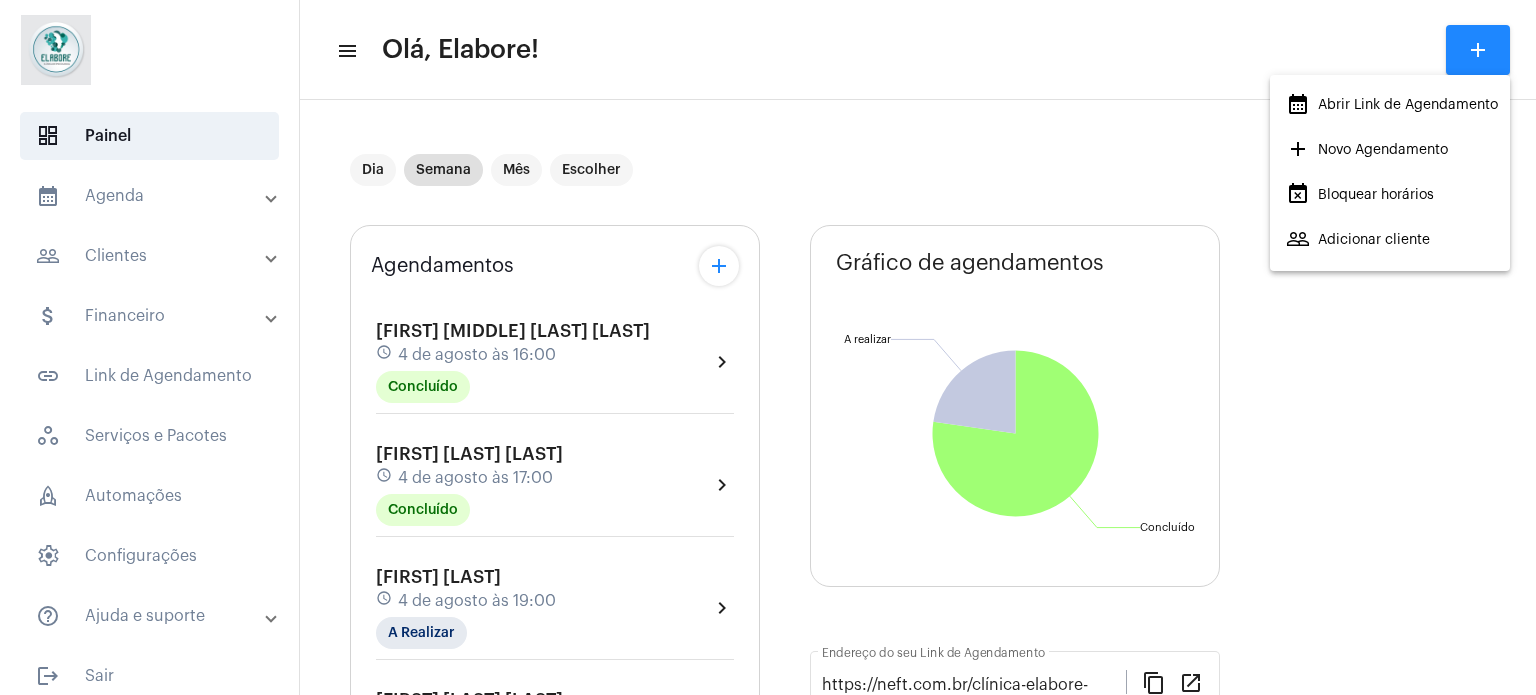 click on "add Novo Agendamento" at bounding box center (1367, 150) 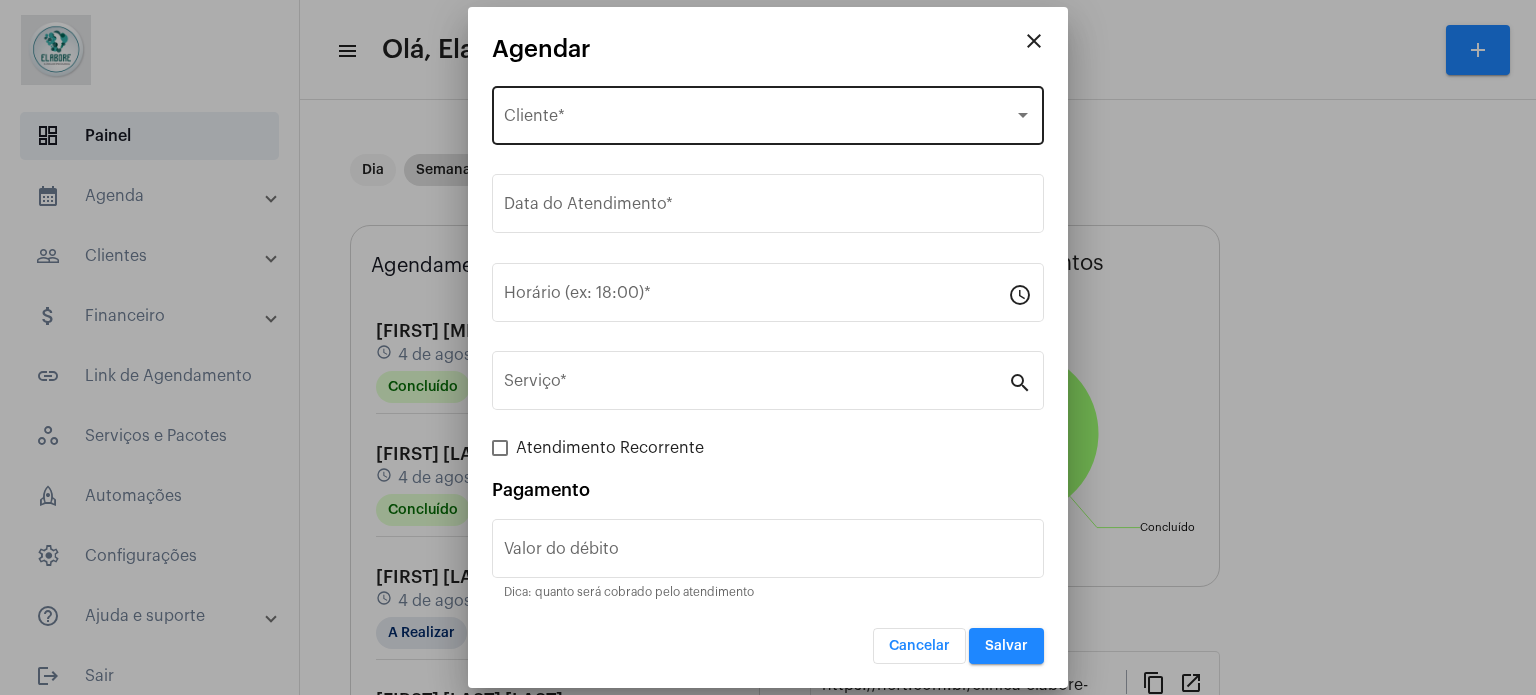 click on "Selecione o Cliente" at bounding box center [759, 120] 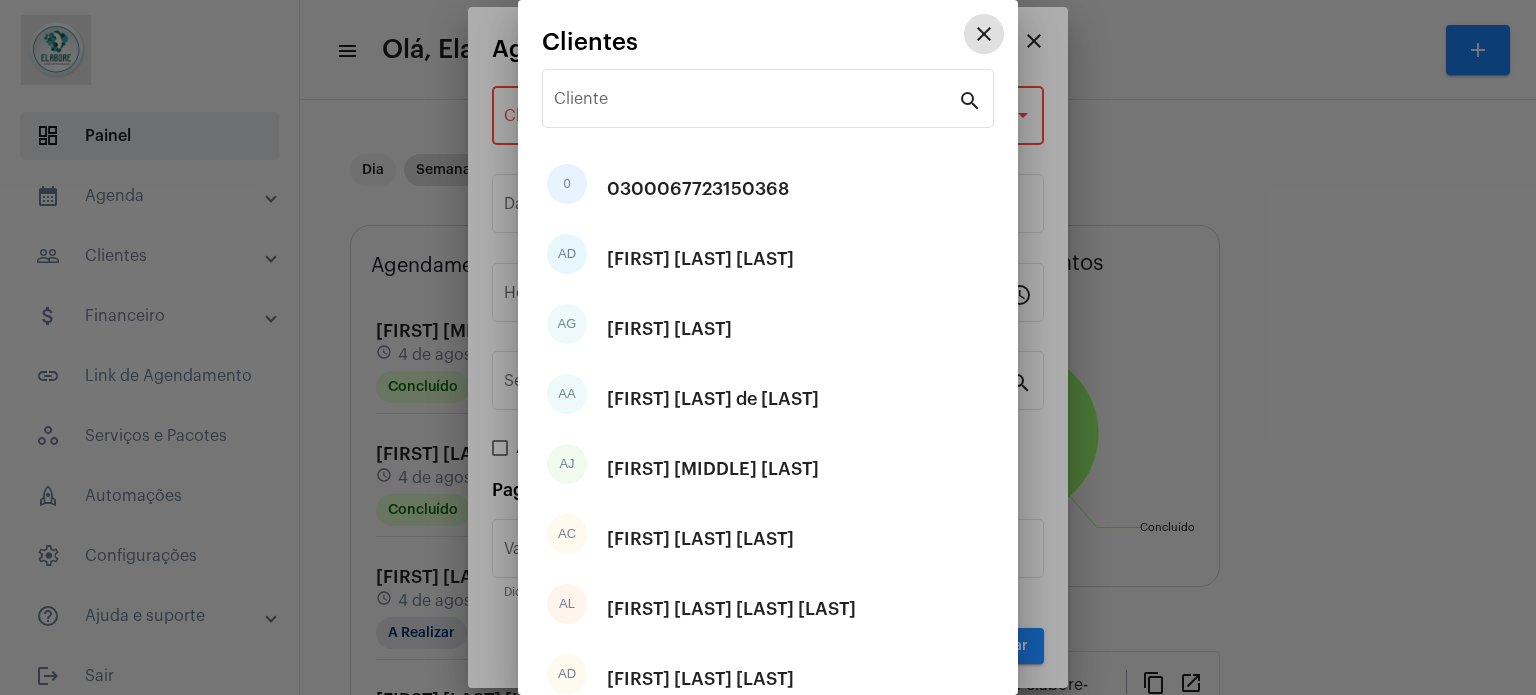 type 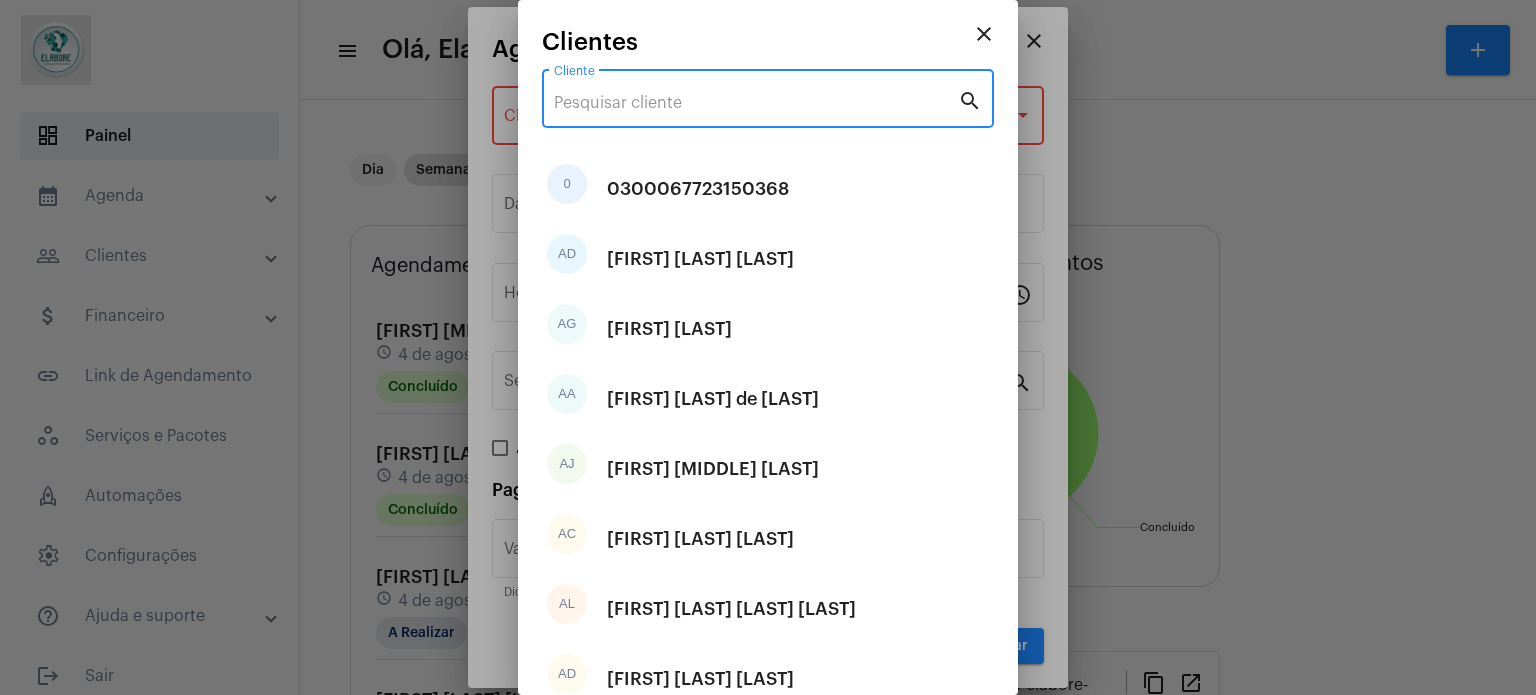 click on "Cliente" at bounding box center [756, 103] 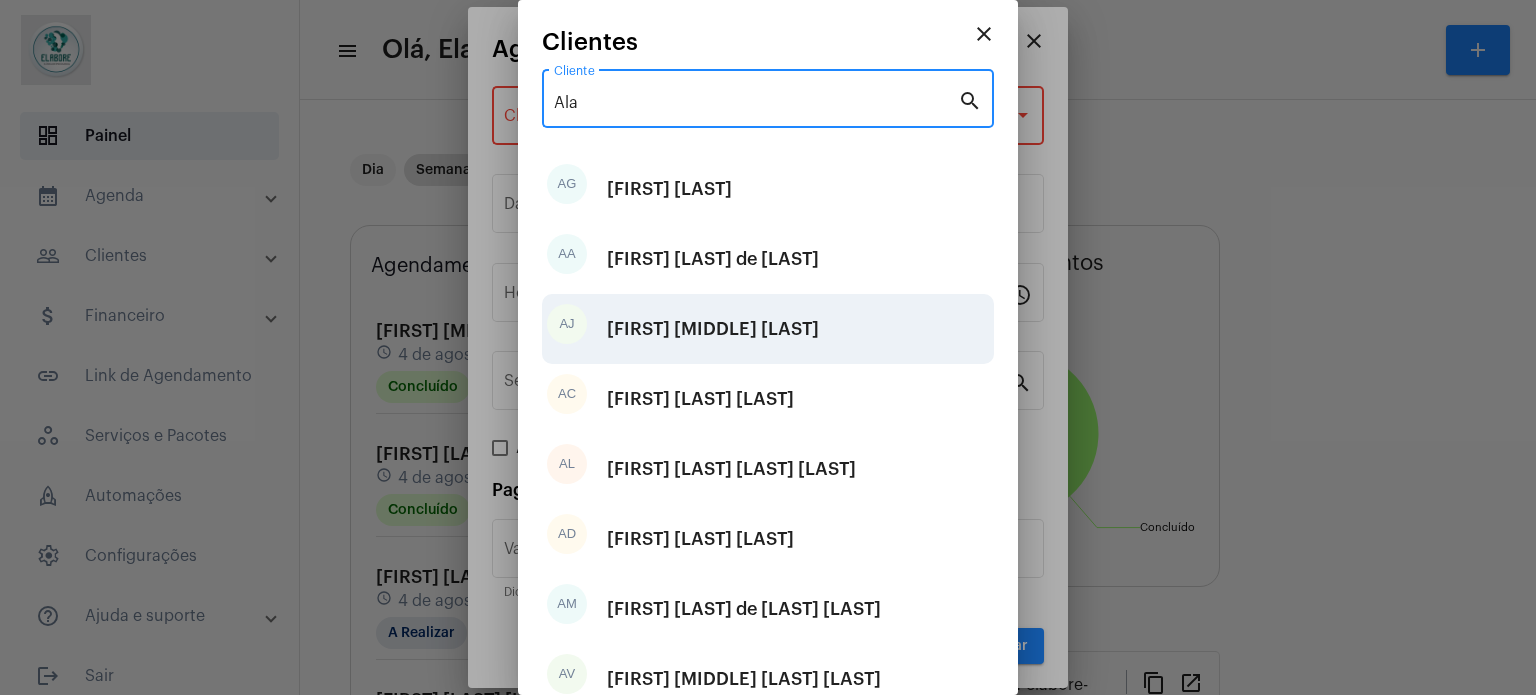 type on "Ala" 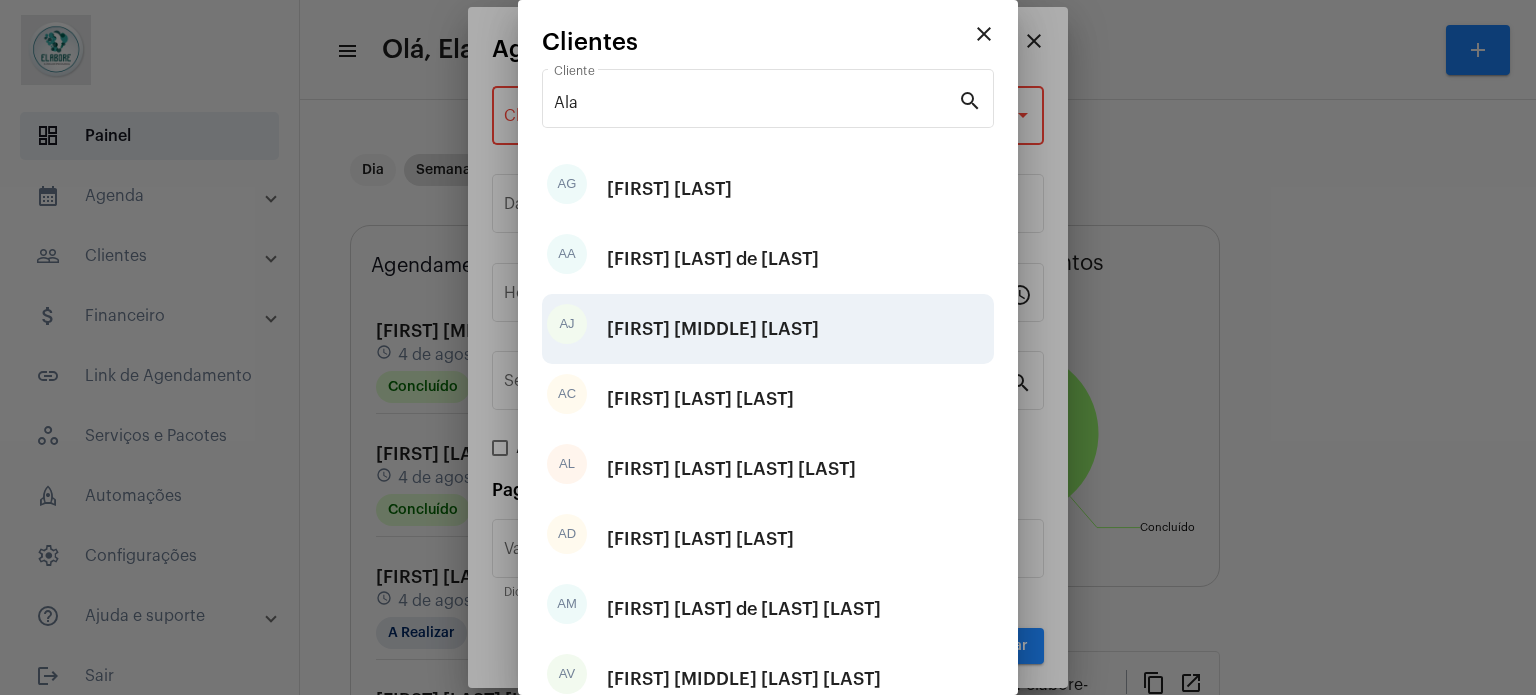 click on "[FIRST] [MIDDLE] [LAST]" at bounding box center (713, 329) 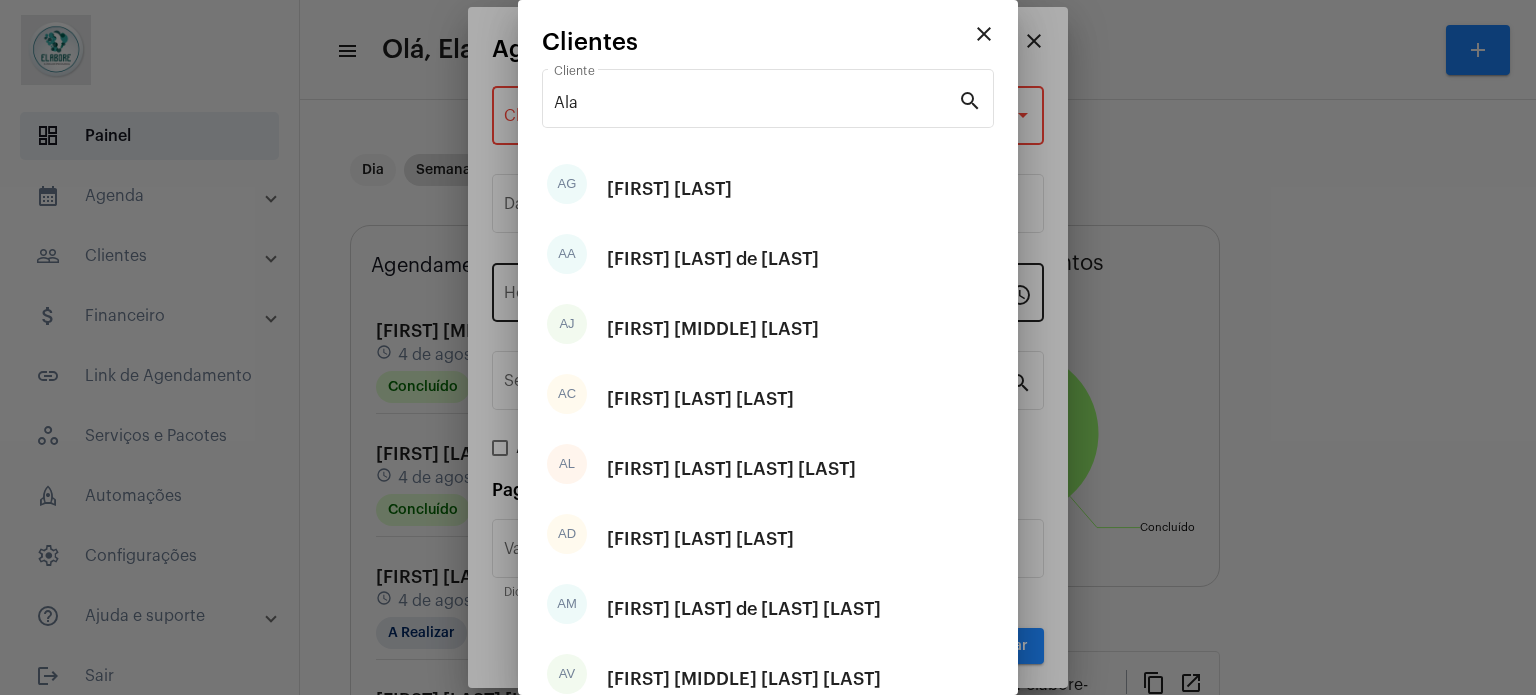 type on "R$" 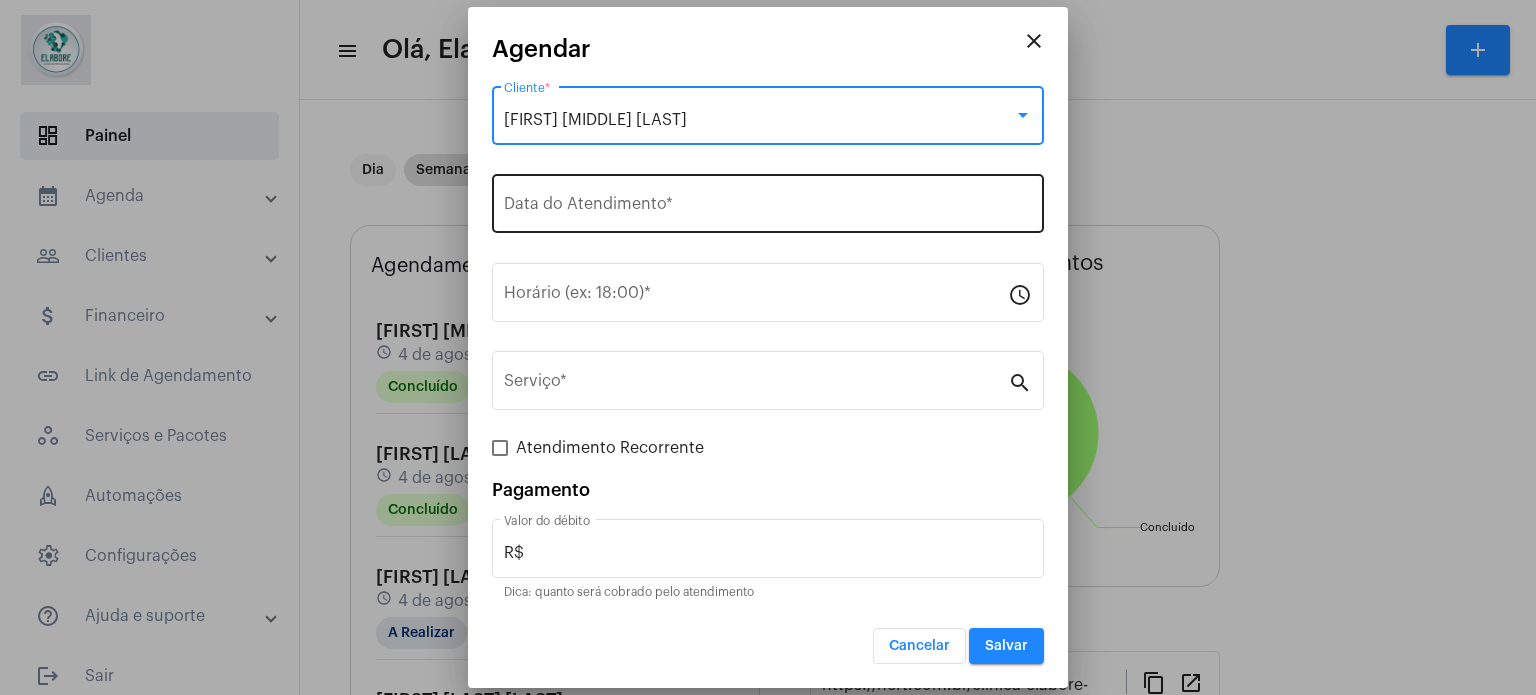 click on "Data do Atendimento  *" at bounding box center [768, 208] 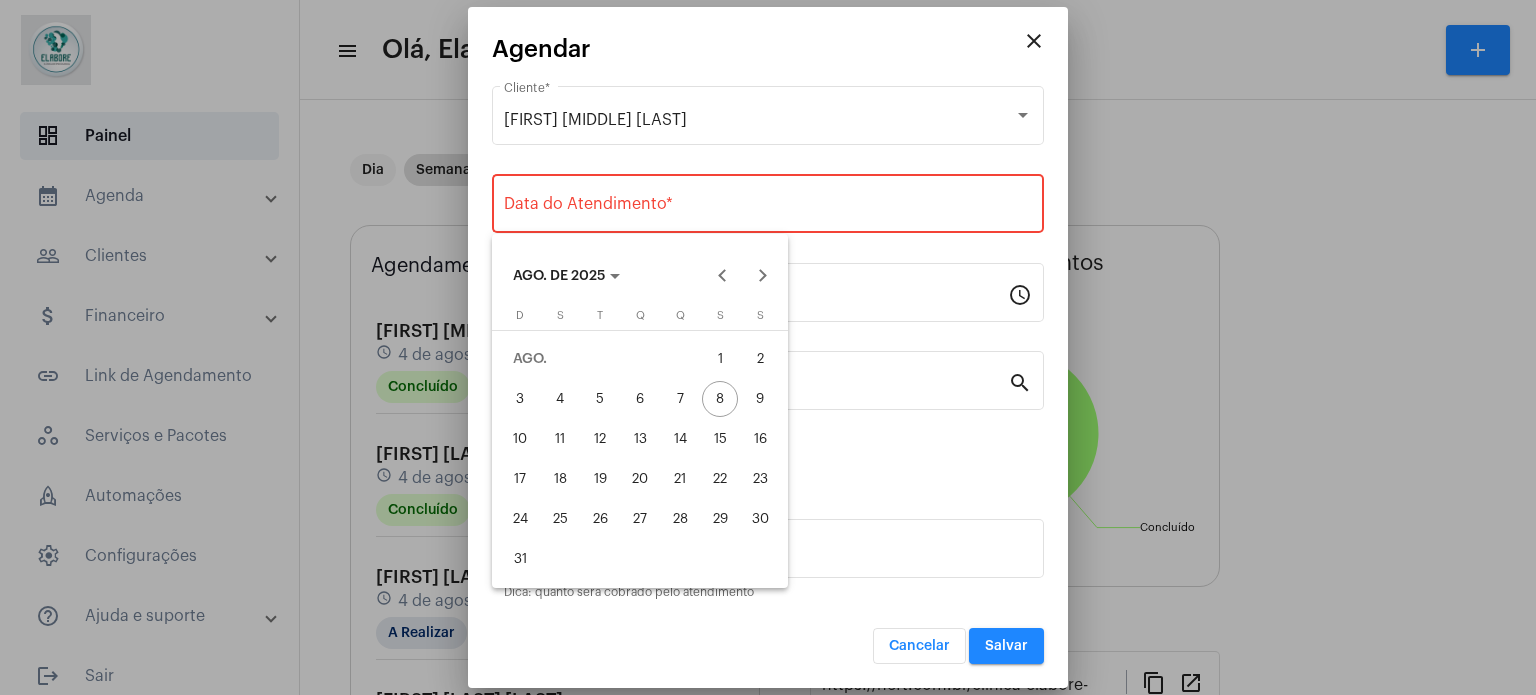 click on "9" at bounding box center [760, 399] 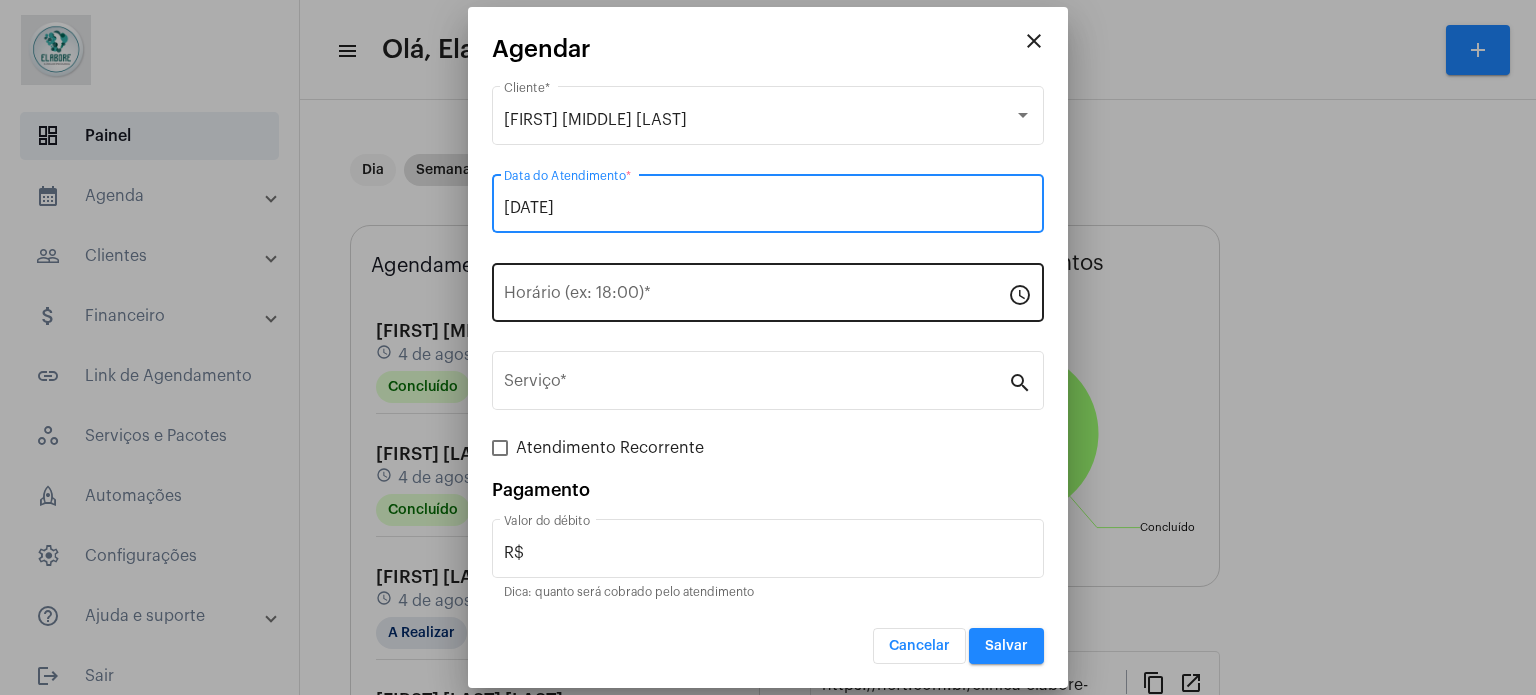 click on "Horário (ex: 18:00)  *" at bounding box center [756, 297] 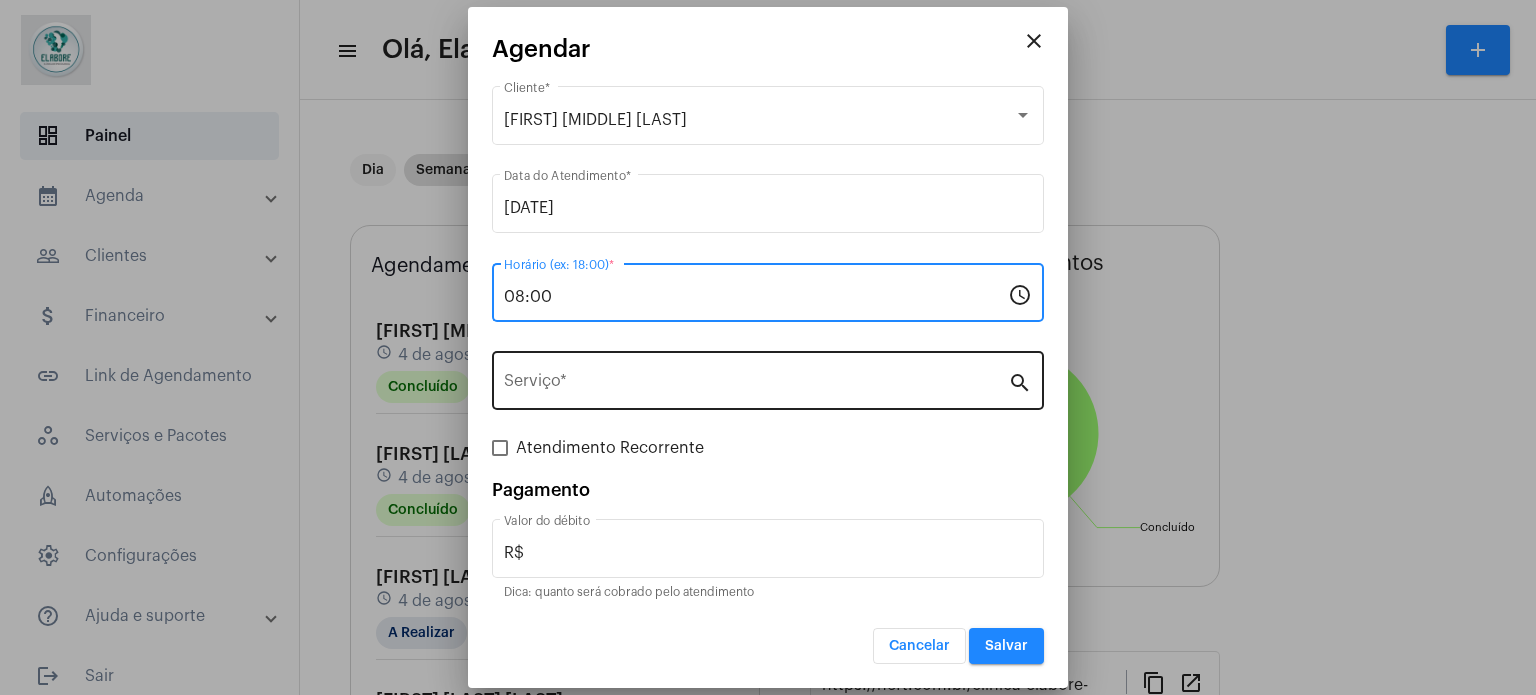 type on "08:00" 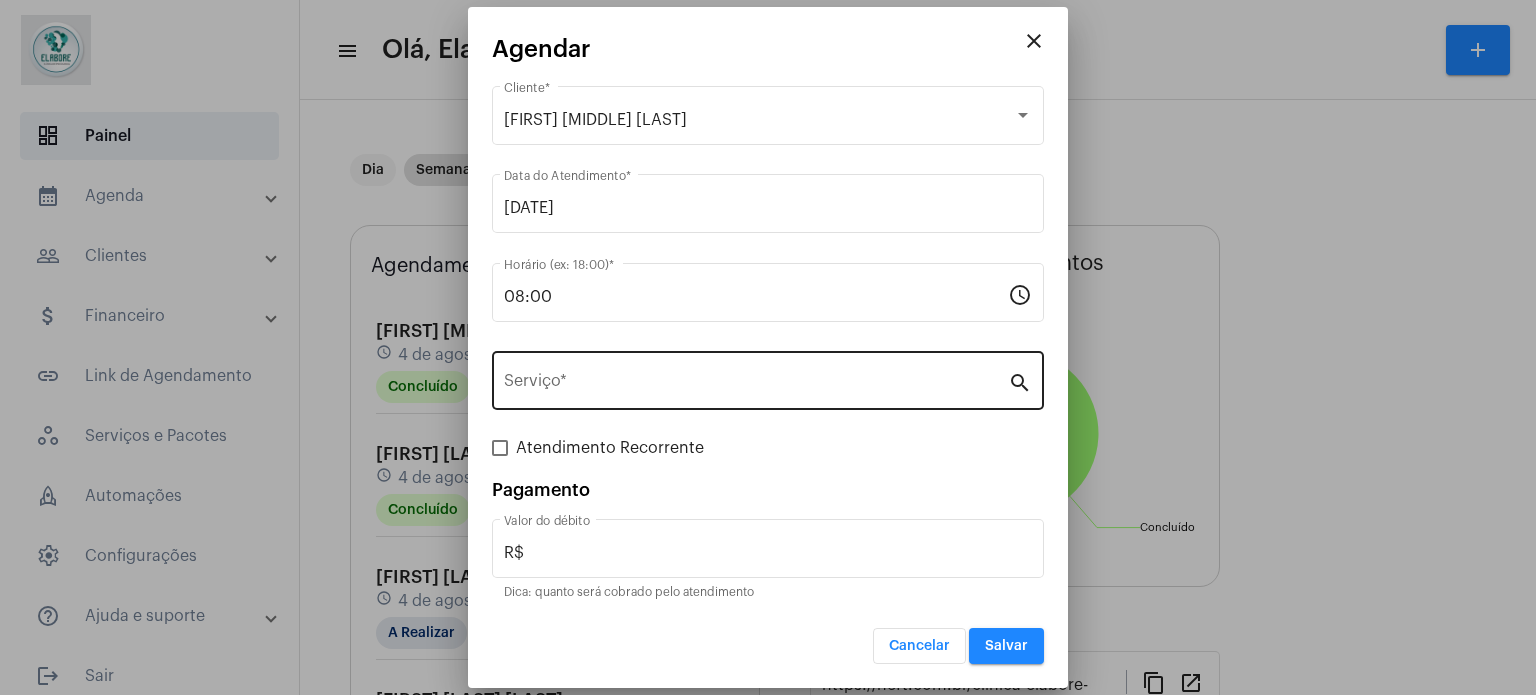 click on "Serviço  *" at bounding box center [756, 378] 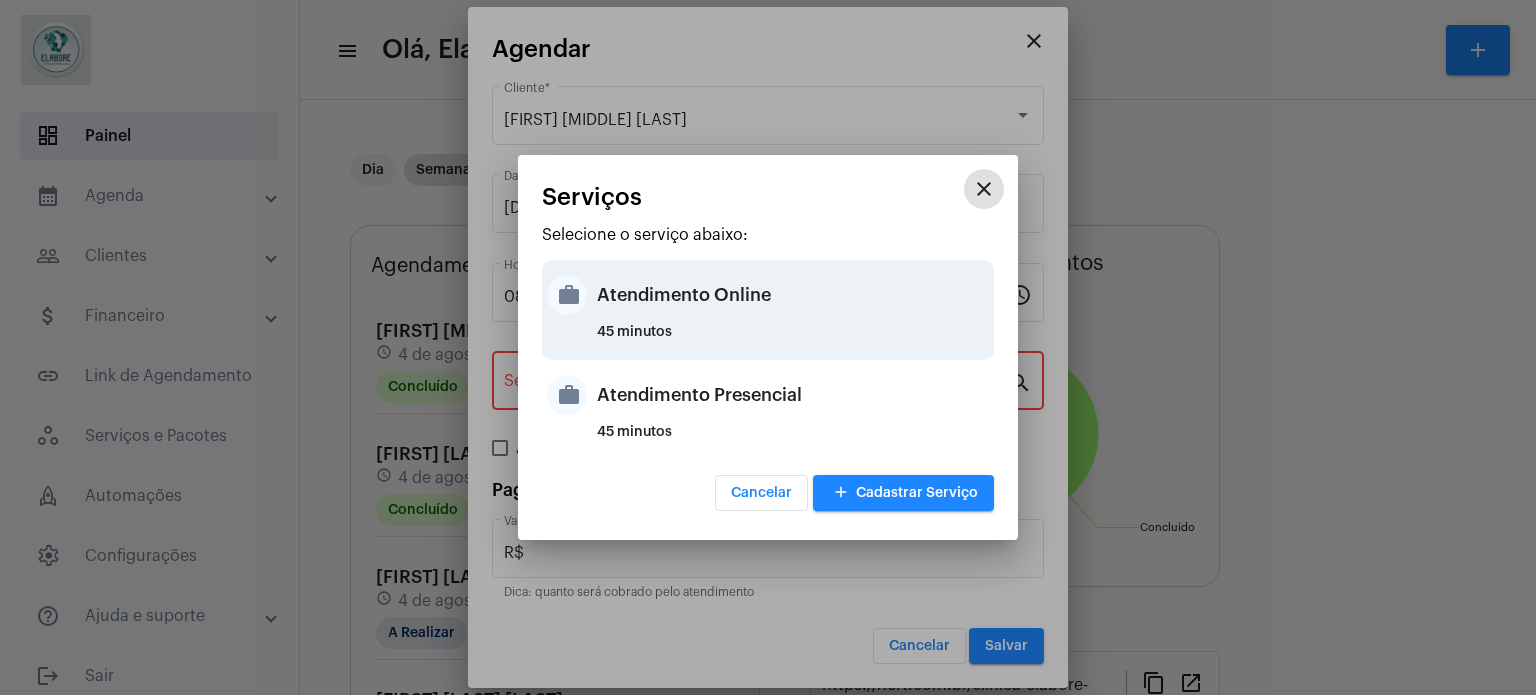 click on "Atendimento Online" at bounding box center (793, 295) 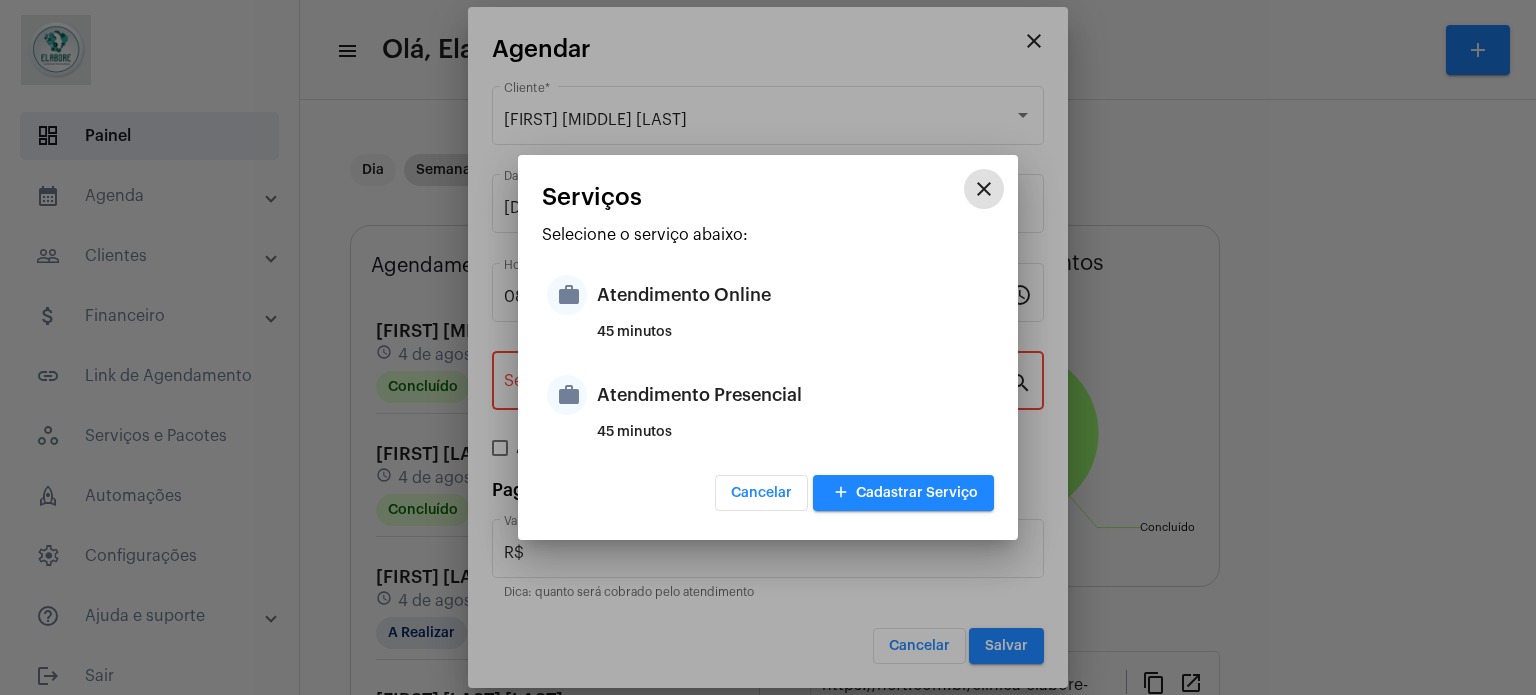 type on "Atendimento Online" 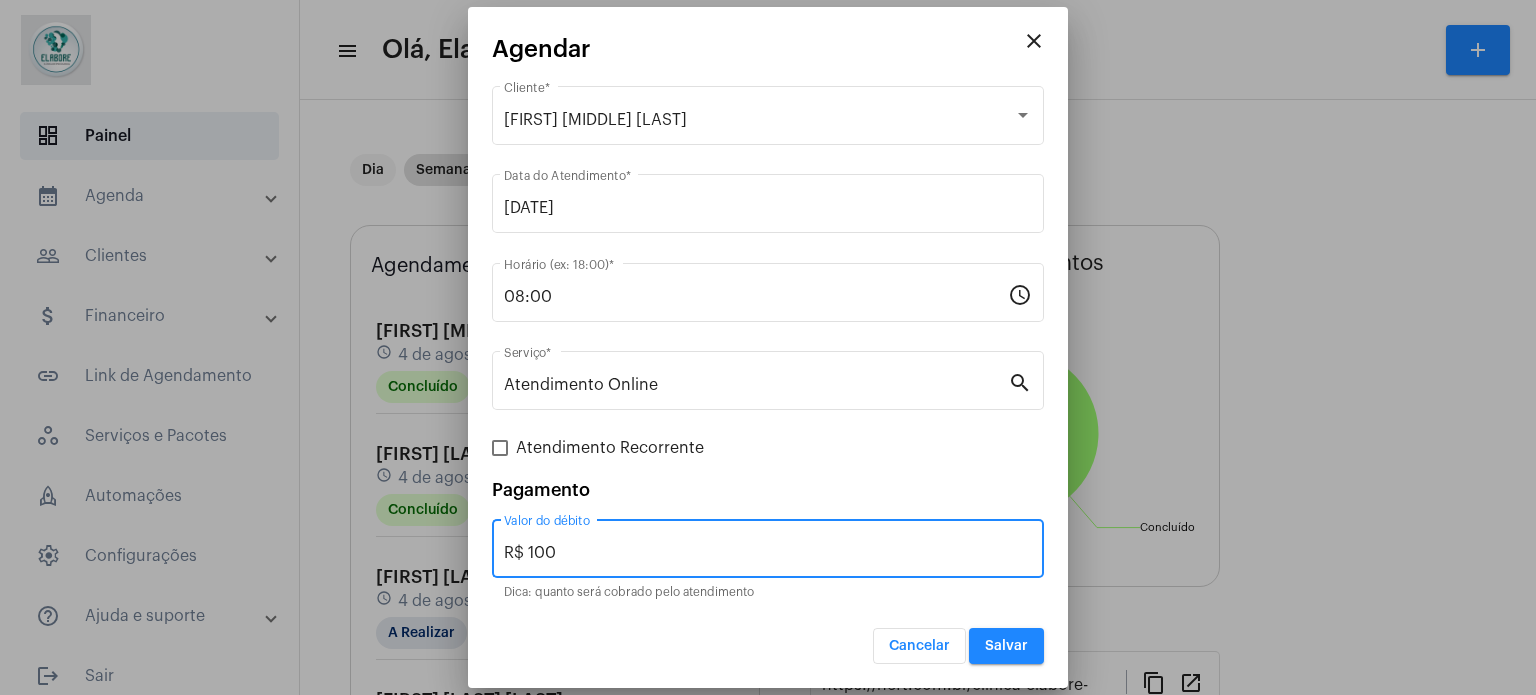 drag, startPoint x: 634, startPoint y: 548, endPoint x: 504, endPoint y: 552, distance: 130.06152 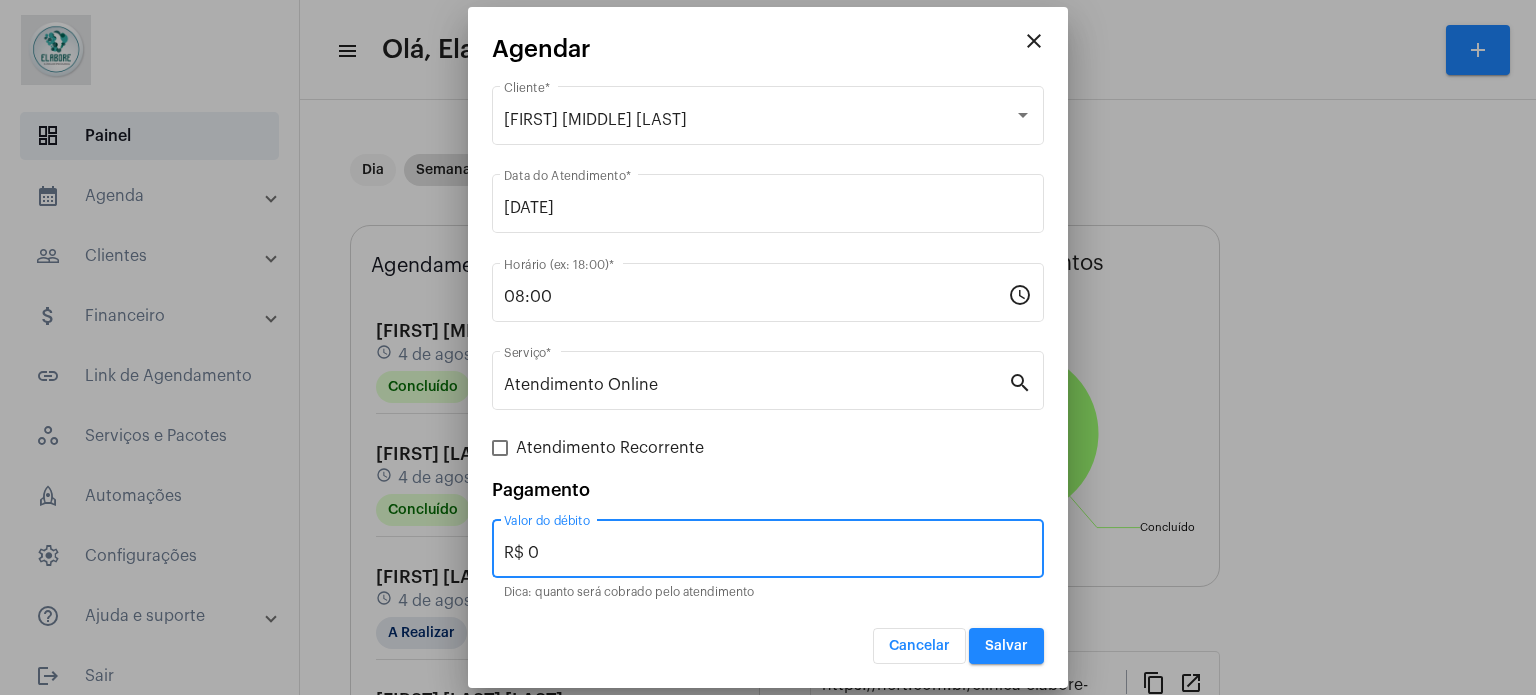 type on "R$ 0" 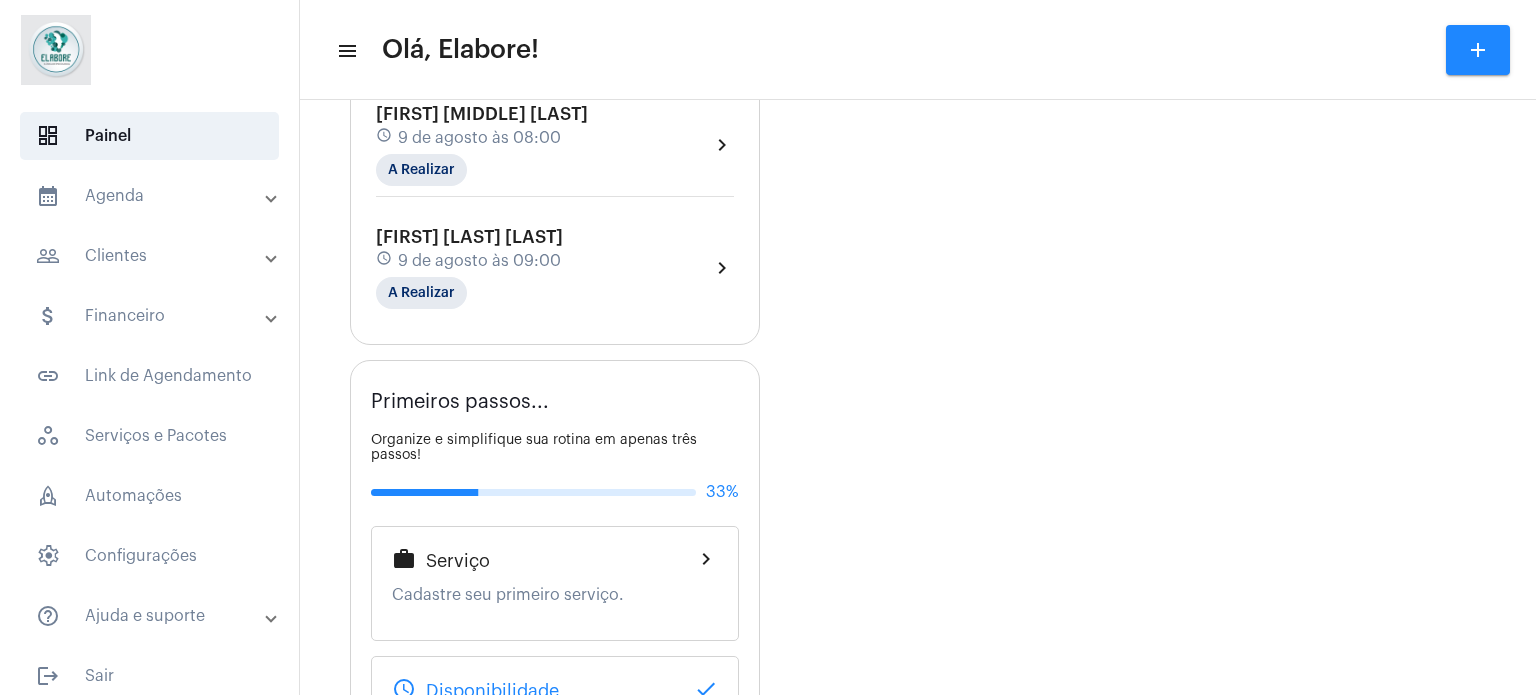 scroll, scrollTop: 2700, scrollLeft: 0, axis: vertical 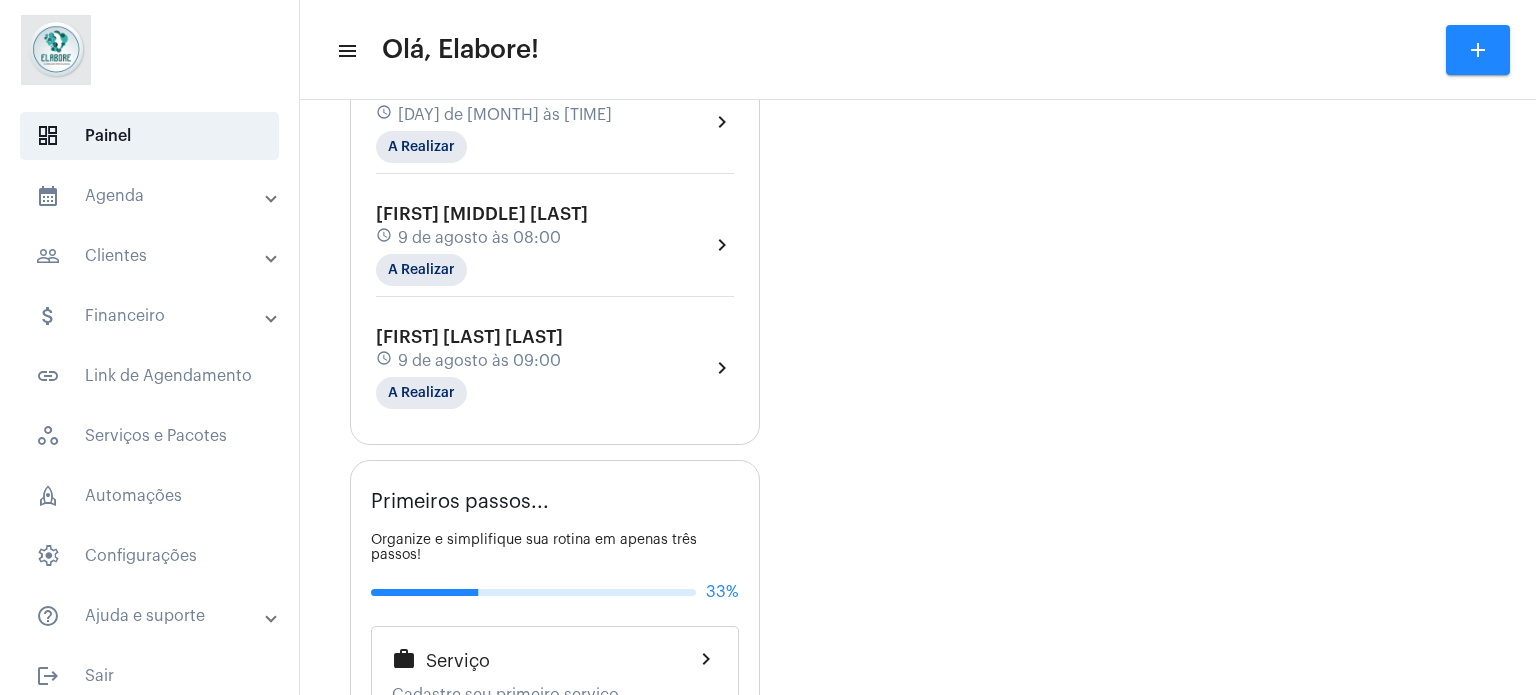 click on "schedule [DAY] de [MONTH] às [TIME]" 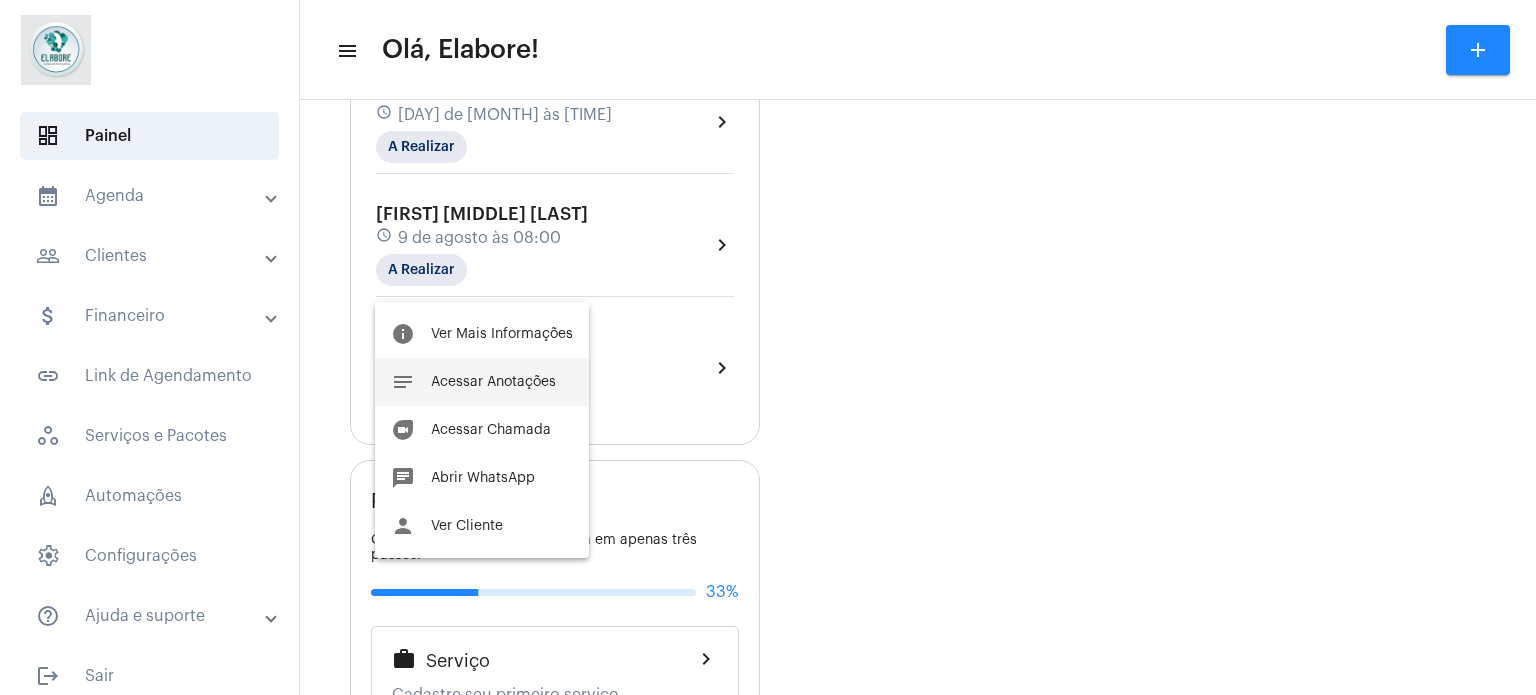 click on "Acessar Anotações" at bounding box center [493, 382] 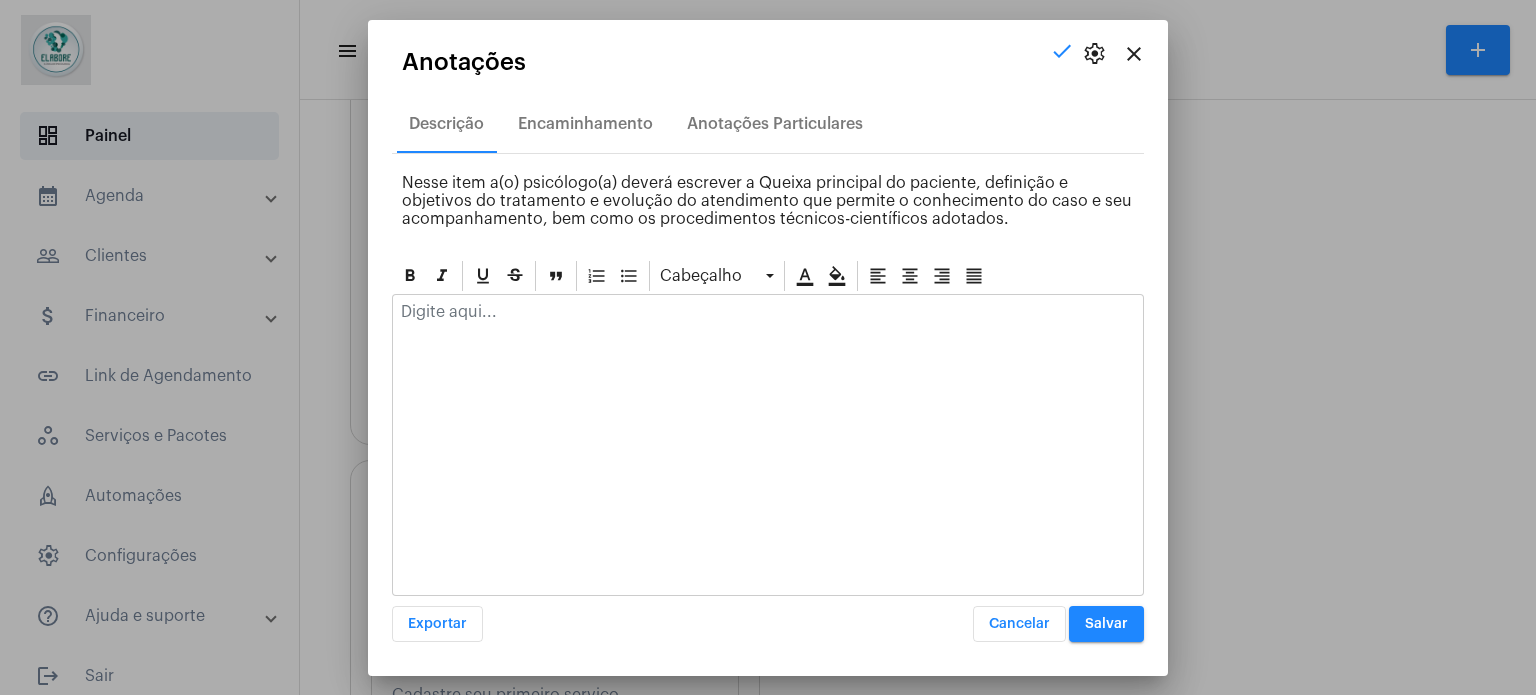 click on "close" at bounding box center [1134, 54] 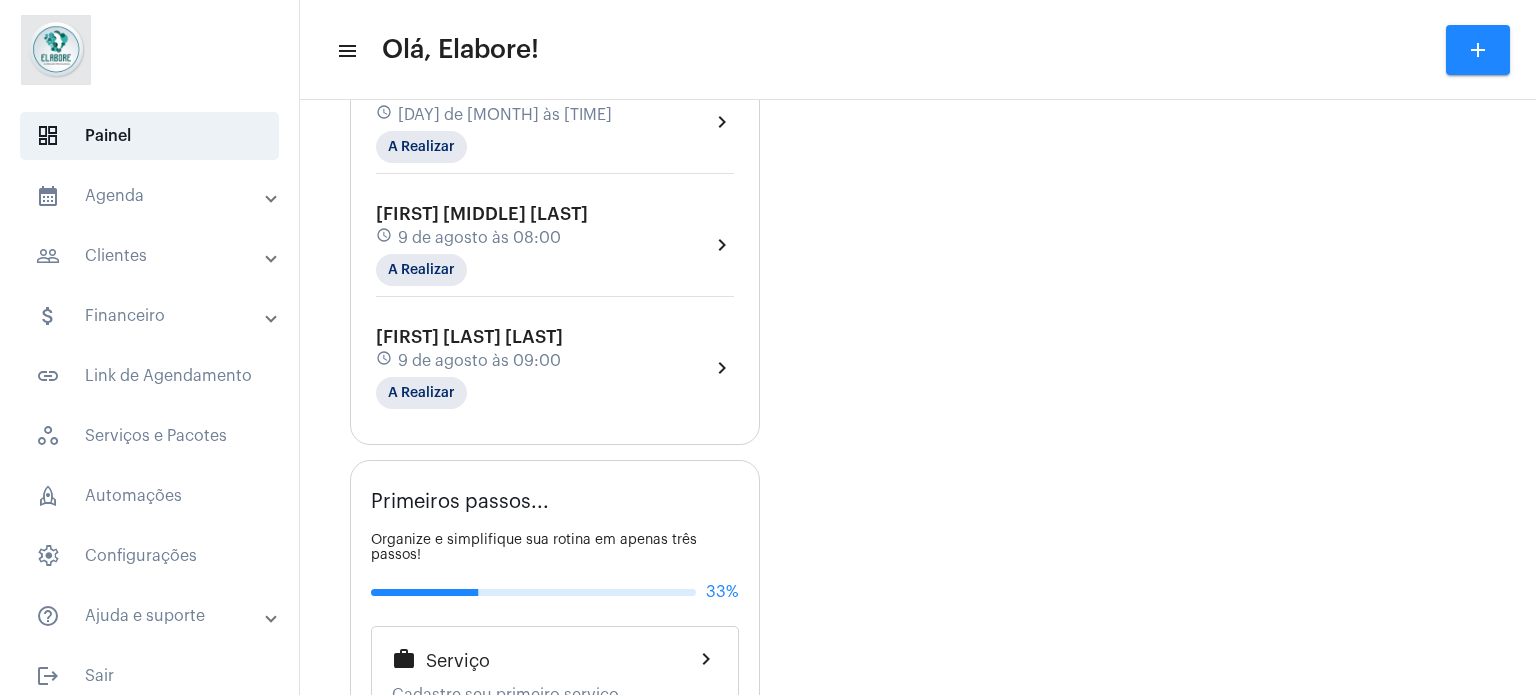 click on "schedule [DATE] às [TIME]" 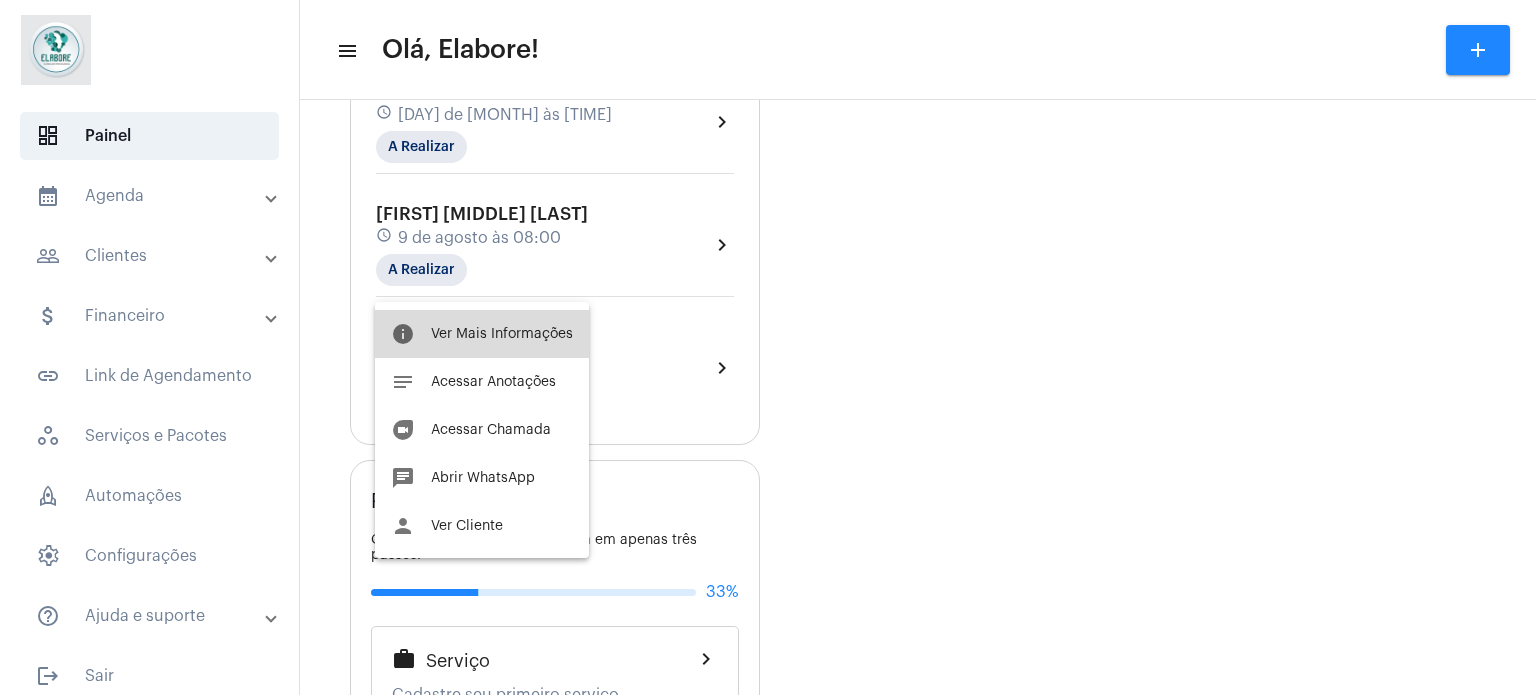 click on "Ver Mais Informações" at bounding box center [502, 334] 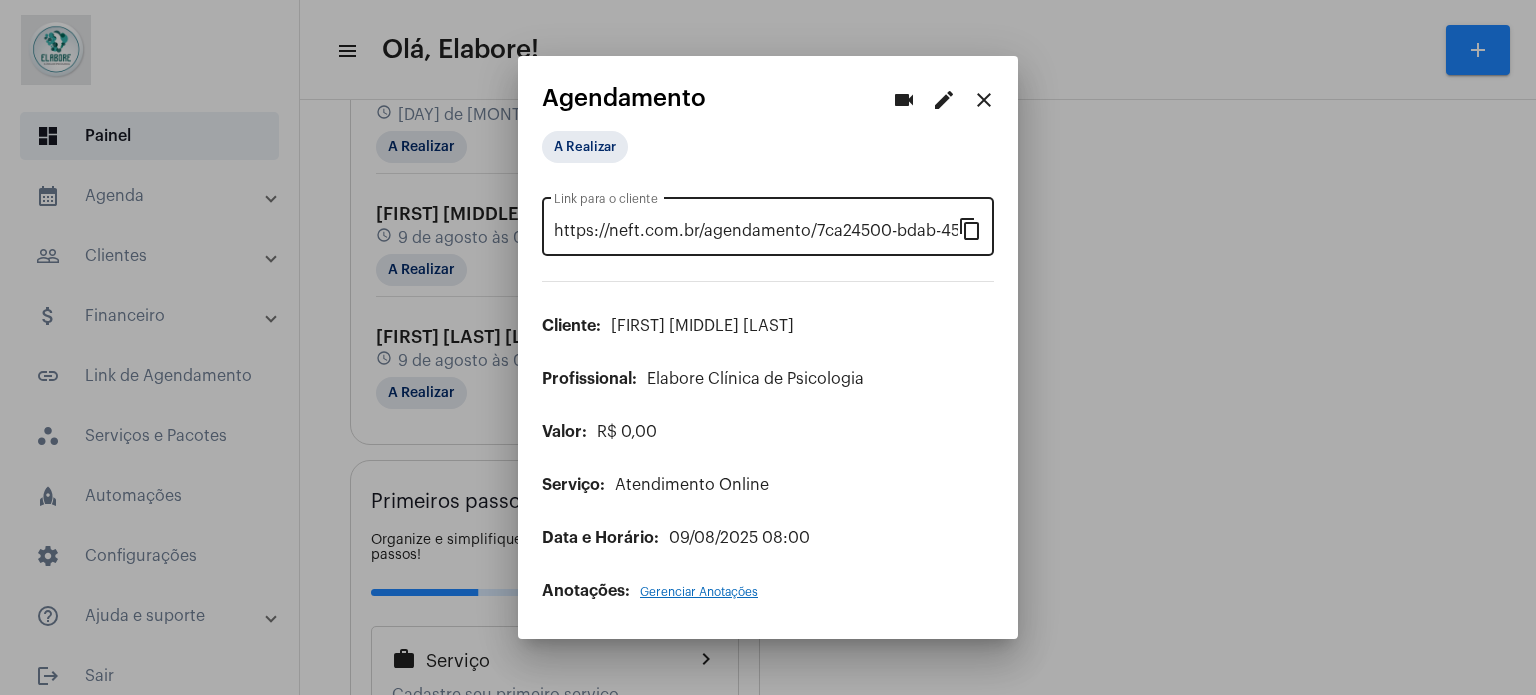 click on "content_copy" at bounding box center (970, 228) 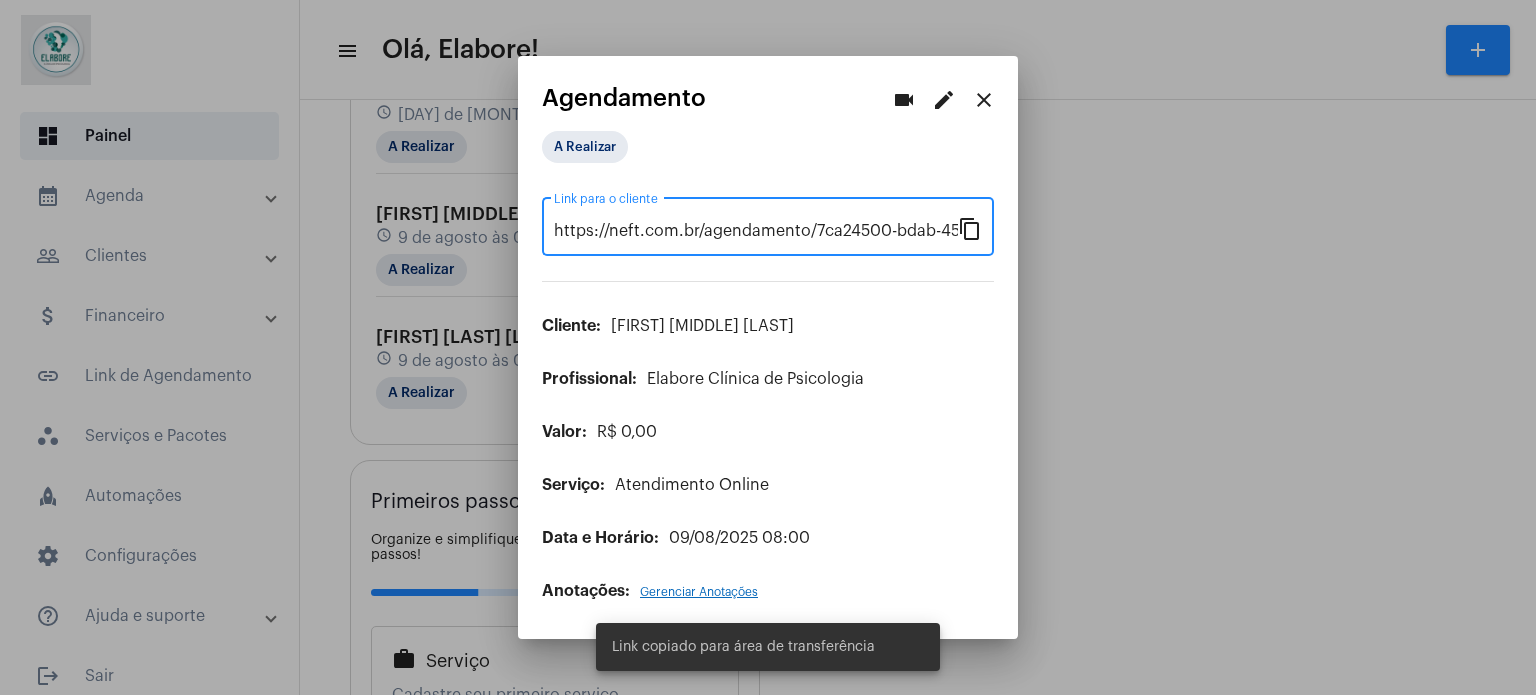 scroll, scrollTop: 0, scrollLeft: 180, axis: horizontal 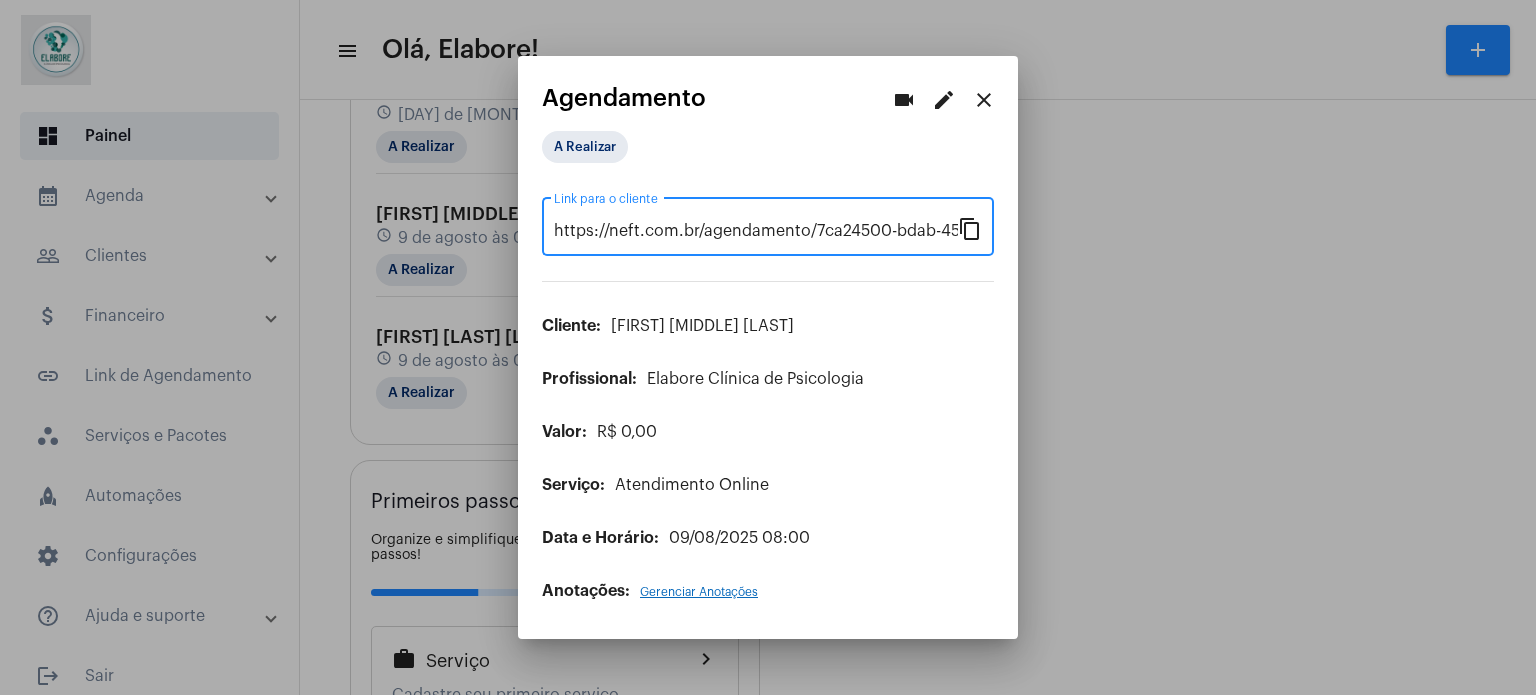 drag, startPoint x: 993, startPoint y: 94, endPoint x: 1092, endPoint y: 92, distance: 99.0202 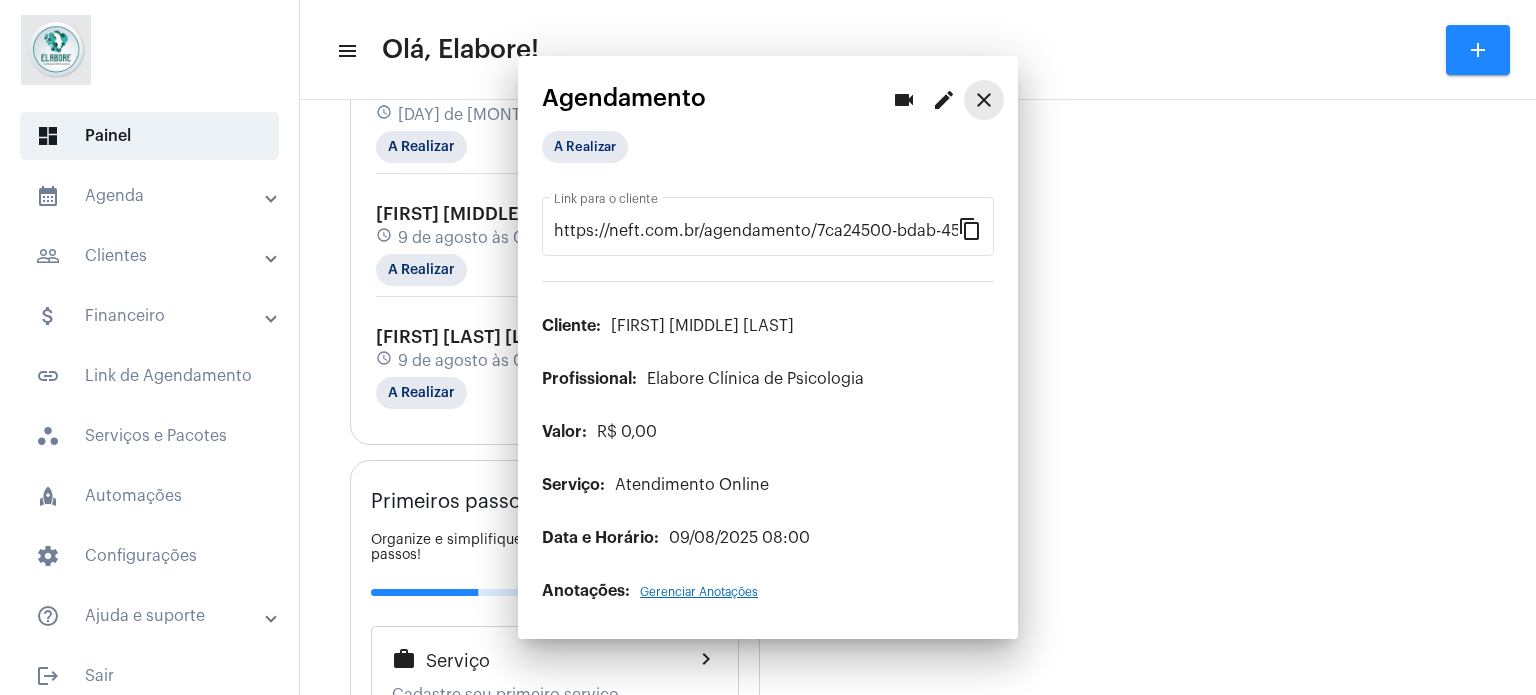 scroll, scrollTop: 0, scrollLeft: 0, axis: both 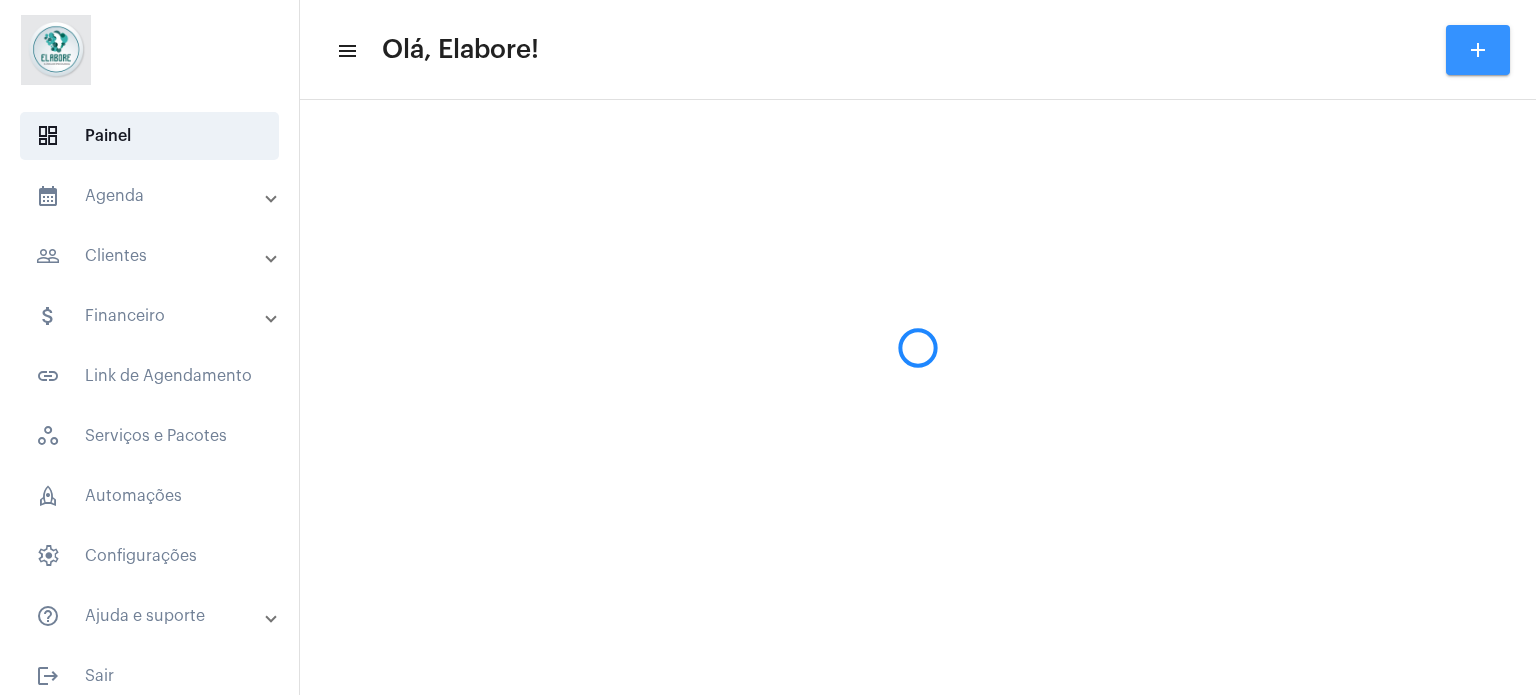 click on "add" 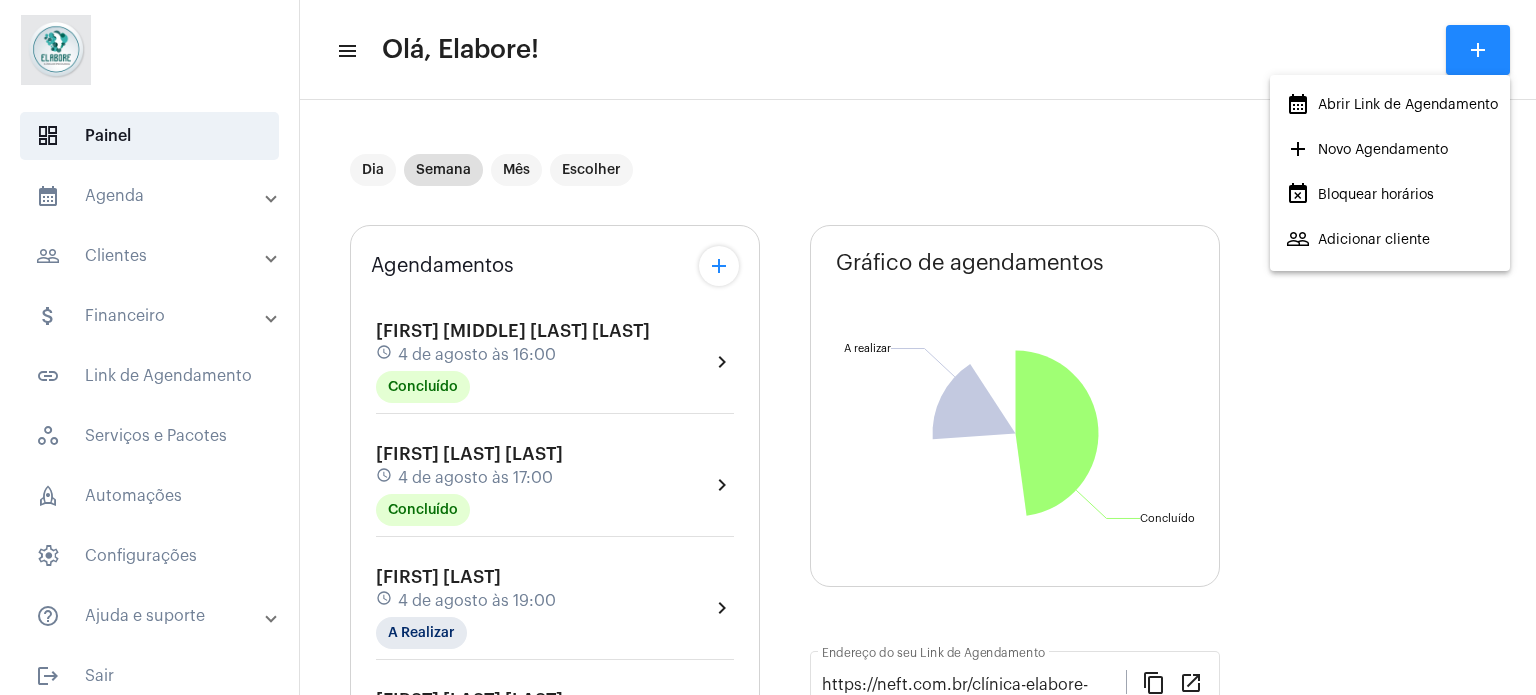 click on "add Novo Agendamento" at bounding box center [1367, 150] 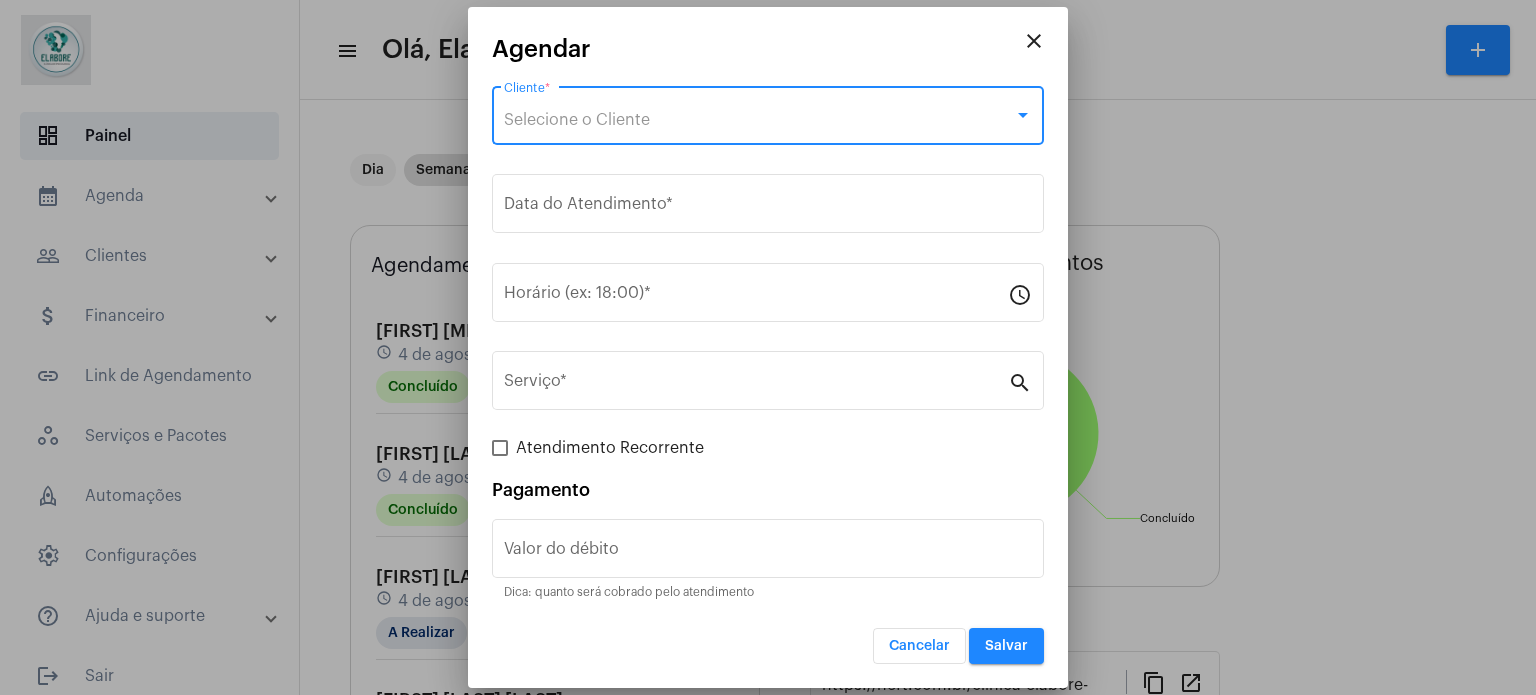 click on "Selecione o Cliente" at bounding box center (759, 120) 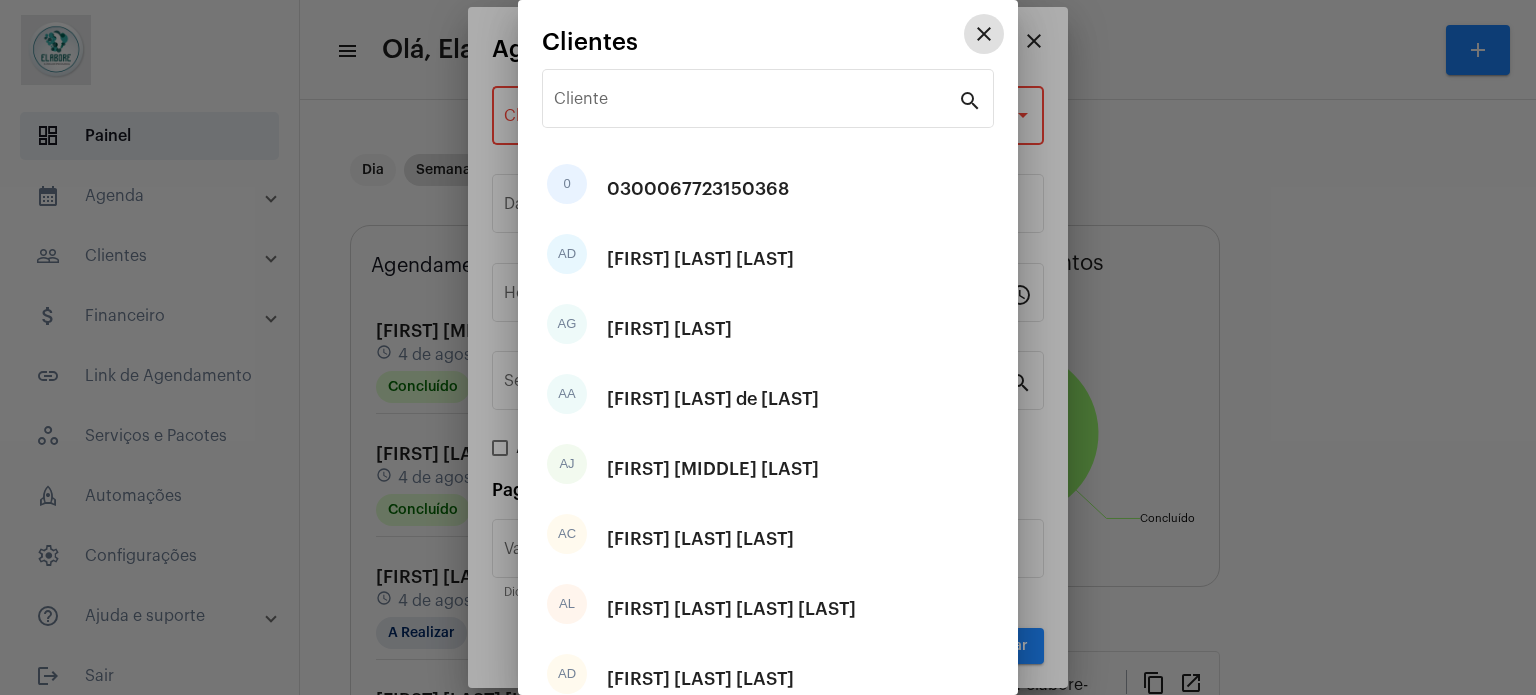 type 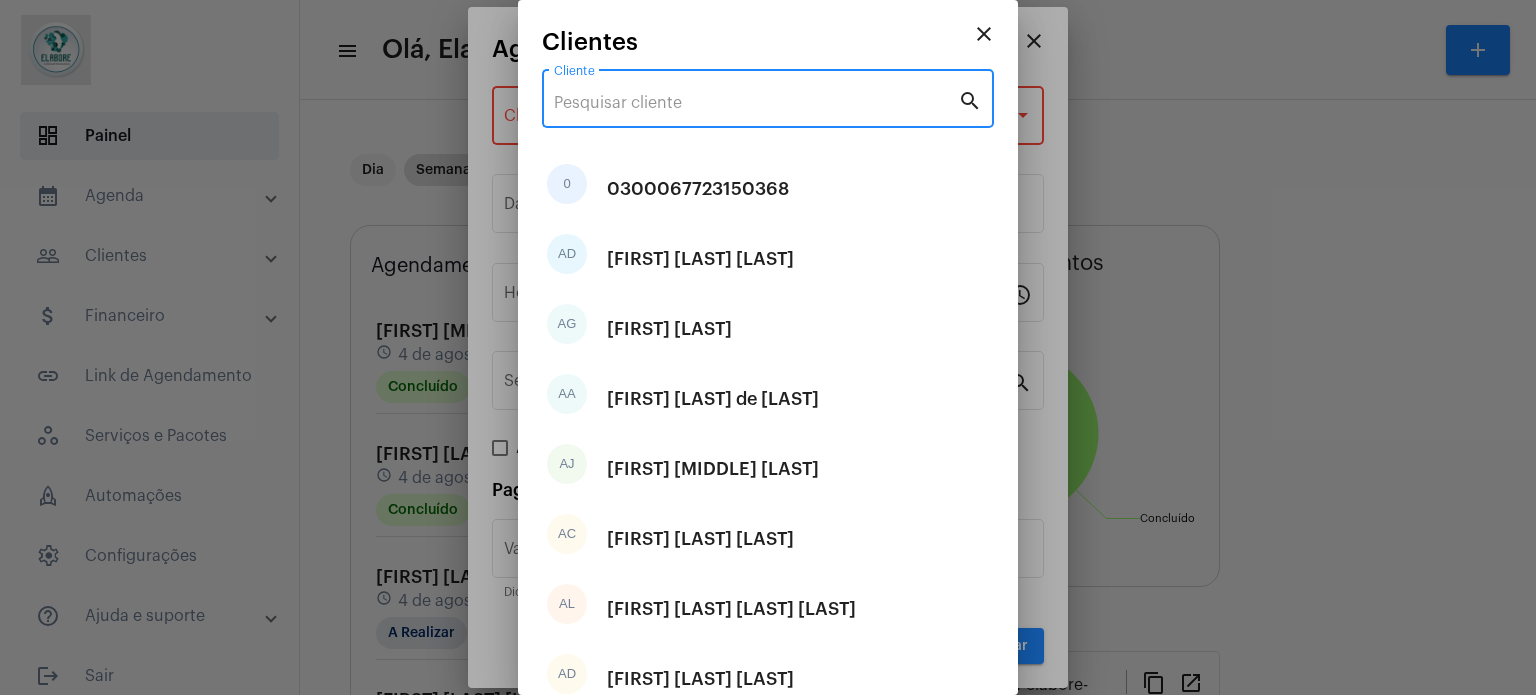 click on "Cliente" at bounding box center (756, 103) 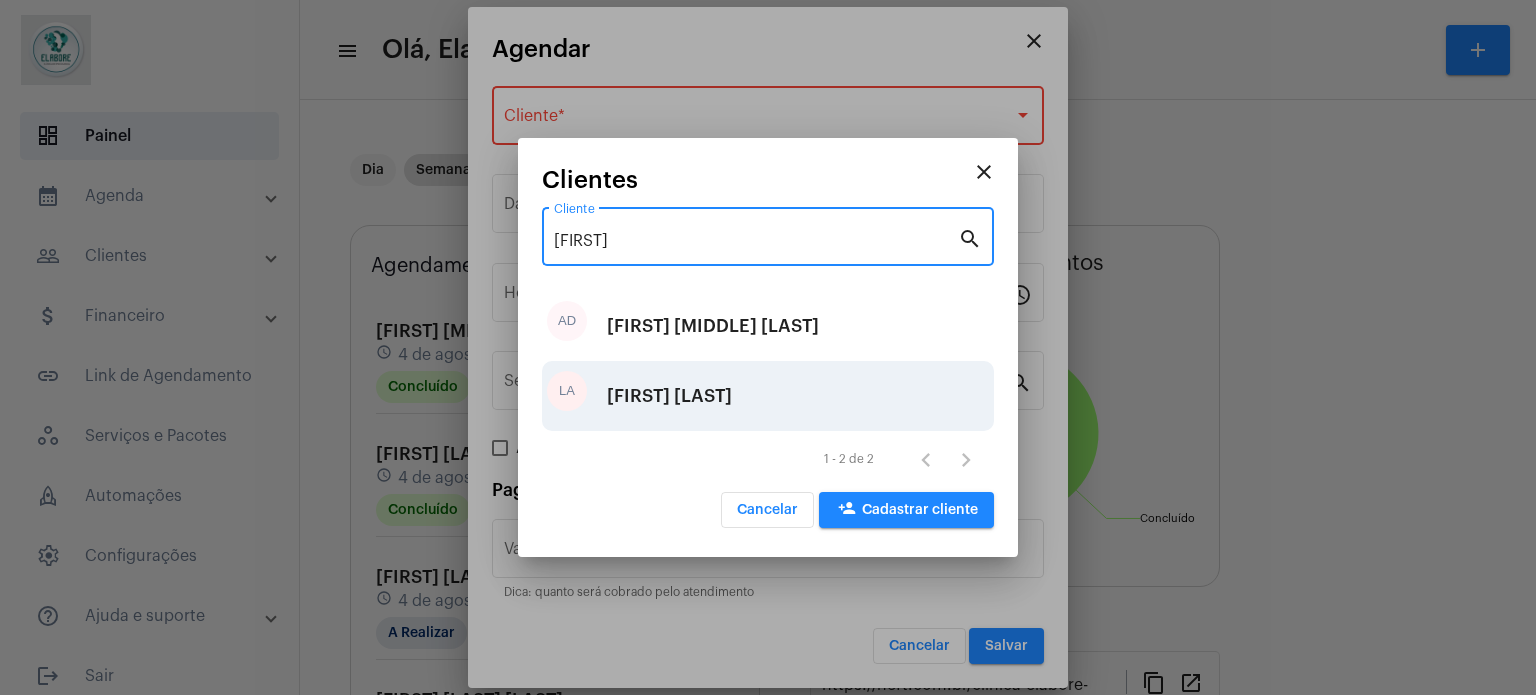 type on "[FIRST]" 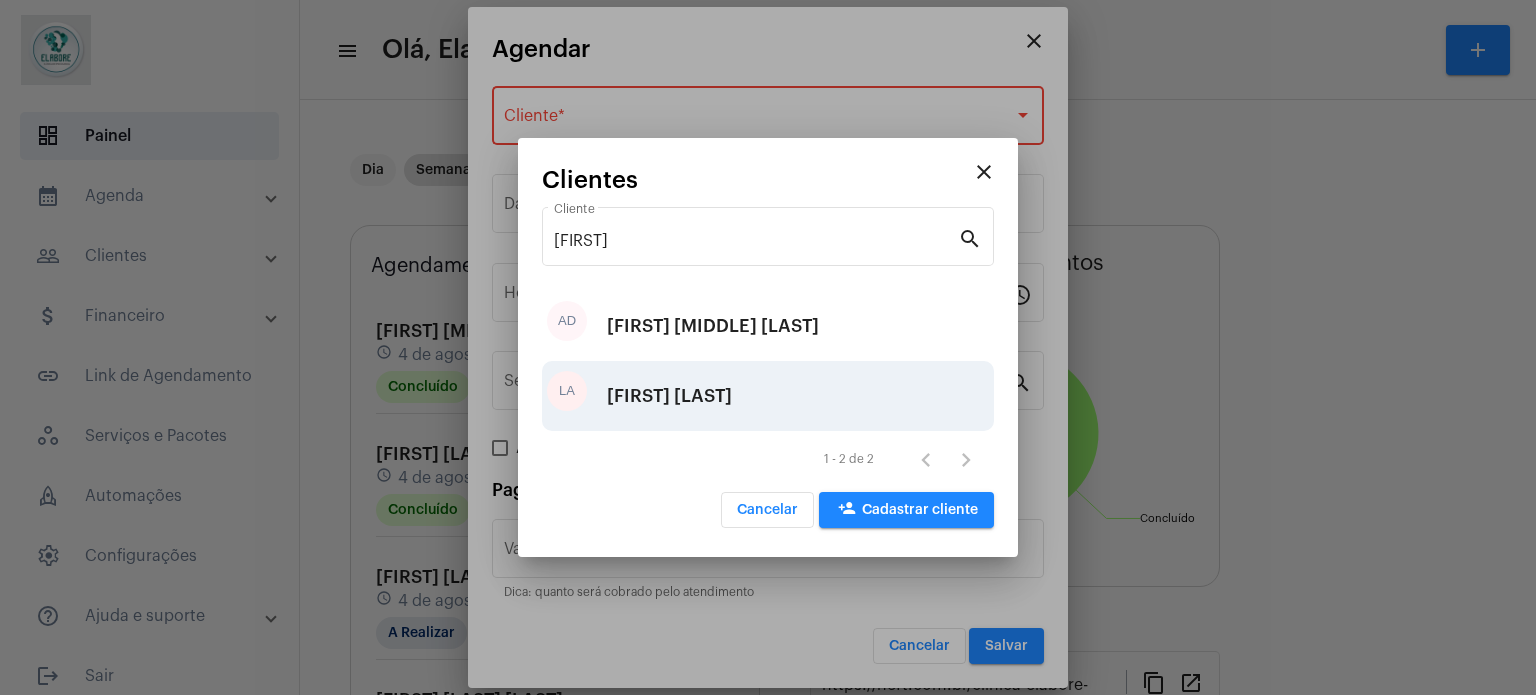 click on "[FIRST] [LAST]" at bounding box center (669, 396) 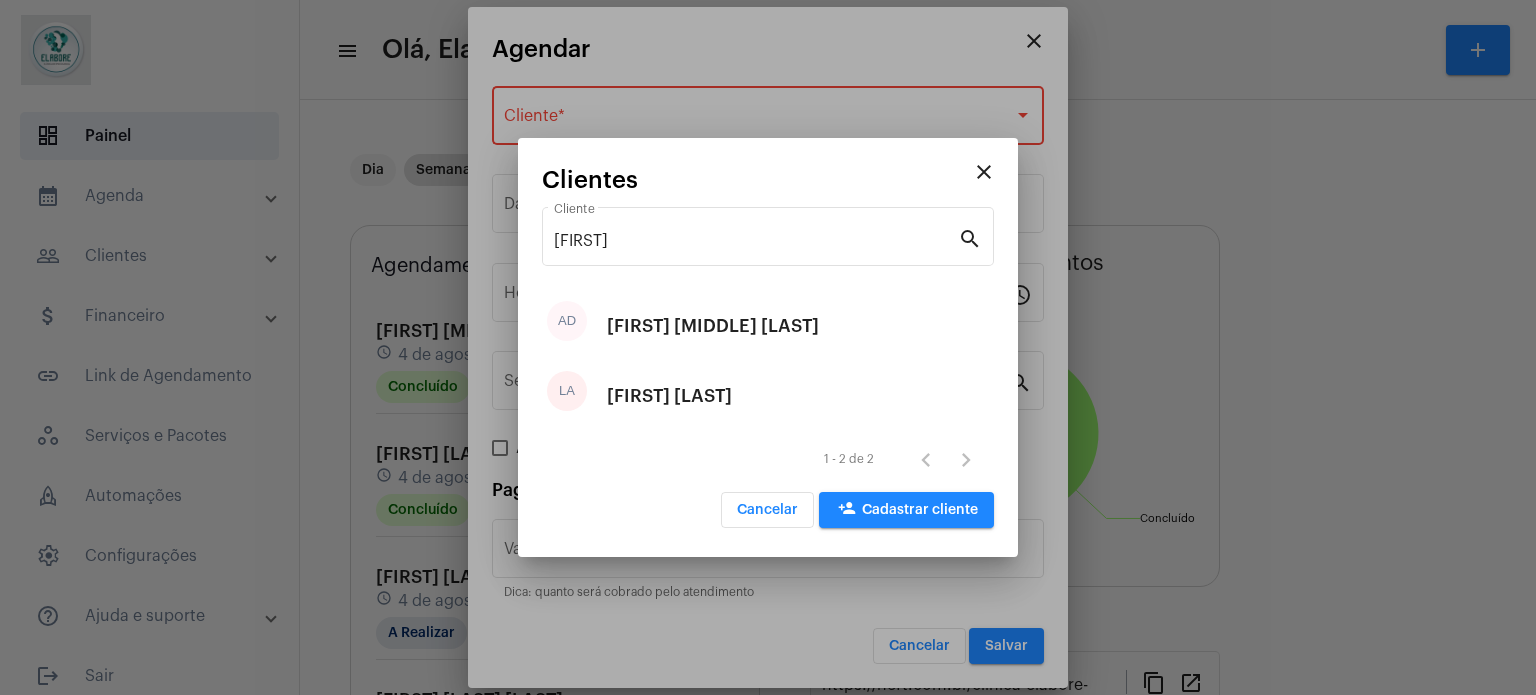 type on "R$" 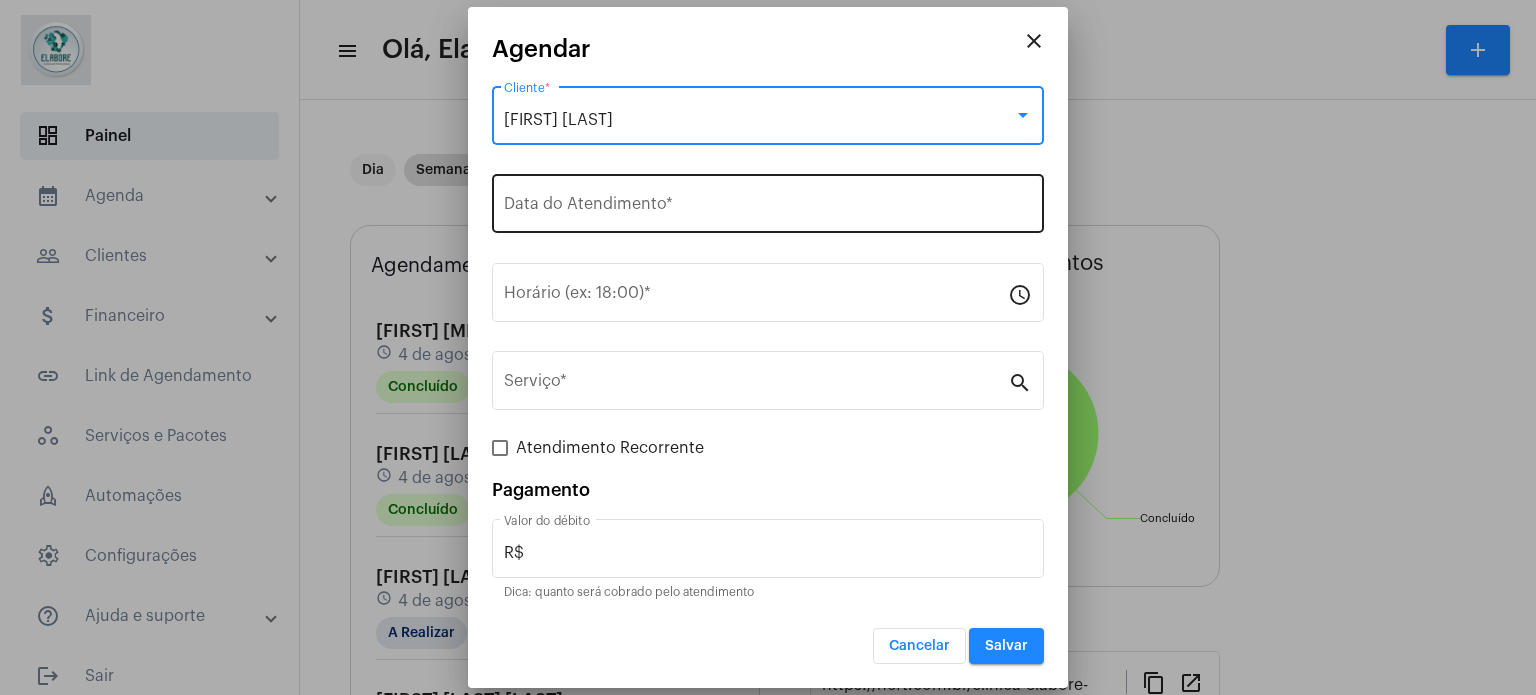 click on "Data do Atendimento  *" at bounding box center (768, 201) 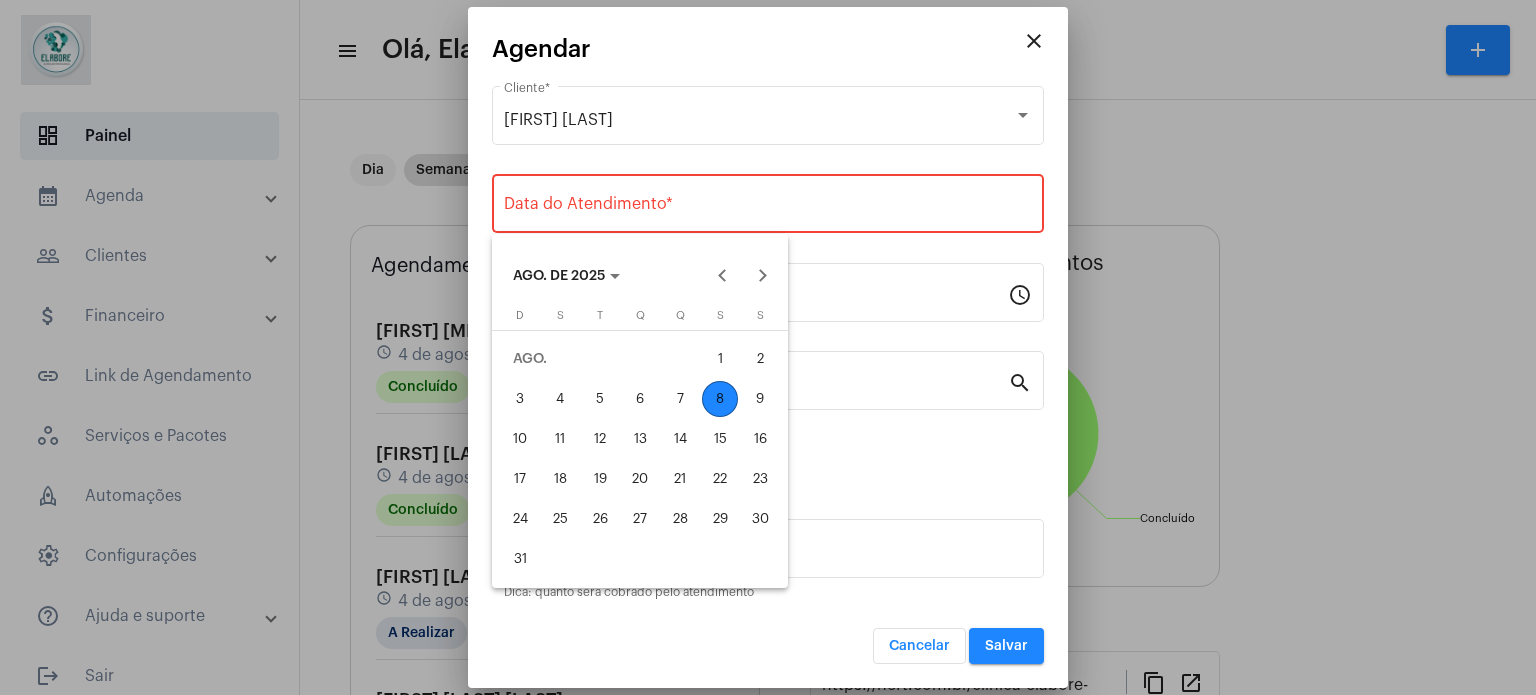 click at bounding box center (768, 347) 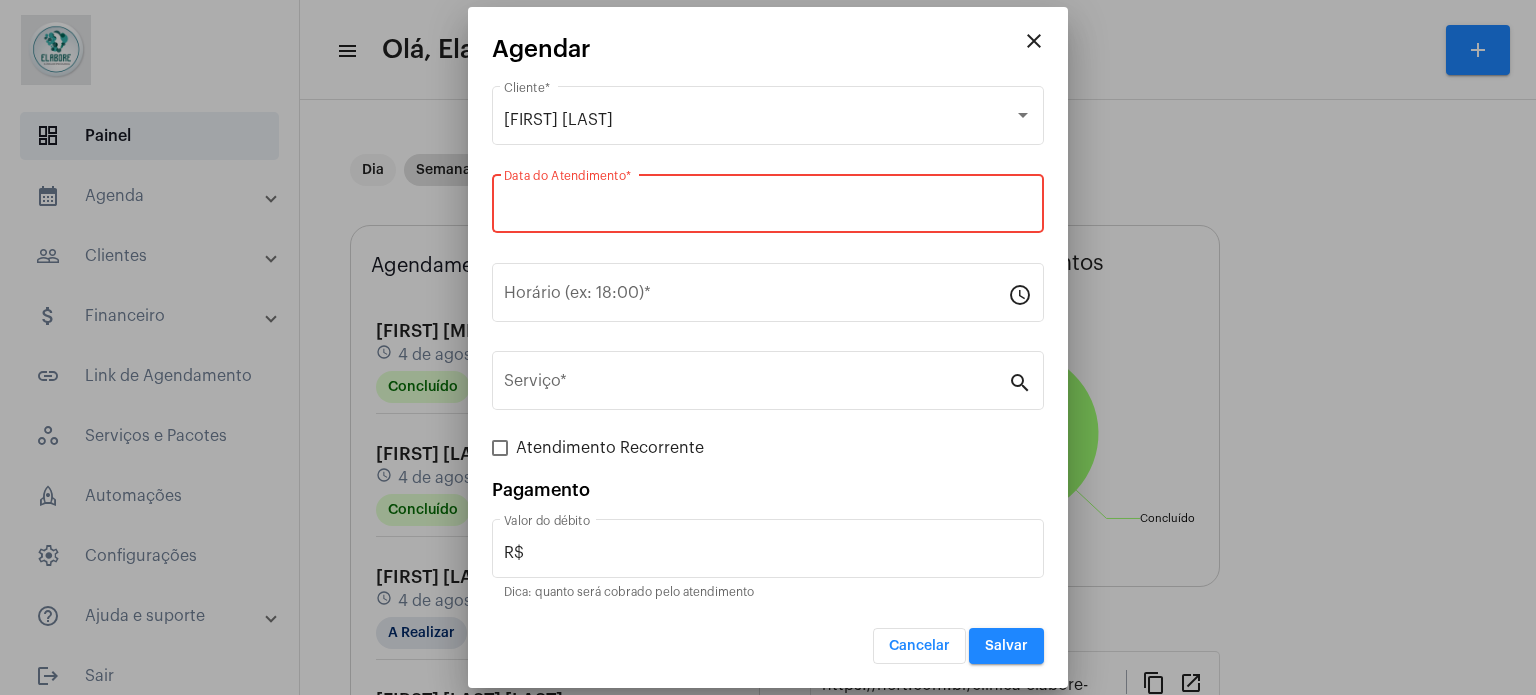 click on "Data do Atendimento  *" at bounding box center (768, 208) 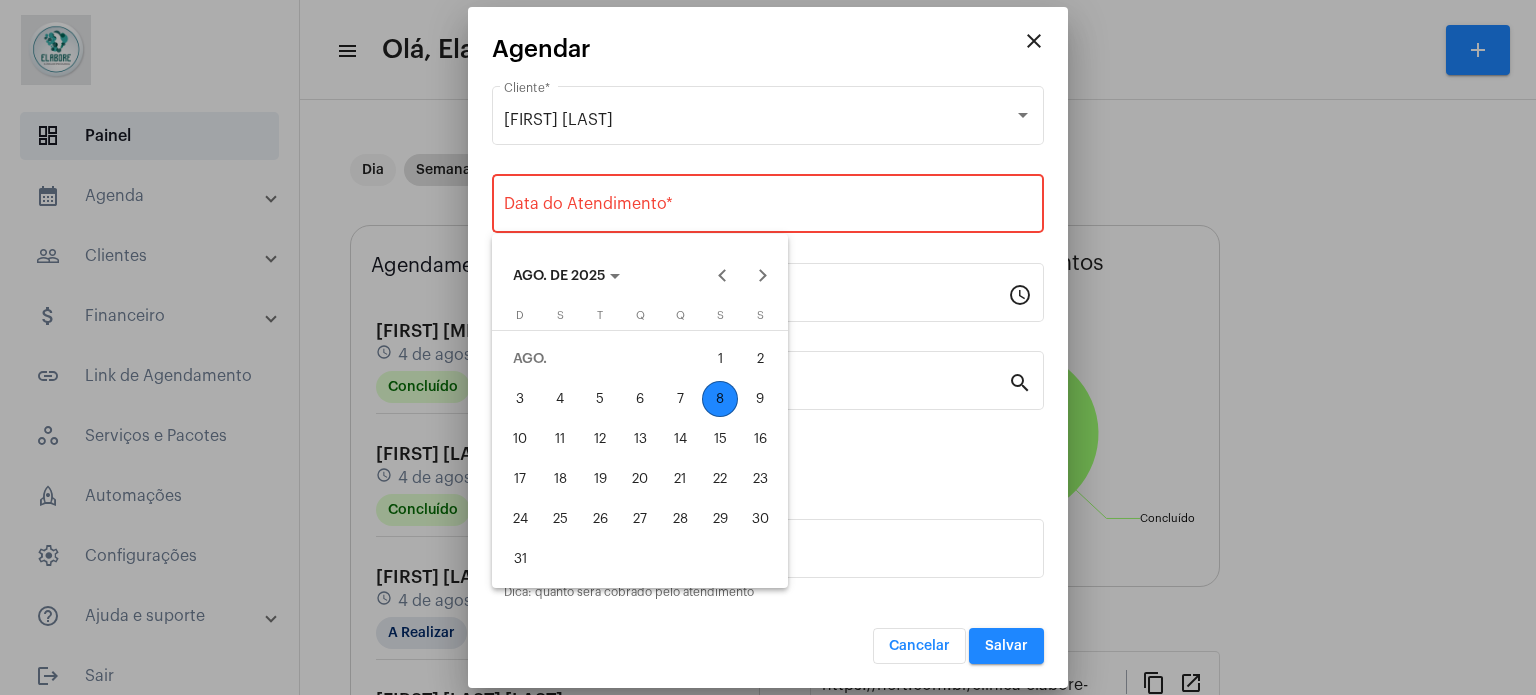 click on "9" at bounding box center [760, 399] 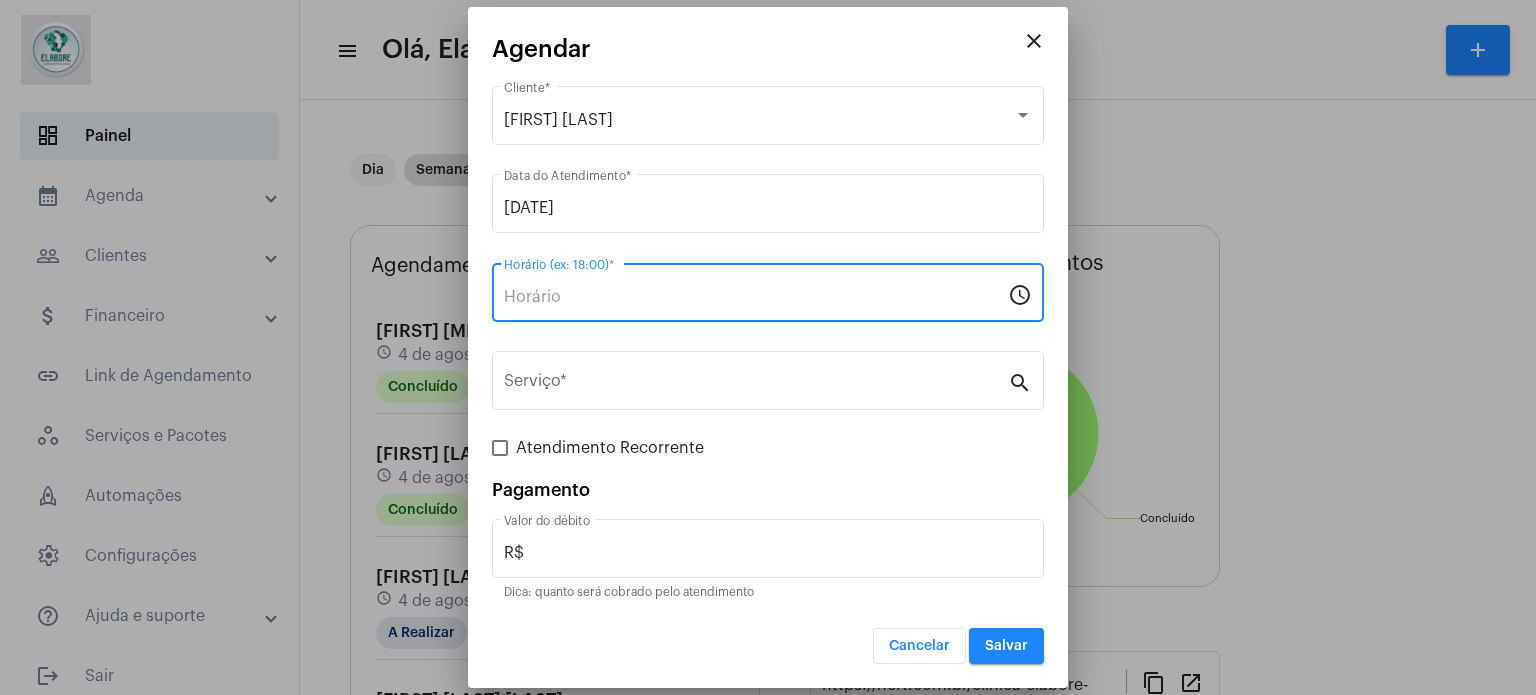click on "Horário (ex: 18:00)  *" at bounding box center (756, 297) 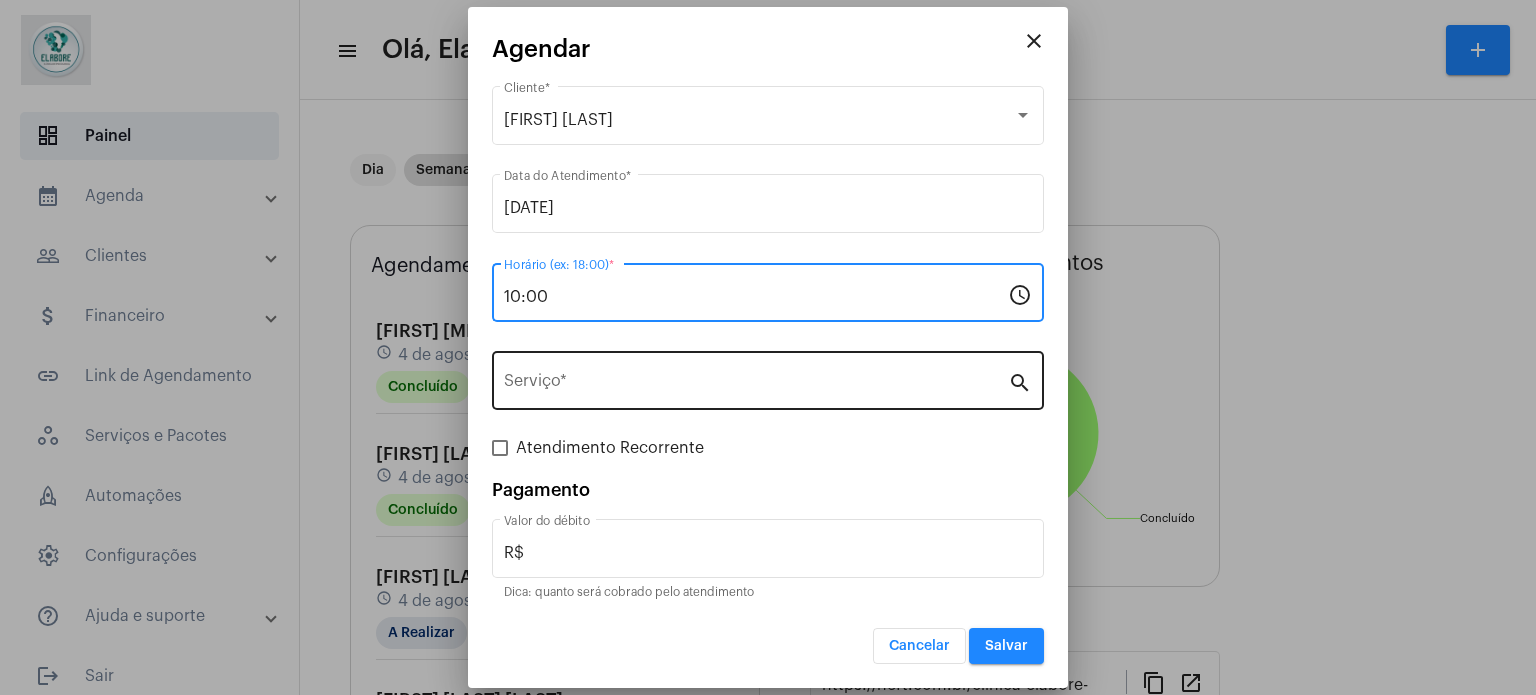 type on "10:00" 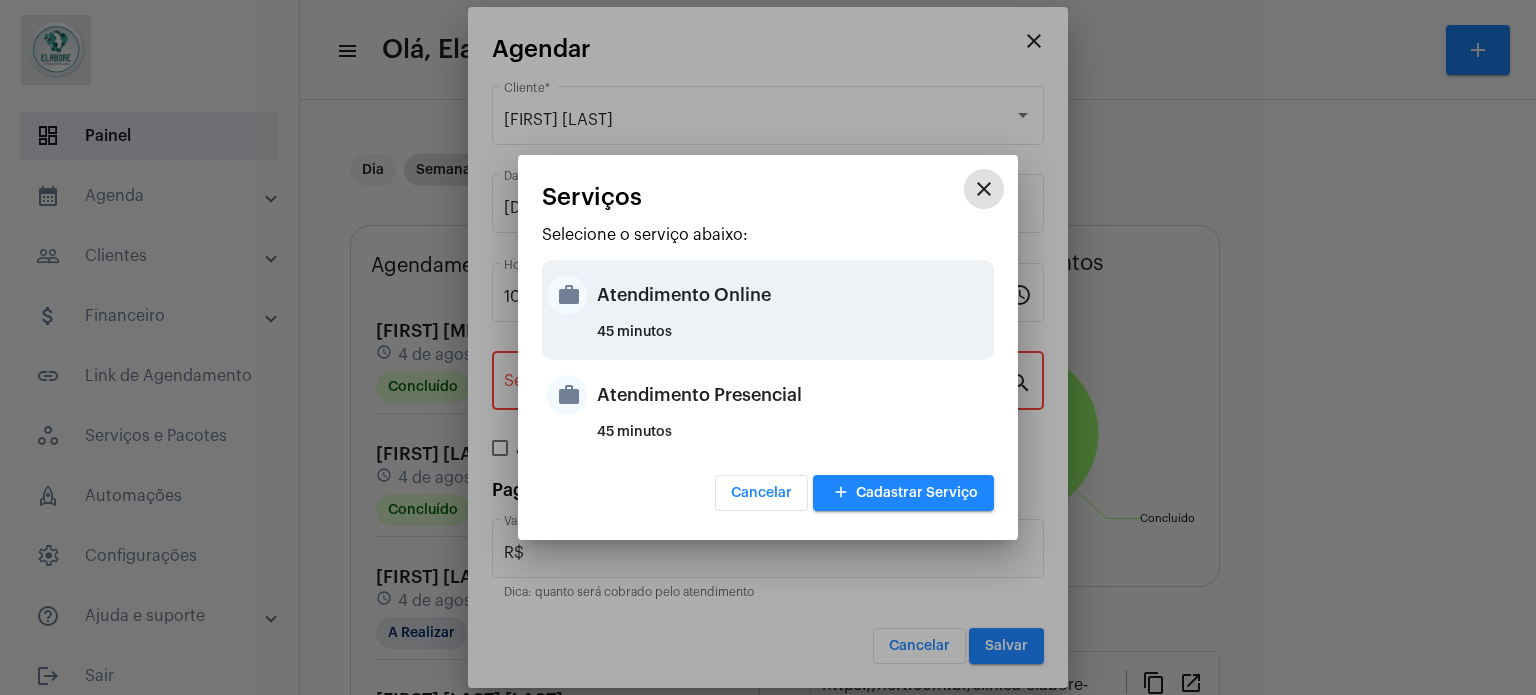 click on "Atendimento Online" at bounding box center (793, 295) 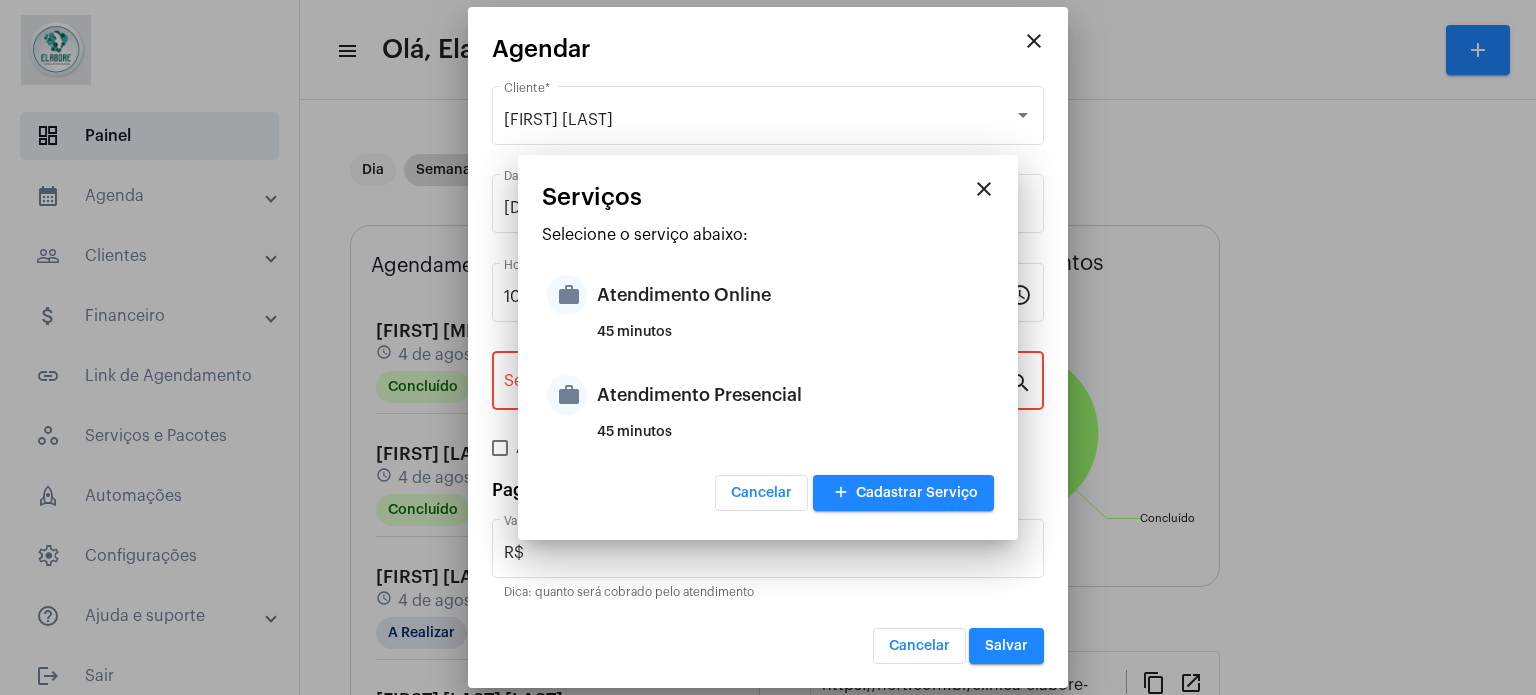 type on "Atendimento Online" 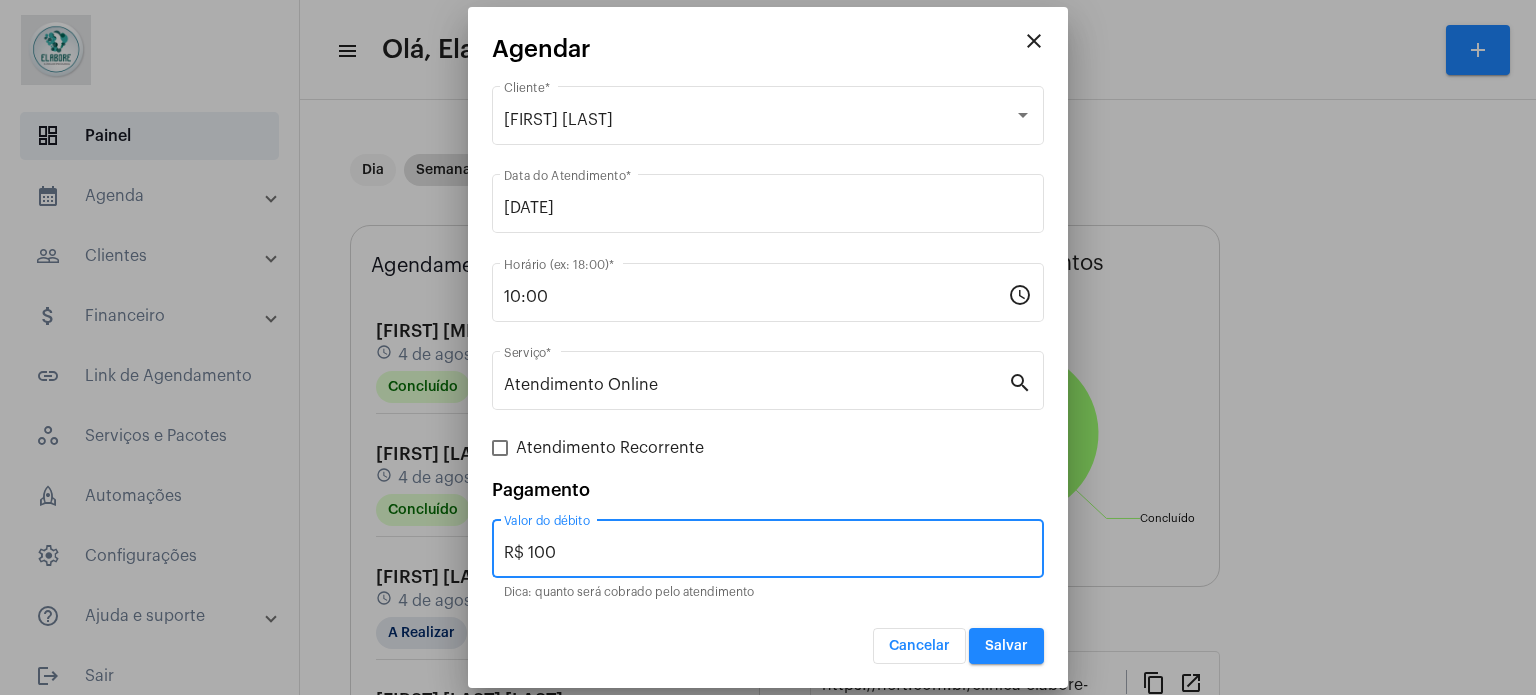 drag, startPoint x: 584, startPoint y: 543, endPoint x: 479, endPoint y: 546, distance: 105.04285 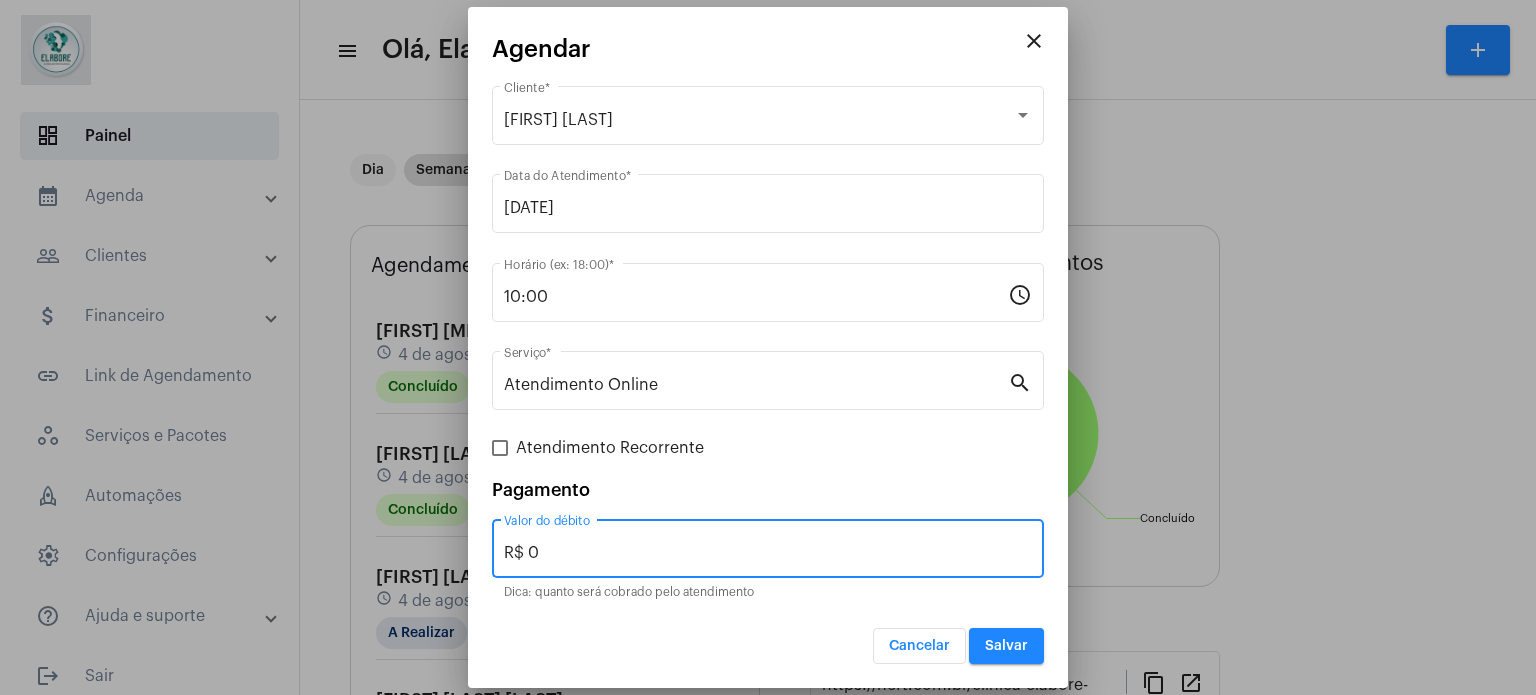 type on "R$ 0" 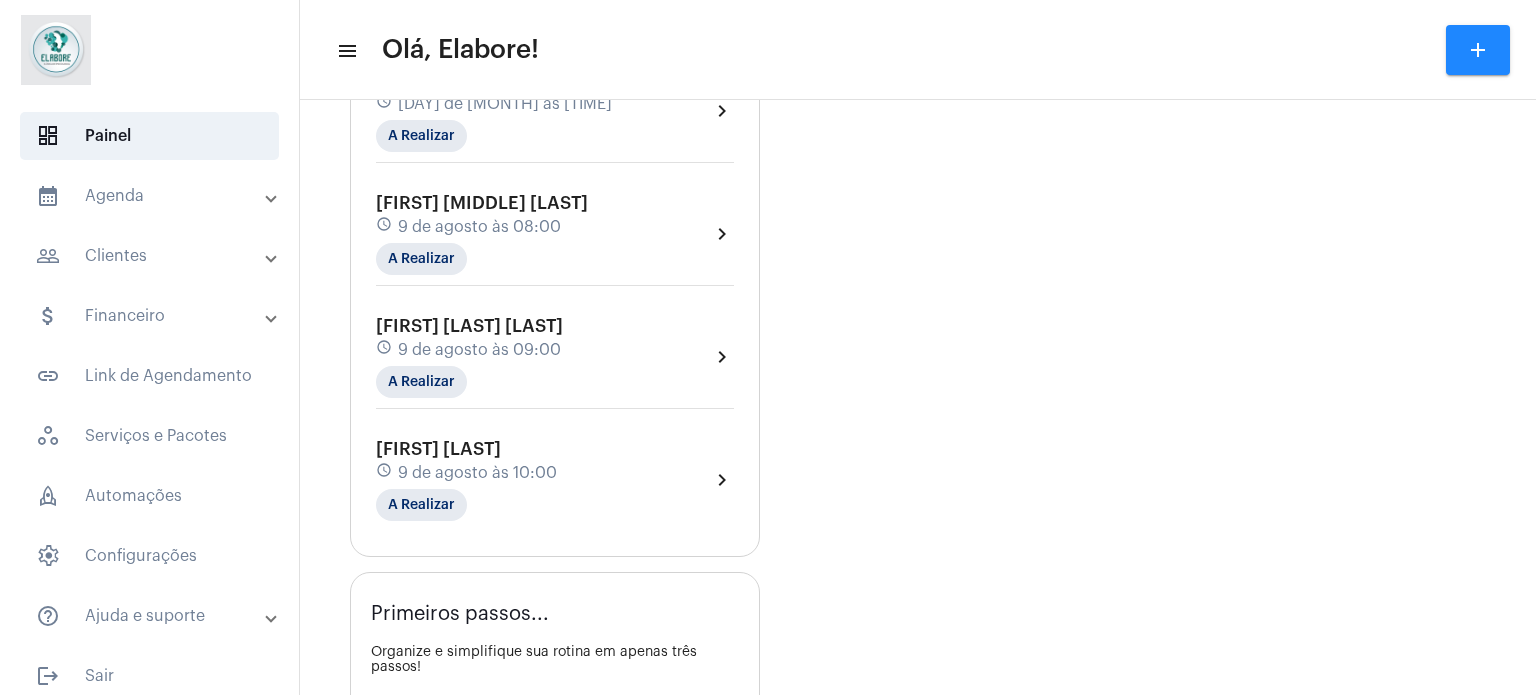 scroll, scrollTop: 2656, scrollLeft: 0, axis: vertical 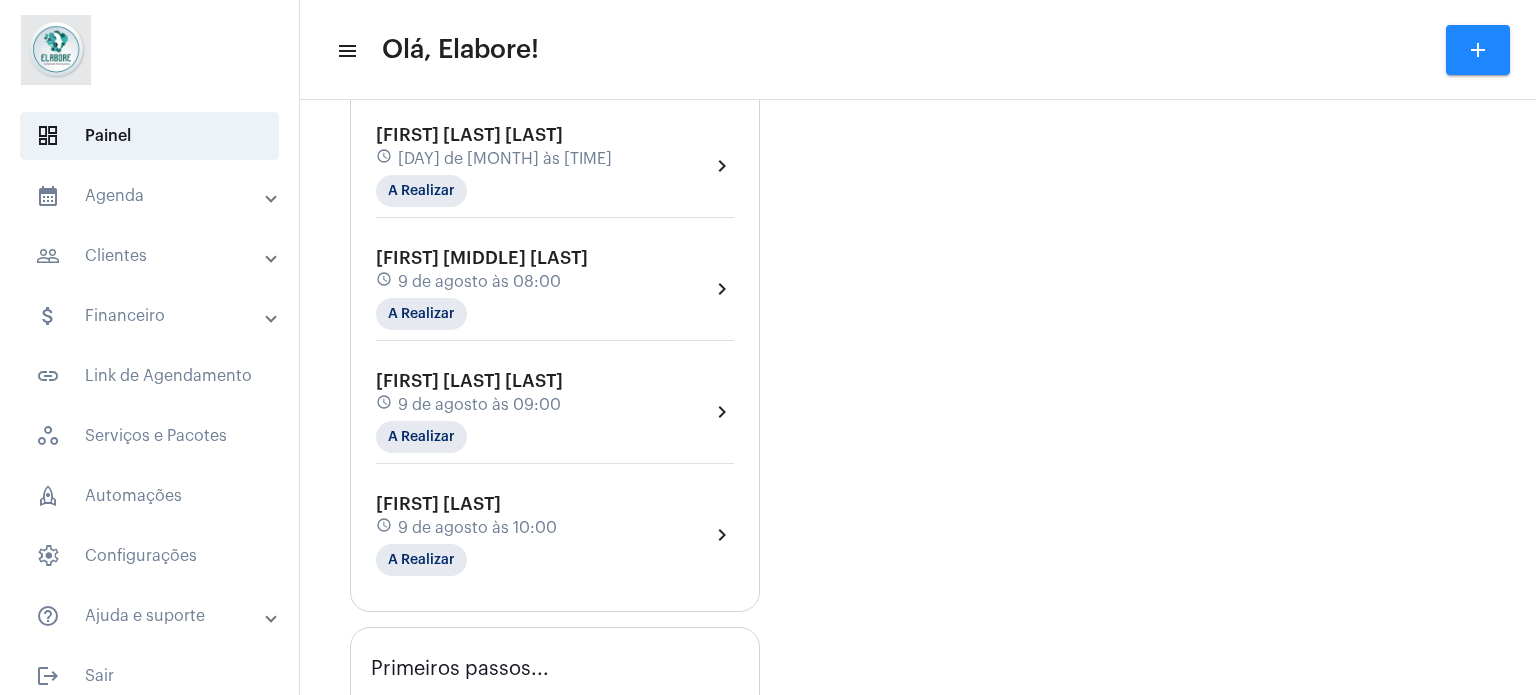 click on "schedule [DAY] de [MONTH] às [TIME]" 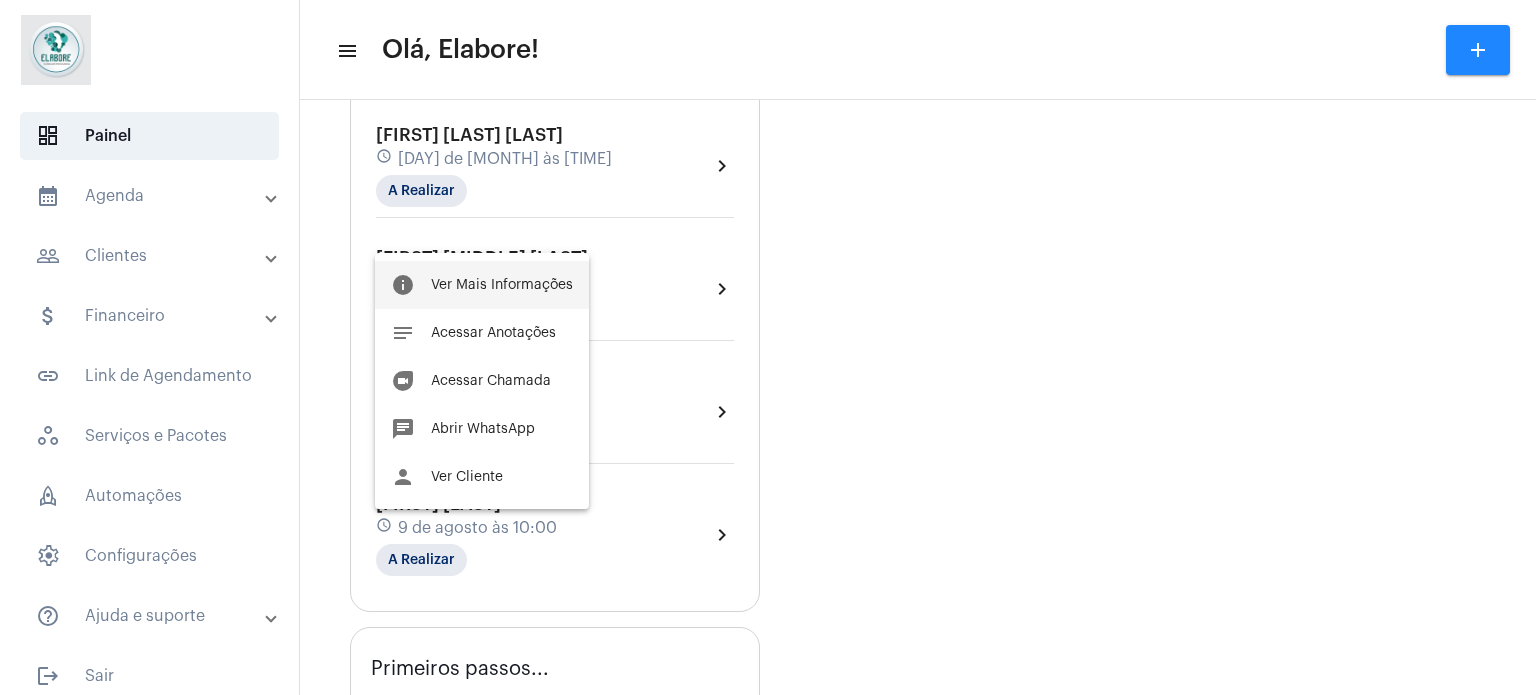 click on "Ver Mais Informações" at bounding box center (502, 285) 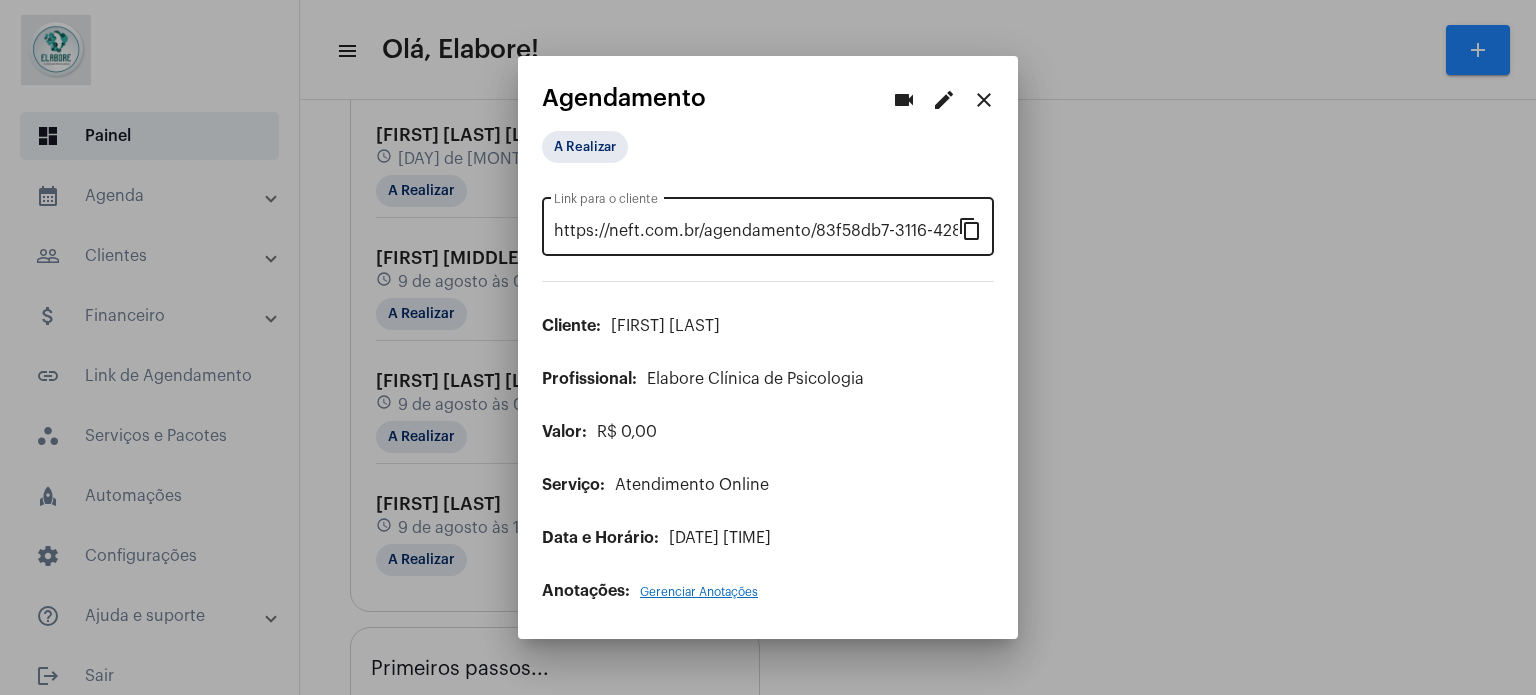 click on "content_copy" at bounding box center [970, 228] 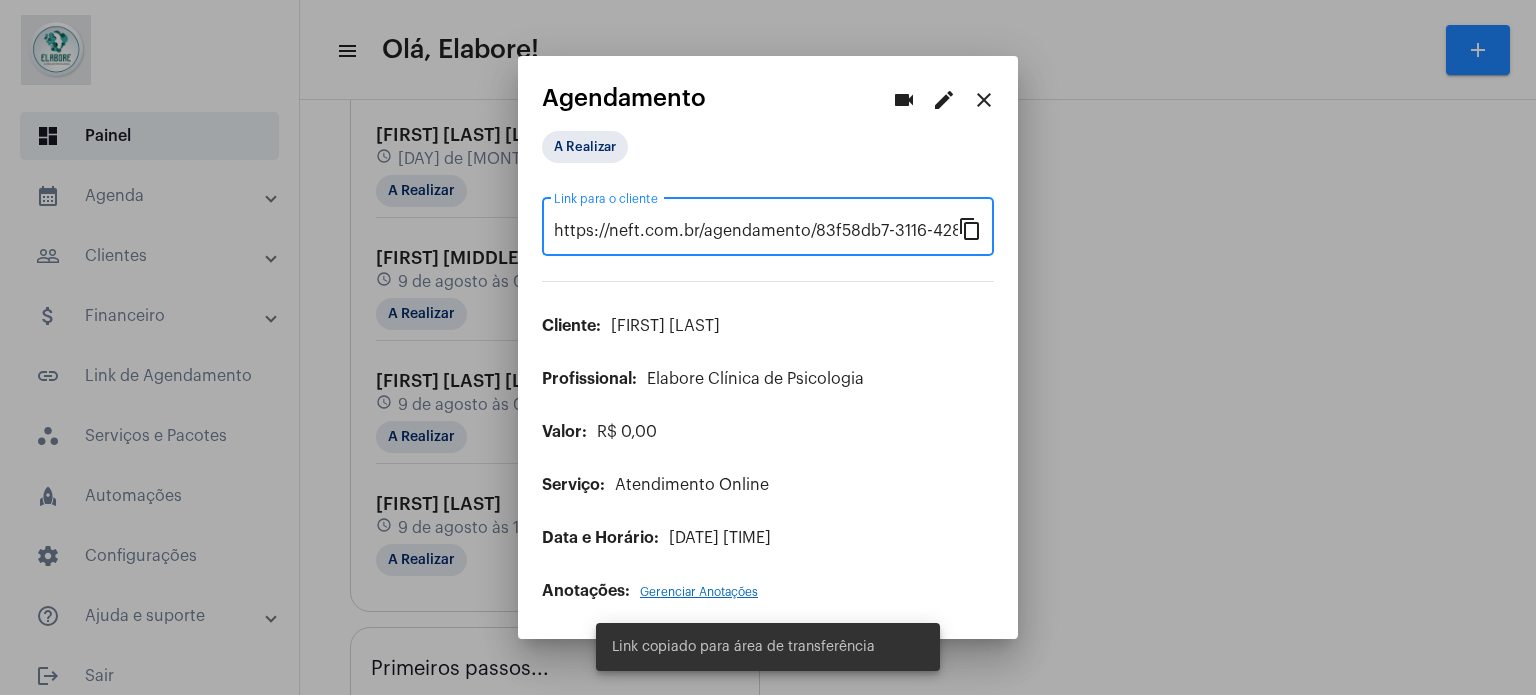scroll, scrollTop: 0, scrollLeft: 171, axis: horizontal 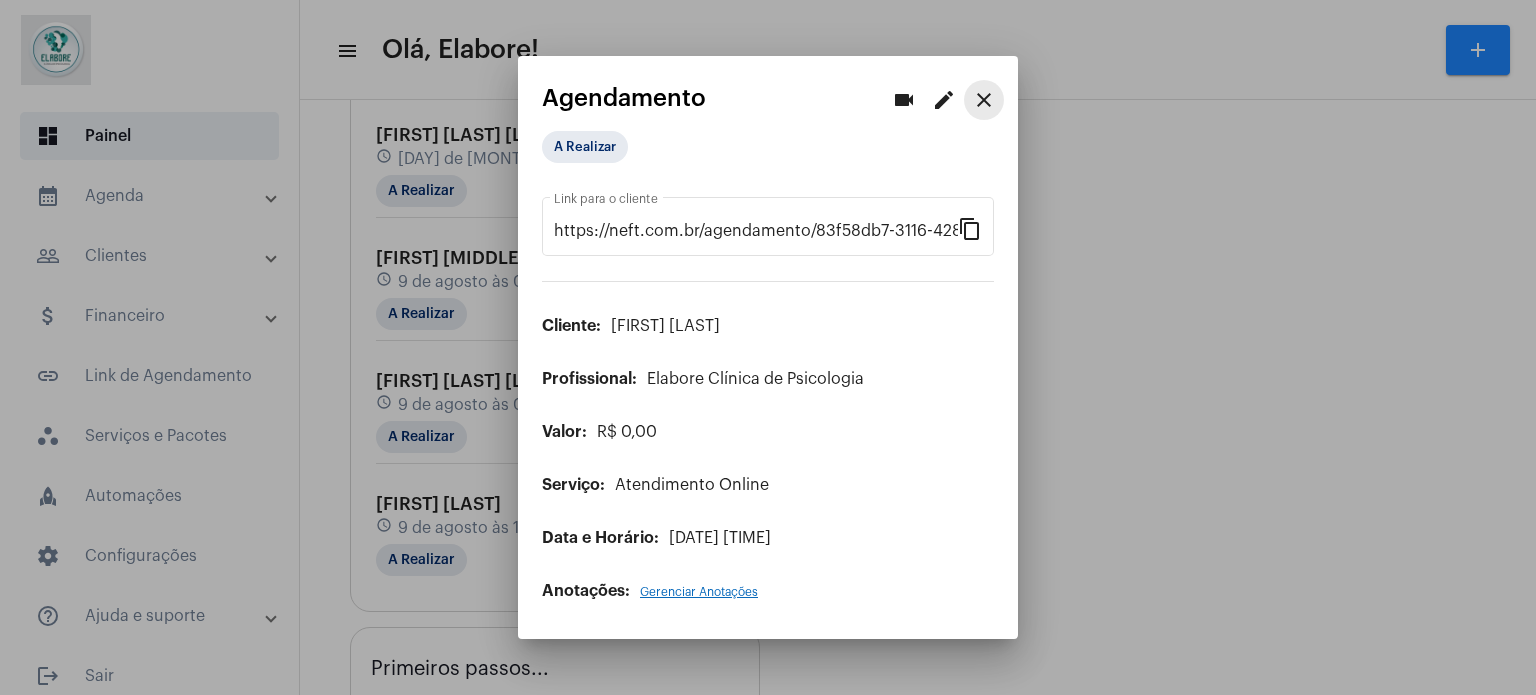 click on "close" at bounding box center [984, 100] 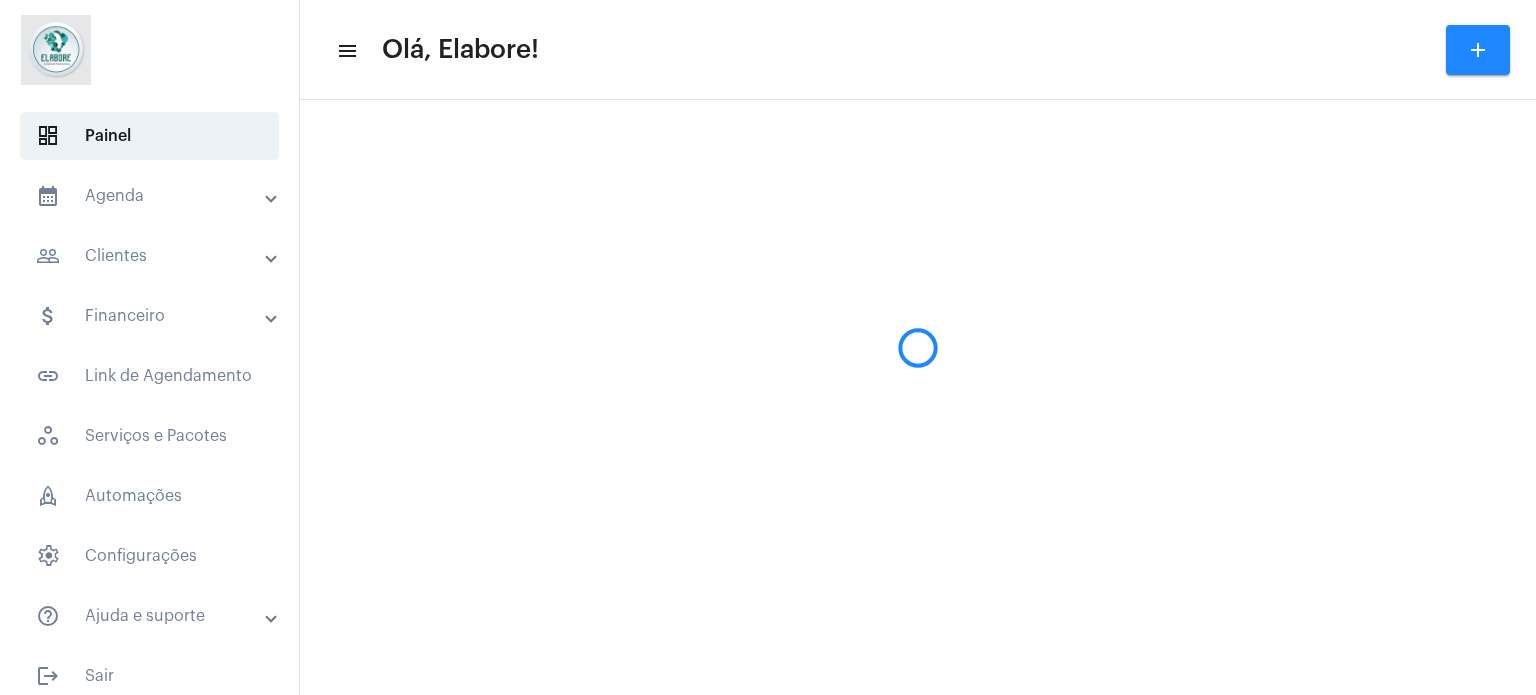 scroll, scrollTop: 0, scrollLeft: 0, axis: both 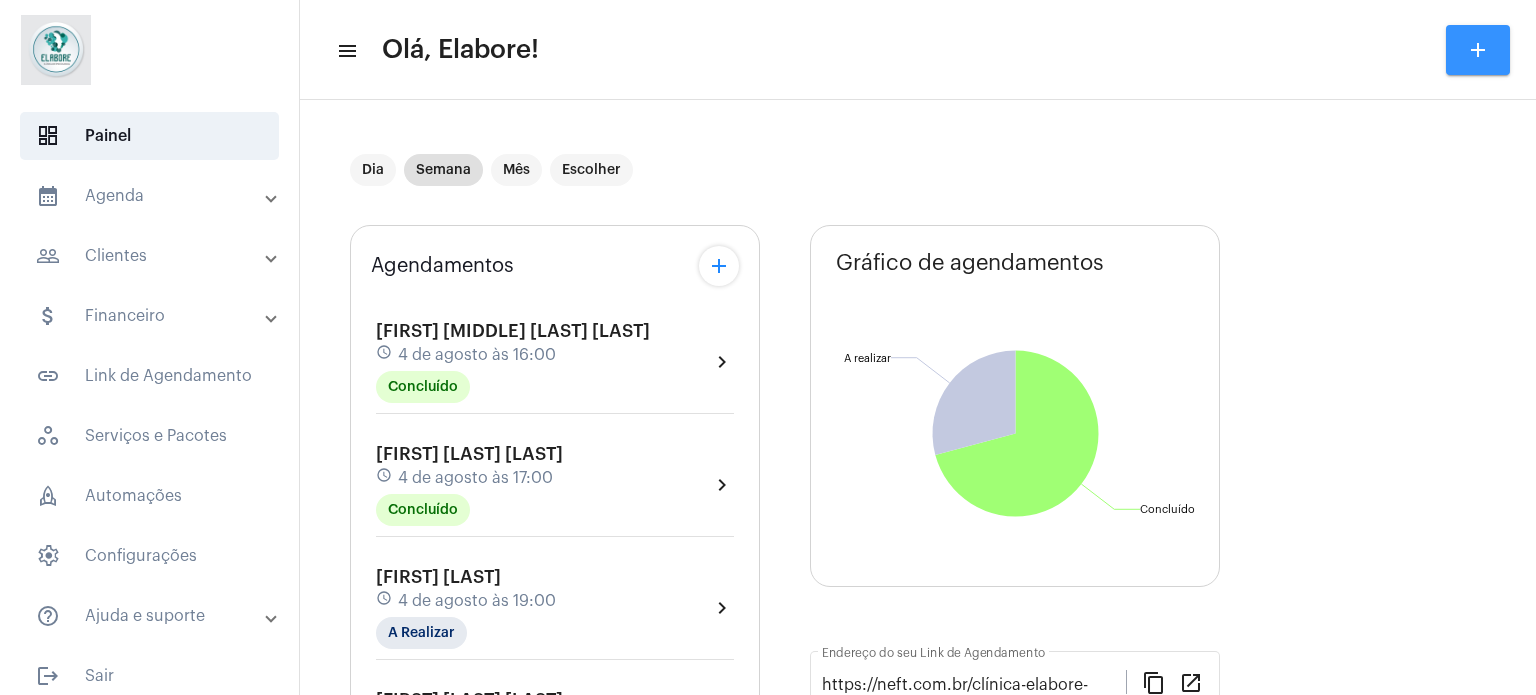 click on "add" 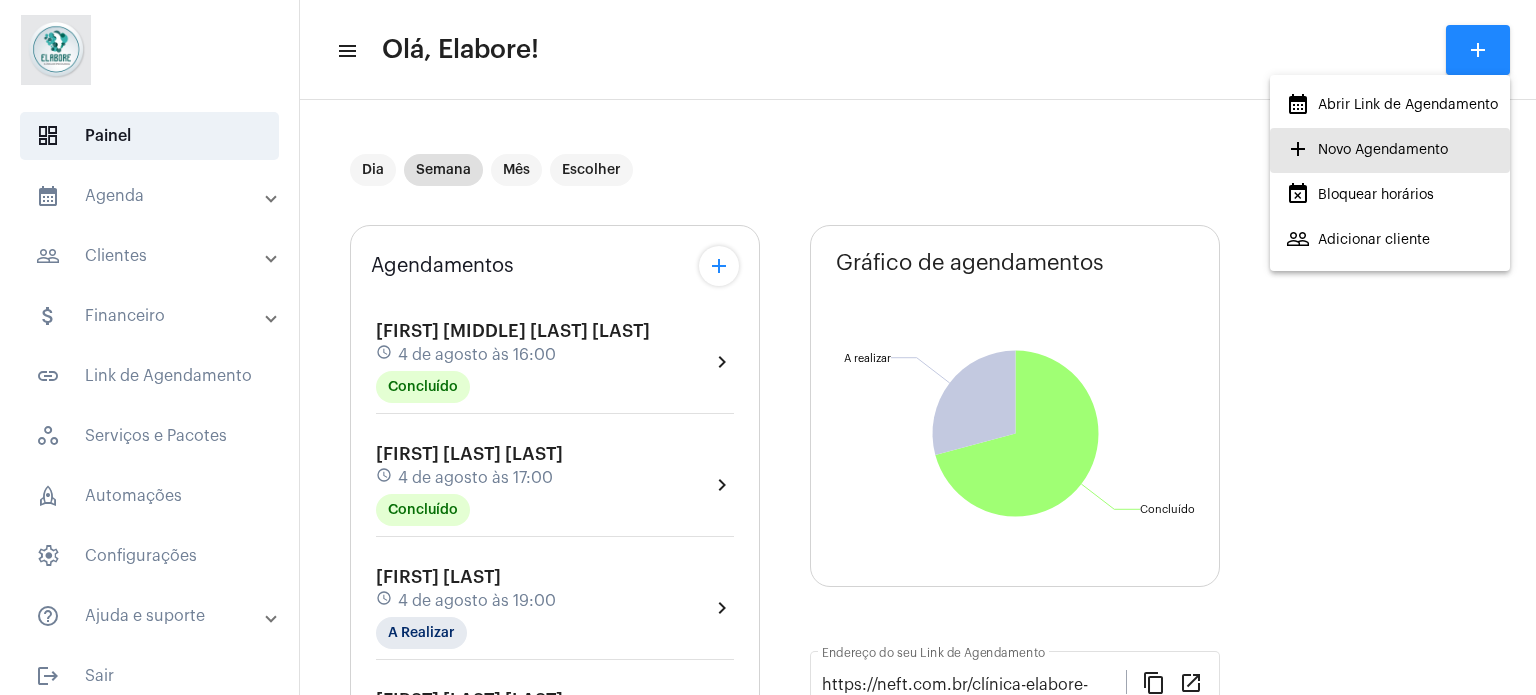 click on "add Novo Agendamento" at bounding box center (1367, 150) 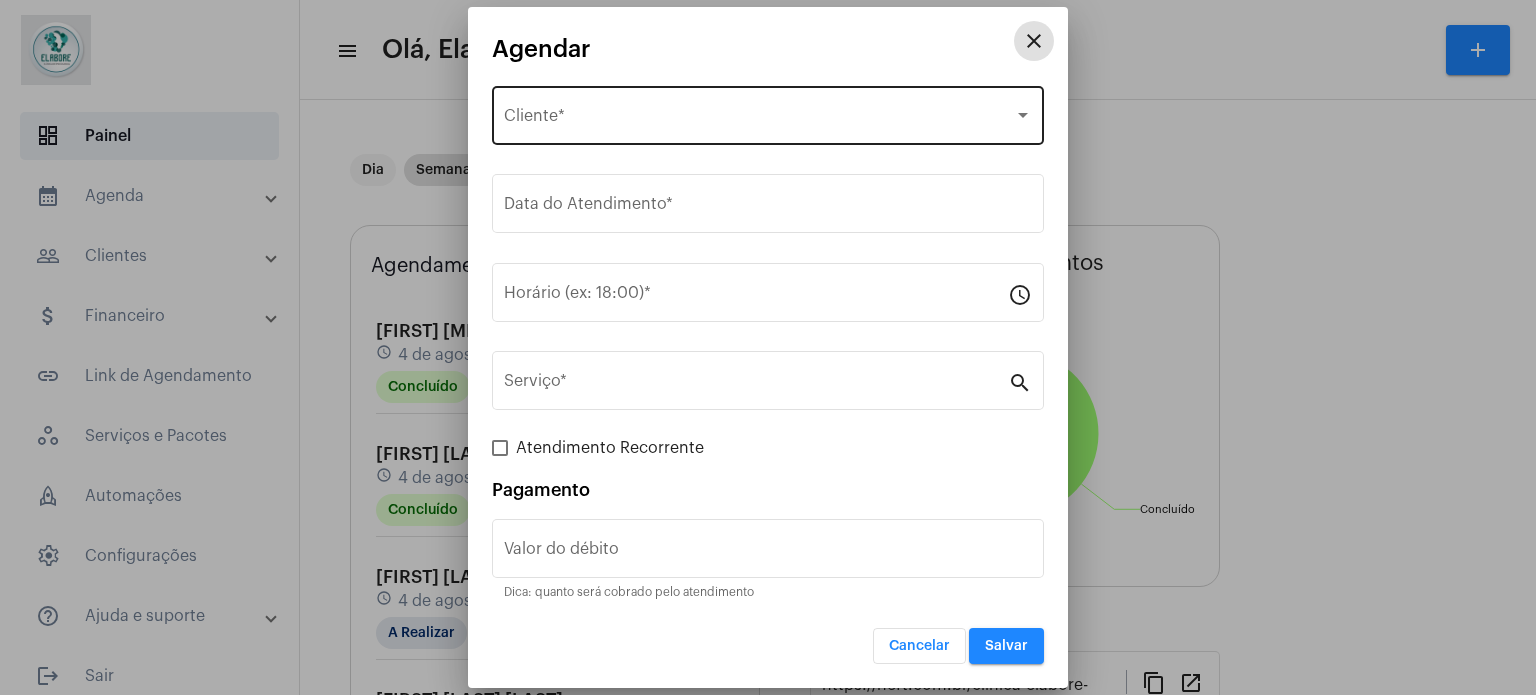 click on "Selecione o Cliente Cliente  *" at bounding box center (768, 113) 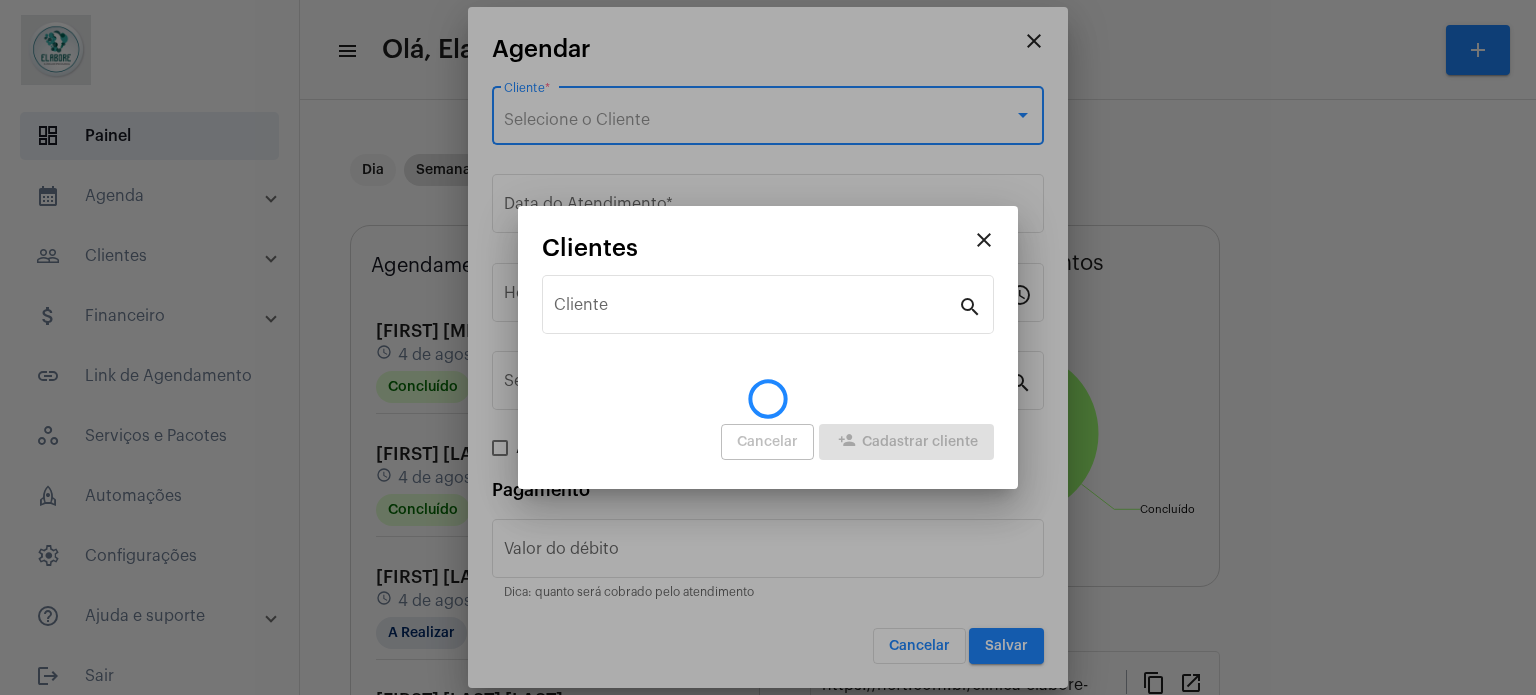 click on "close Agendar Selecione o Cliente Cliente  * Data do Atendimento  * Horário (ex: 18:00)  * schedule Serviço  * search   Atendimento Recorrente Pagamento Valor do débito Dica: quanto será cobrado pelo atendimento Cancelar Salvar close Clientes Cliente search Cancelar person_add Cadastrar cliente" at bounding box center (768, 347) 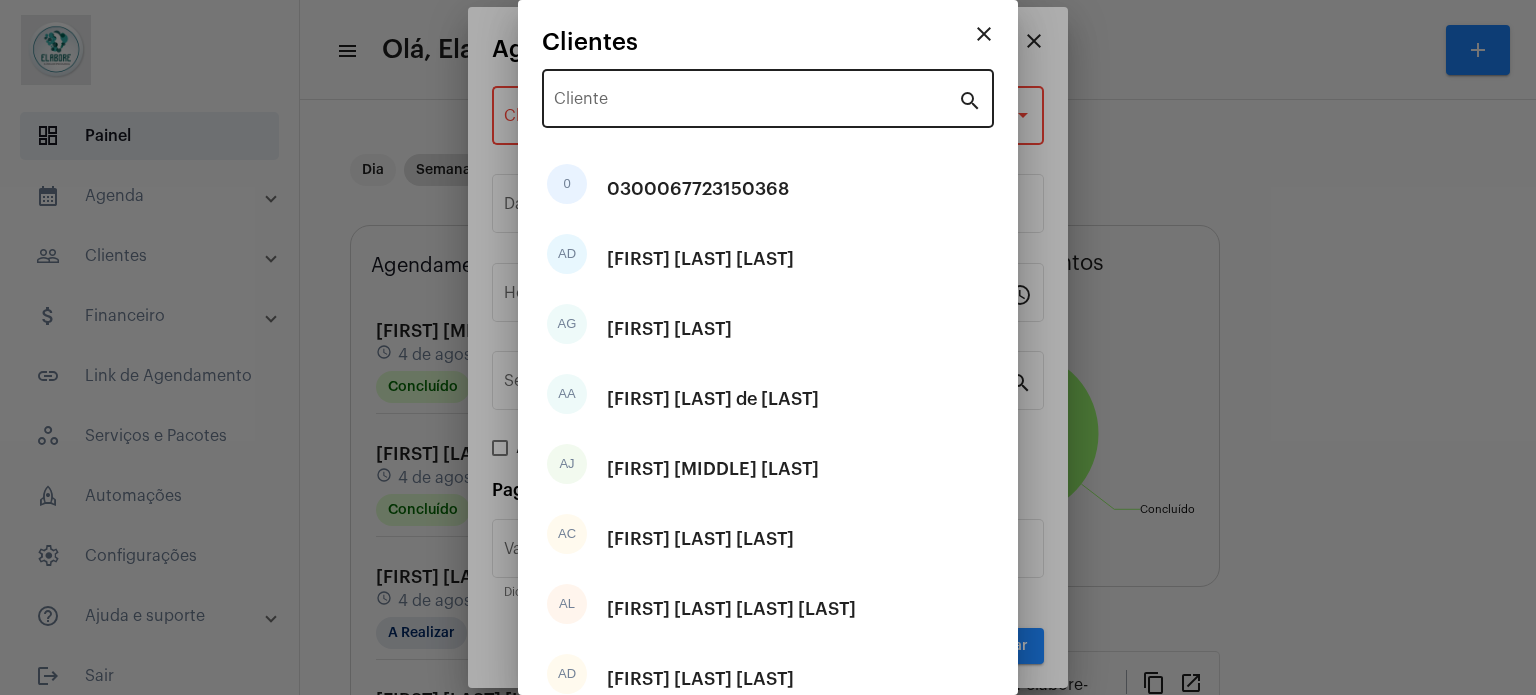 click on "Cliente" at bounding box center (756, 103) 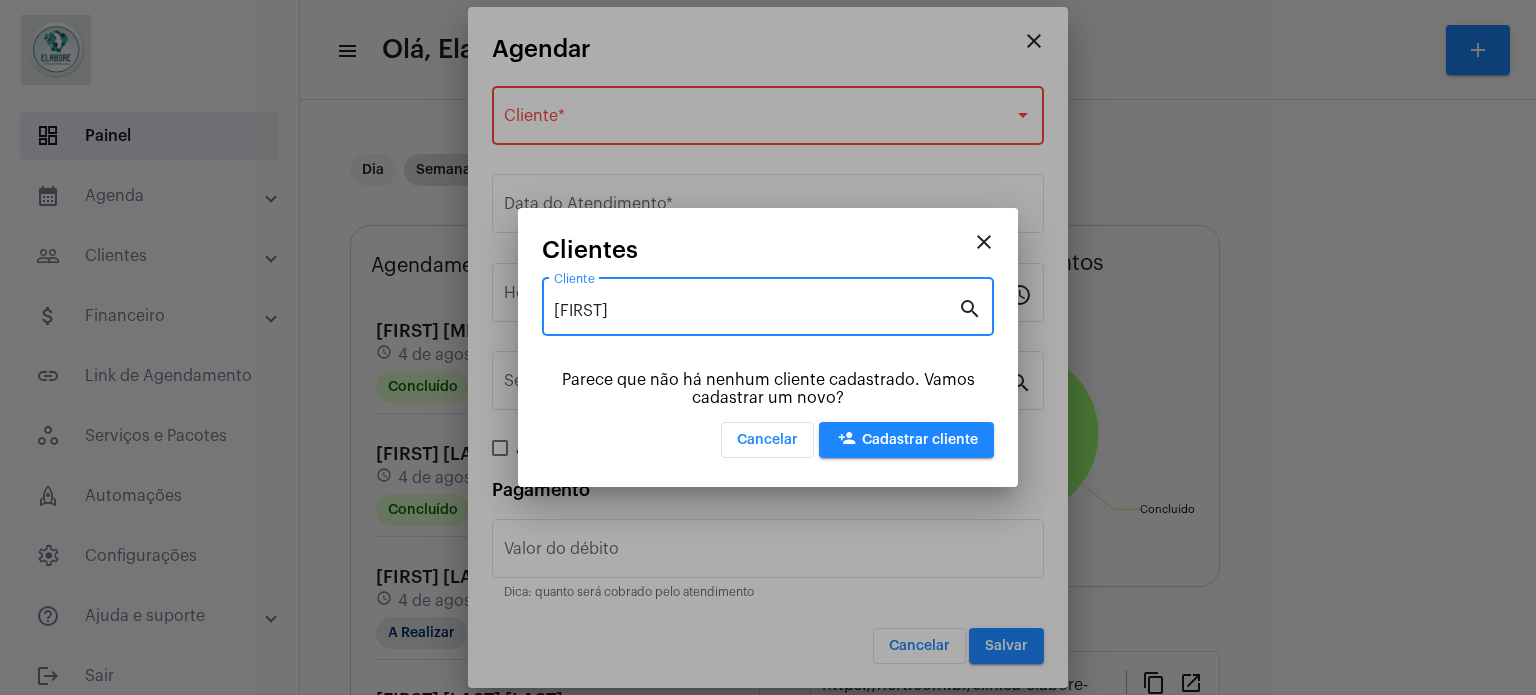 type on "[FIRST]" 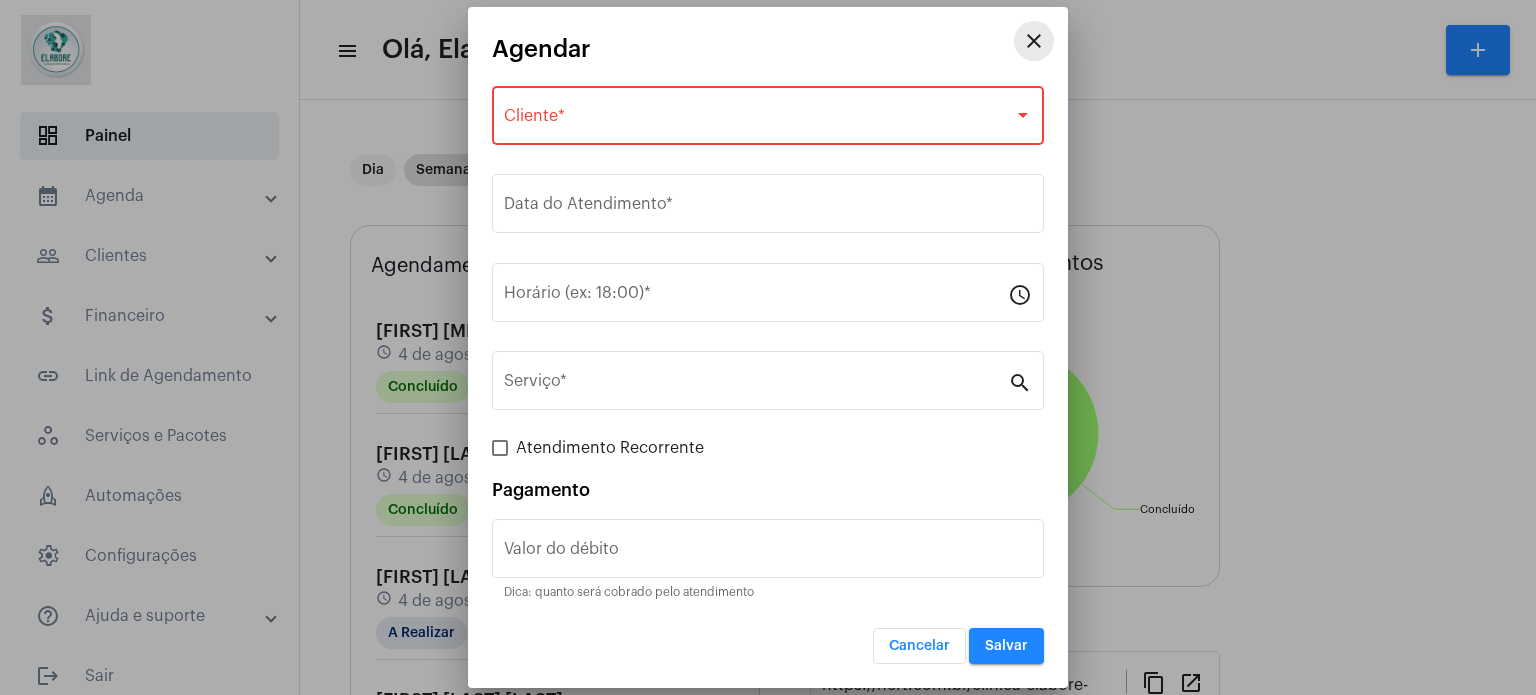 click on "close" at bounding box center (1034, 41) 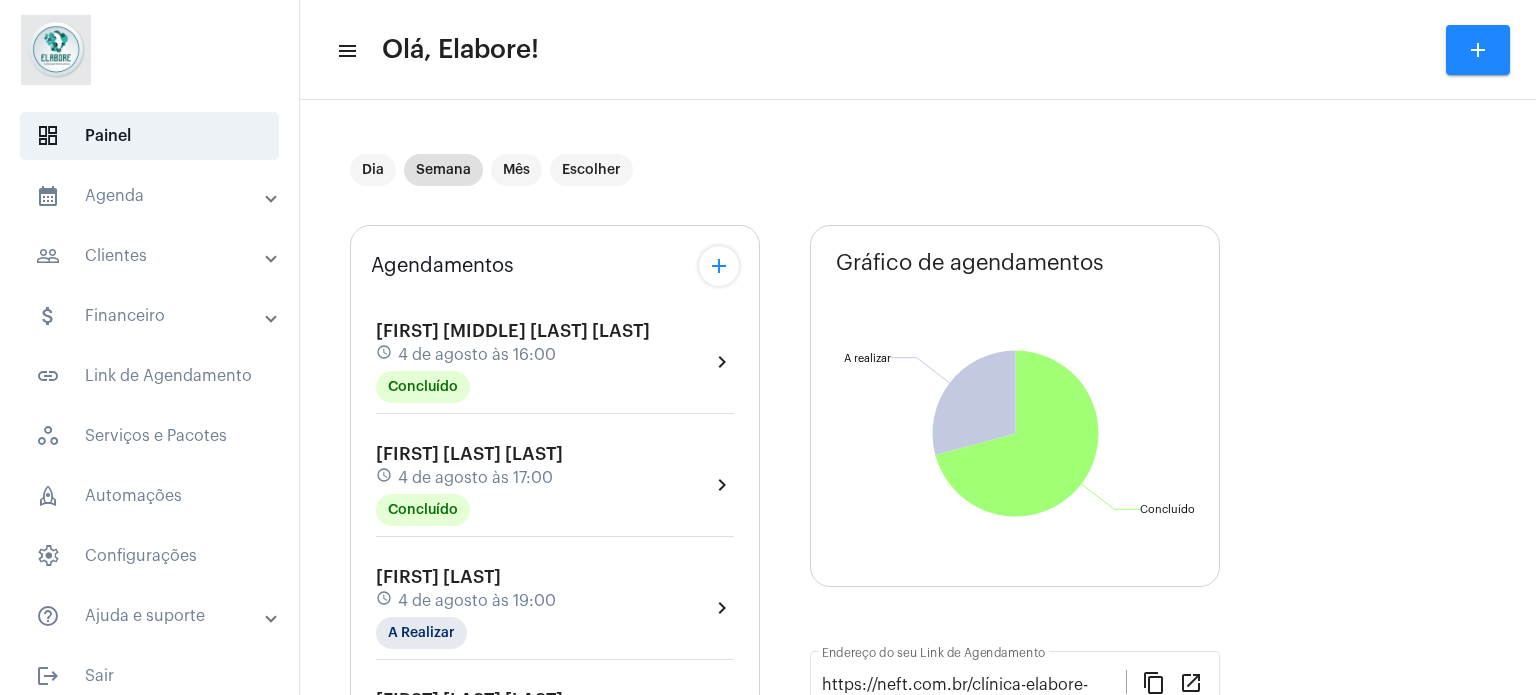 click on "people_outline  Clientes" at bounding box center (151, 256) 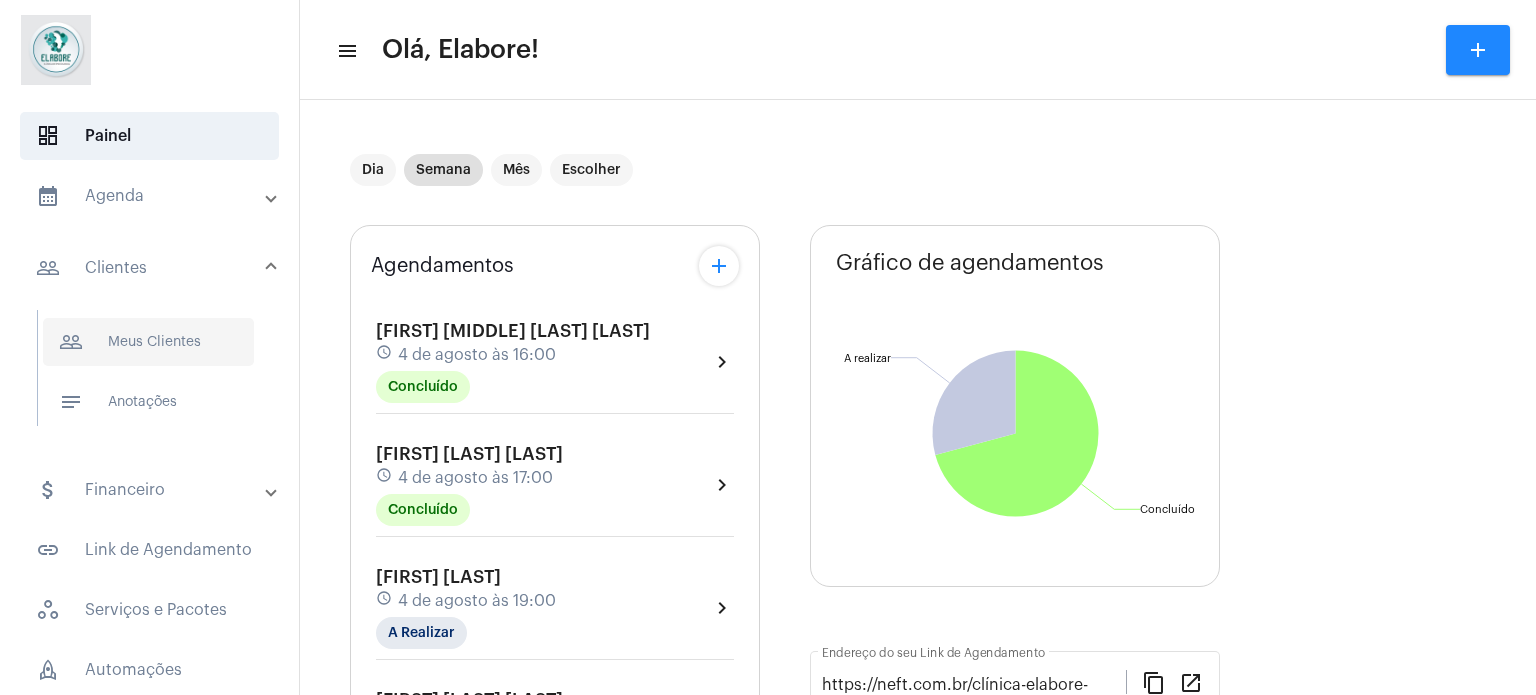 click on "people_outline  Meus Clientes" at bounding box center (148, 342) 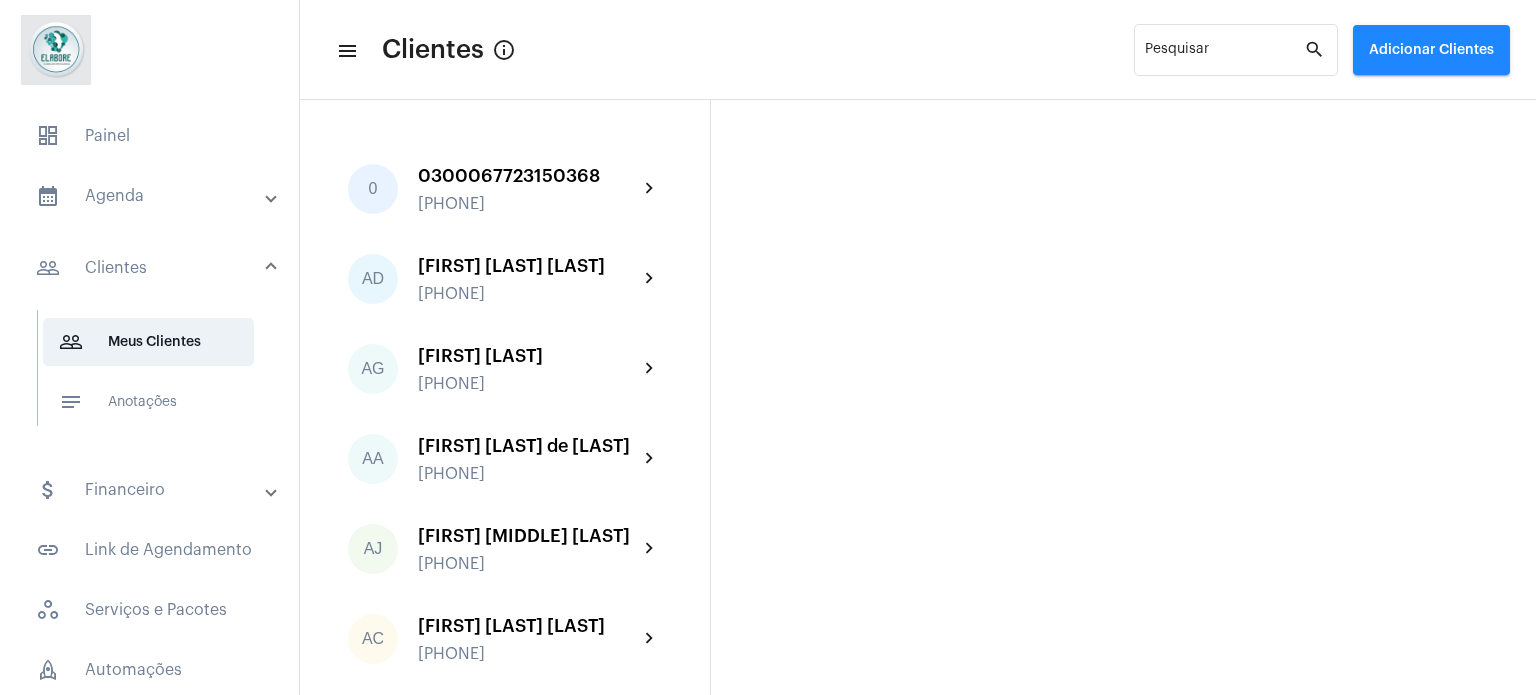 click on "Adicionar Clientes" 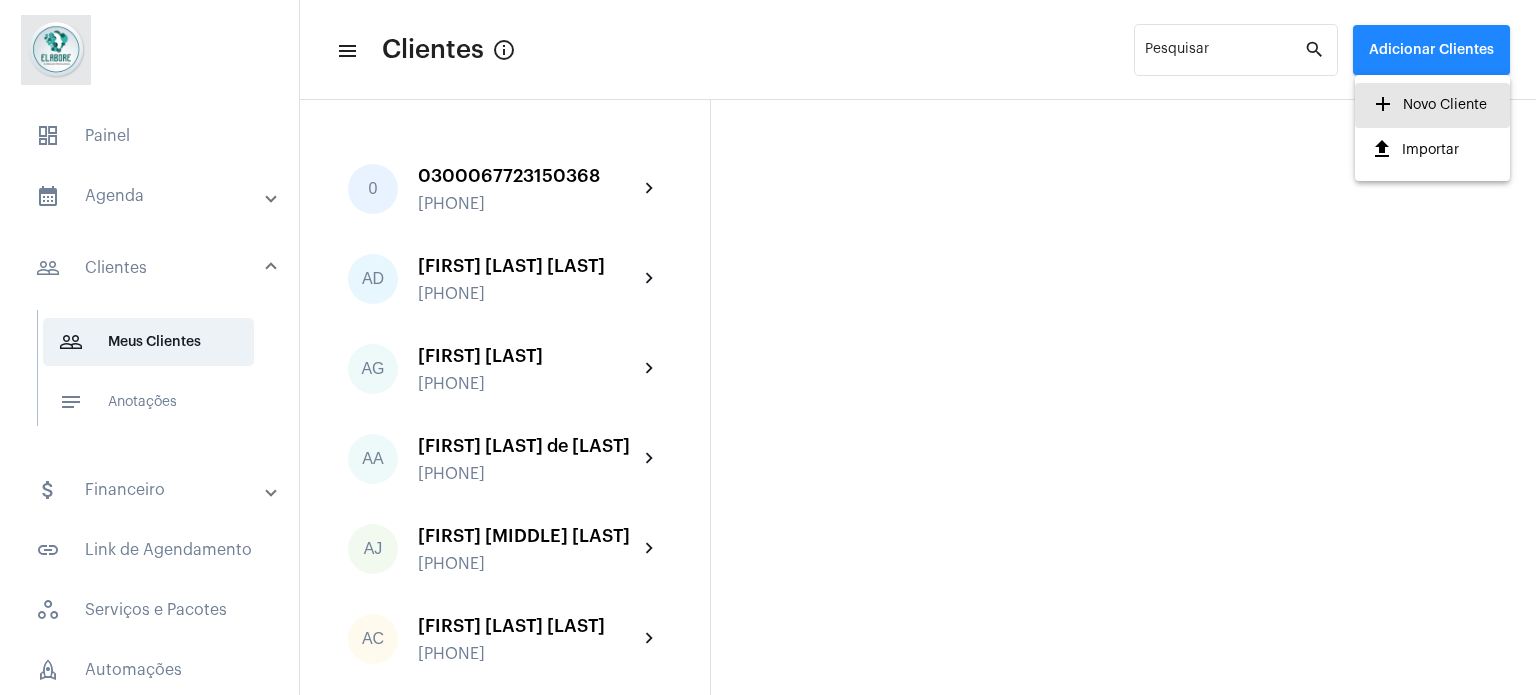 click on "add  Novo Cliente" at bounding box center (1429, 105) 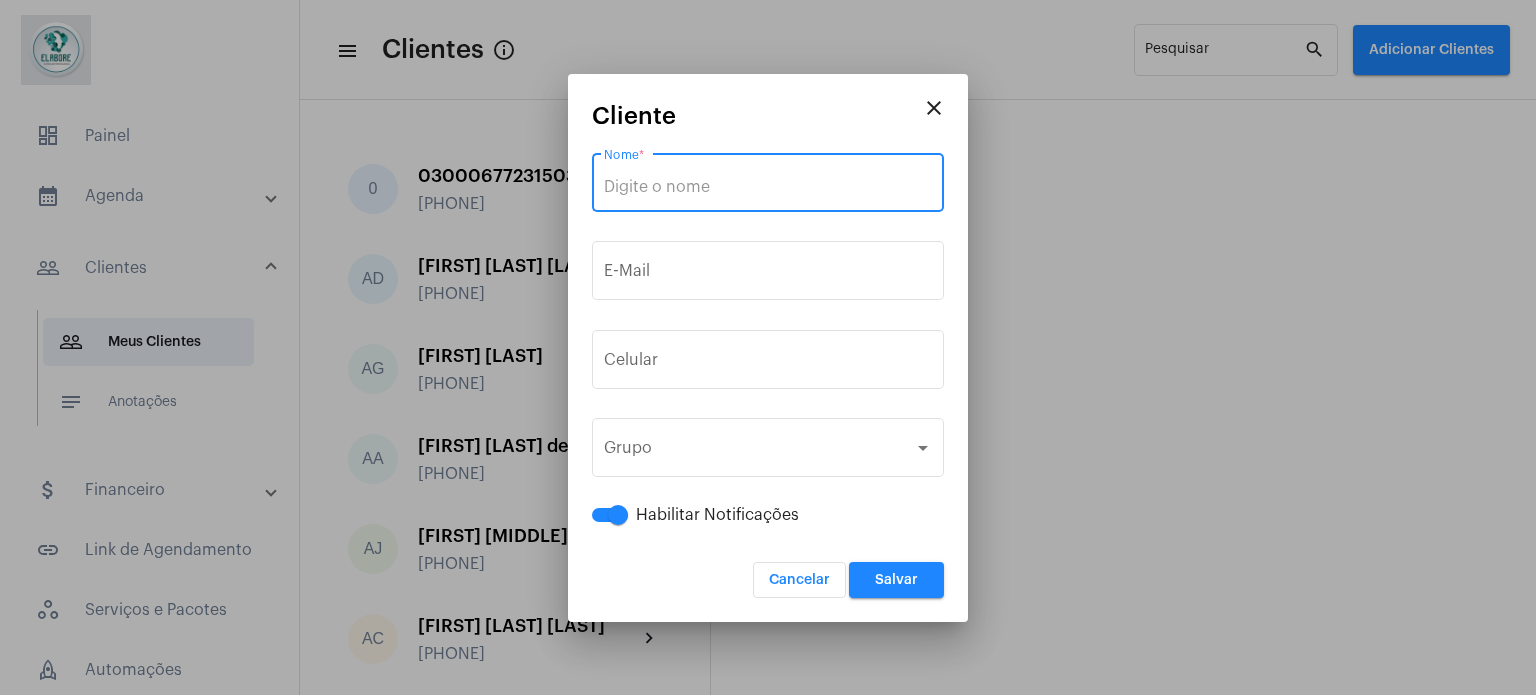 click on "Nome  *" at bounding box center [768, 187] 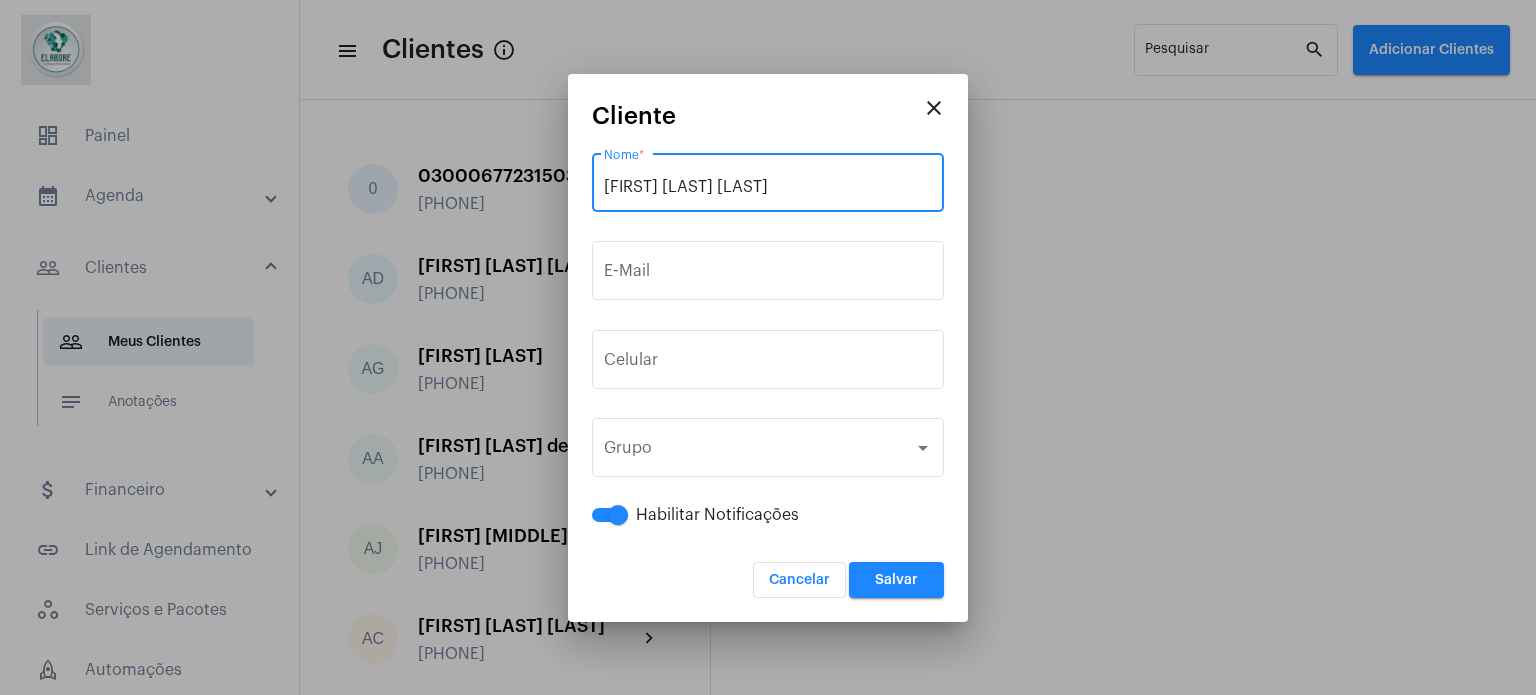 type on "[FIRST] [LAST] [LAST]" 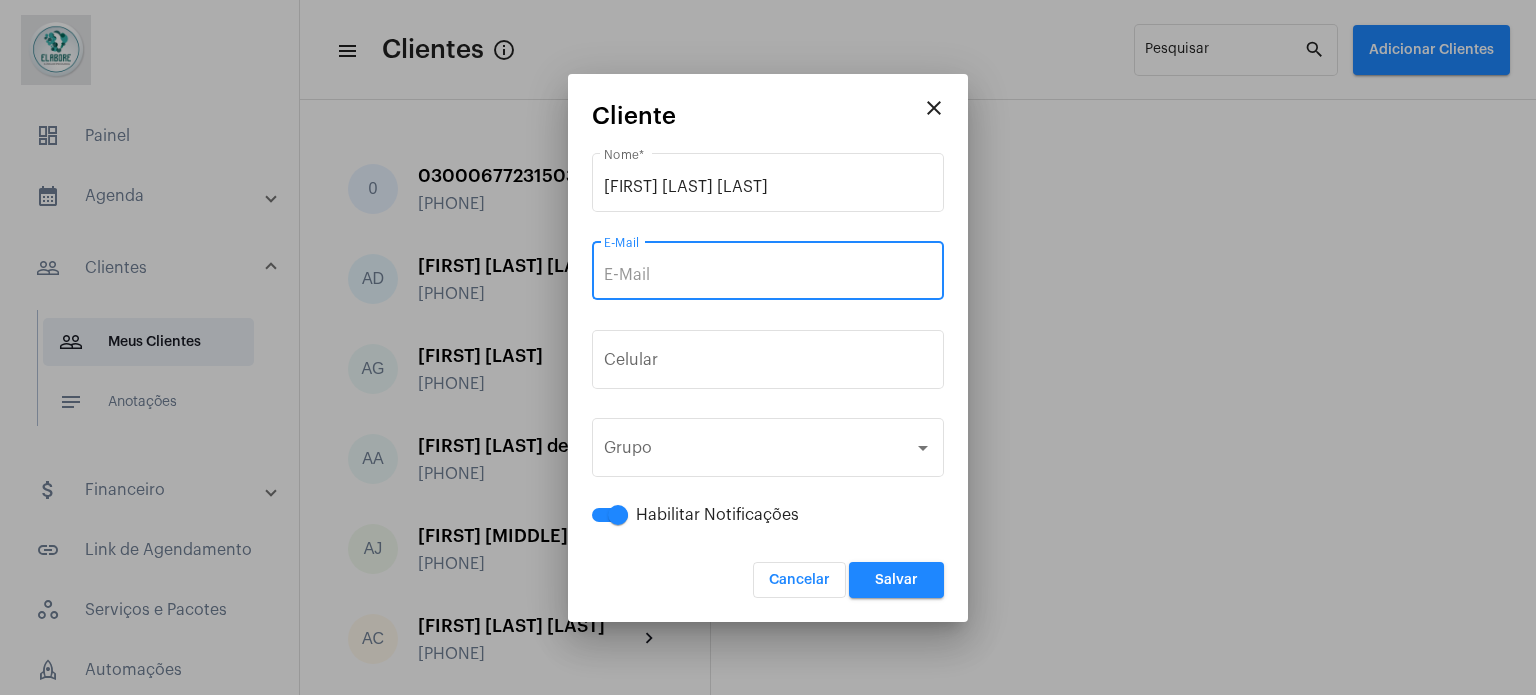 click on "E-Mail" at bounding box center [768, 275] 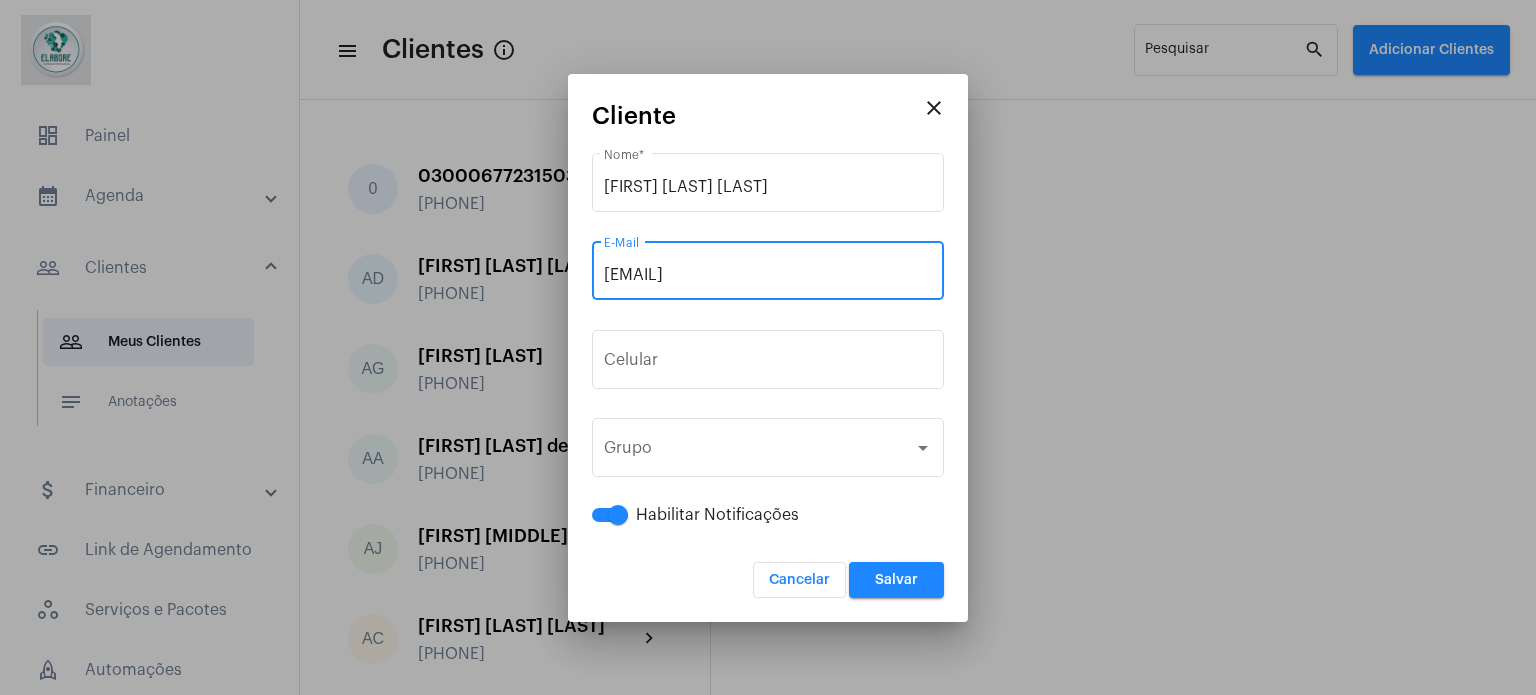 type on "[EMAIL]" 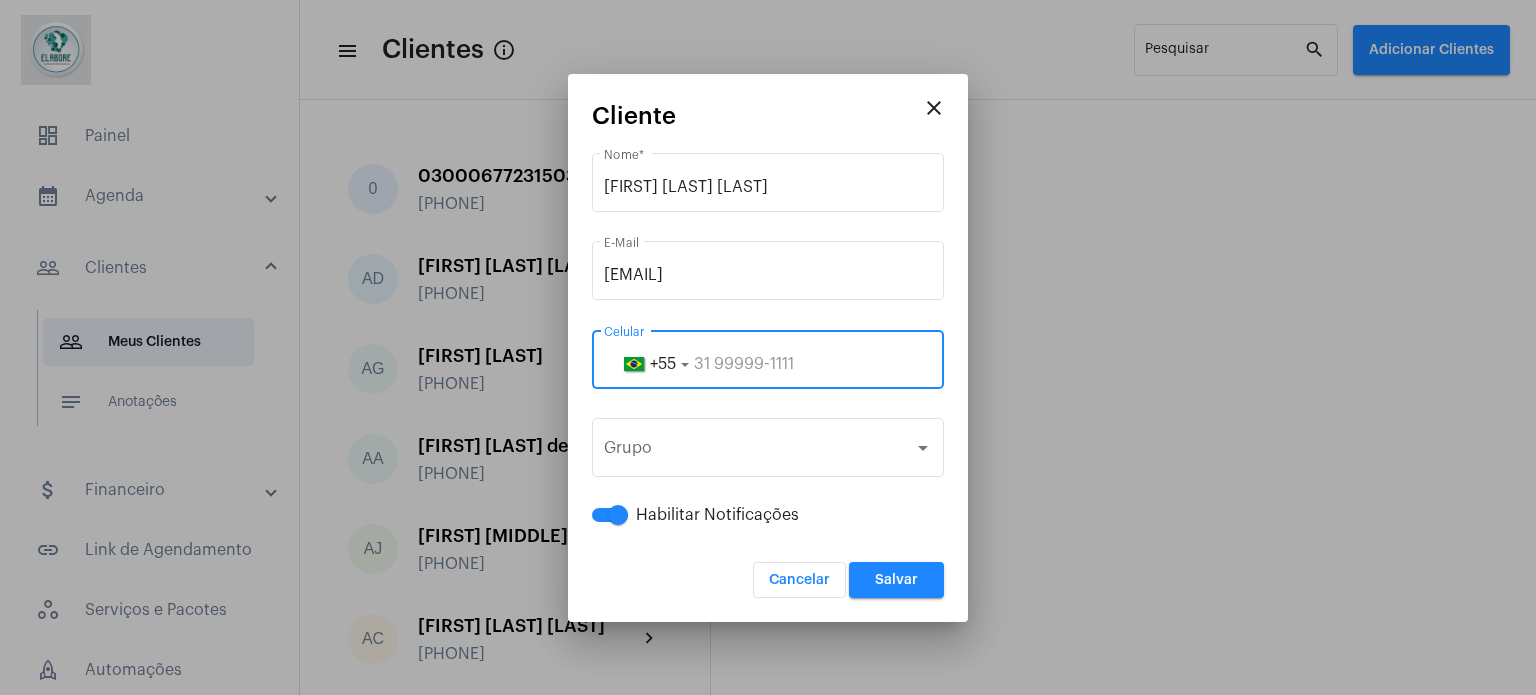 click at bounding box center [768, 364] 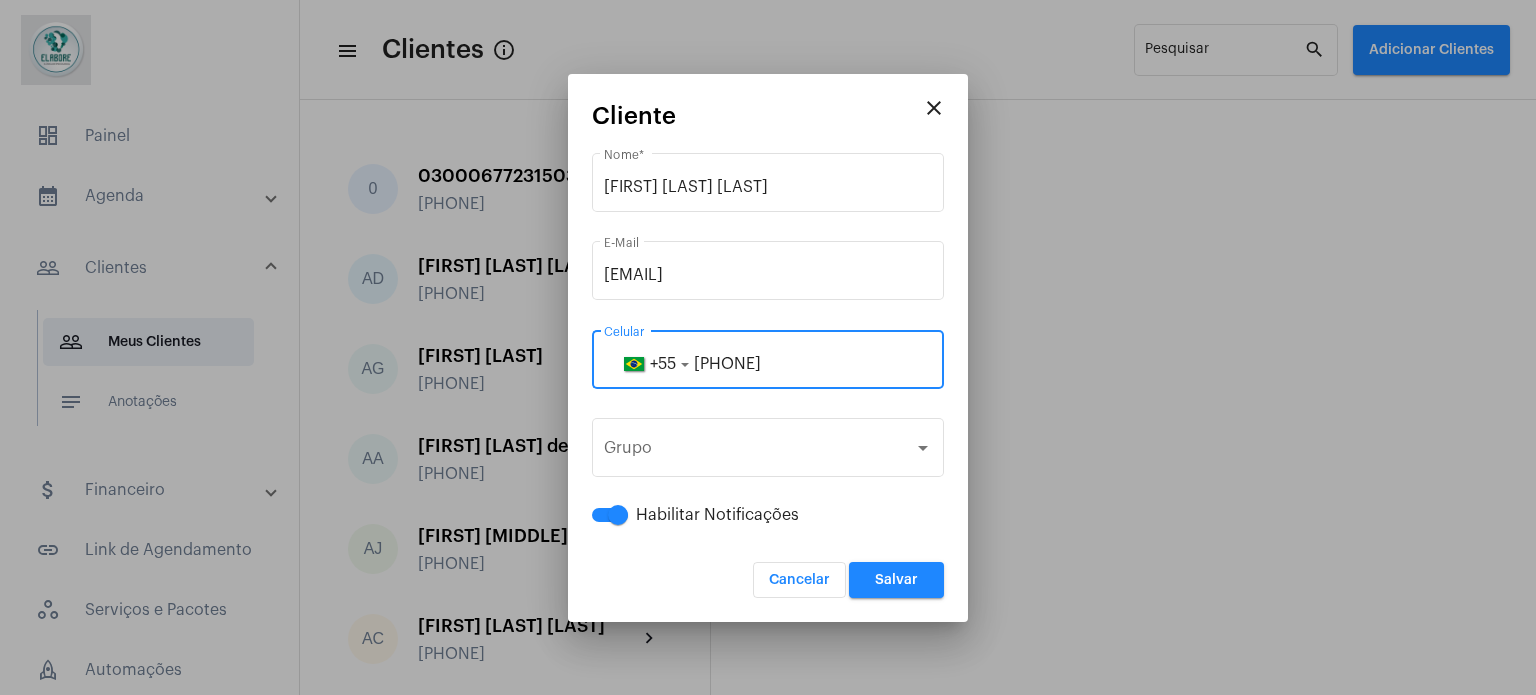 type on "[PHONE]" 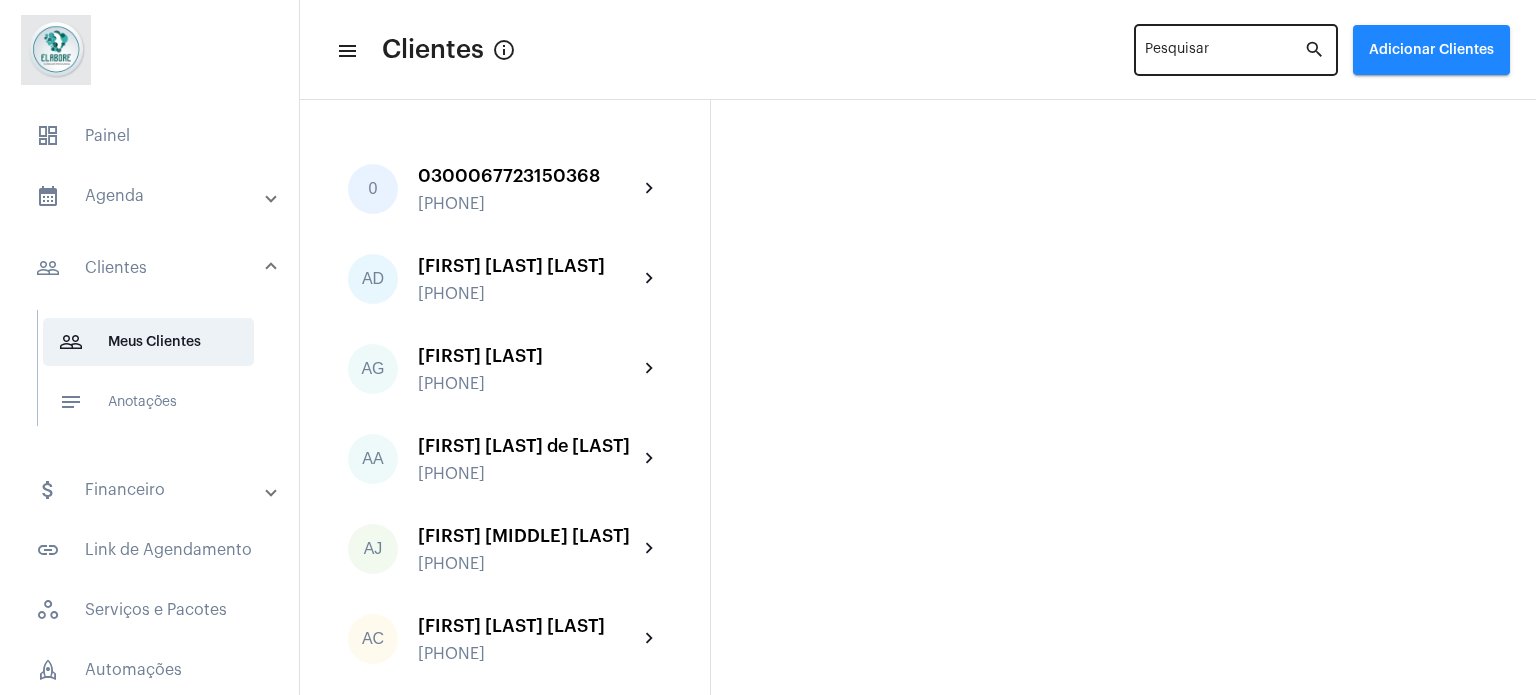 click on "Pesquisar" 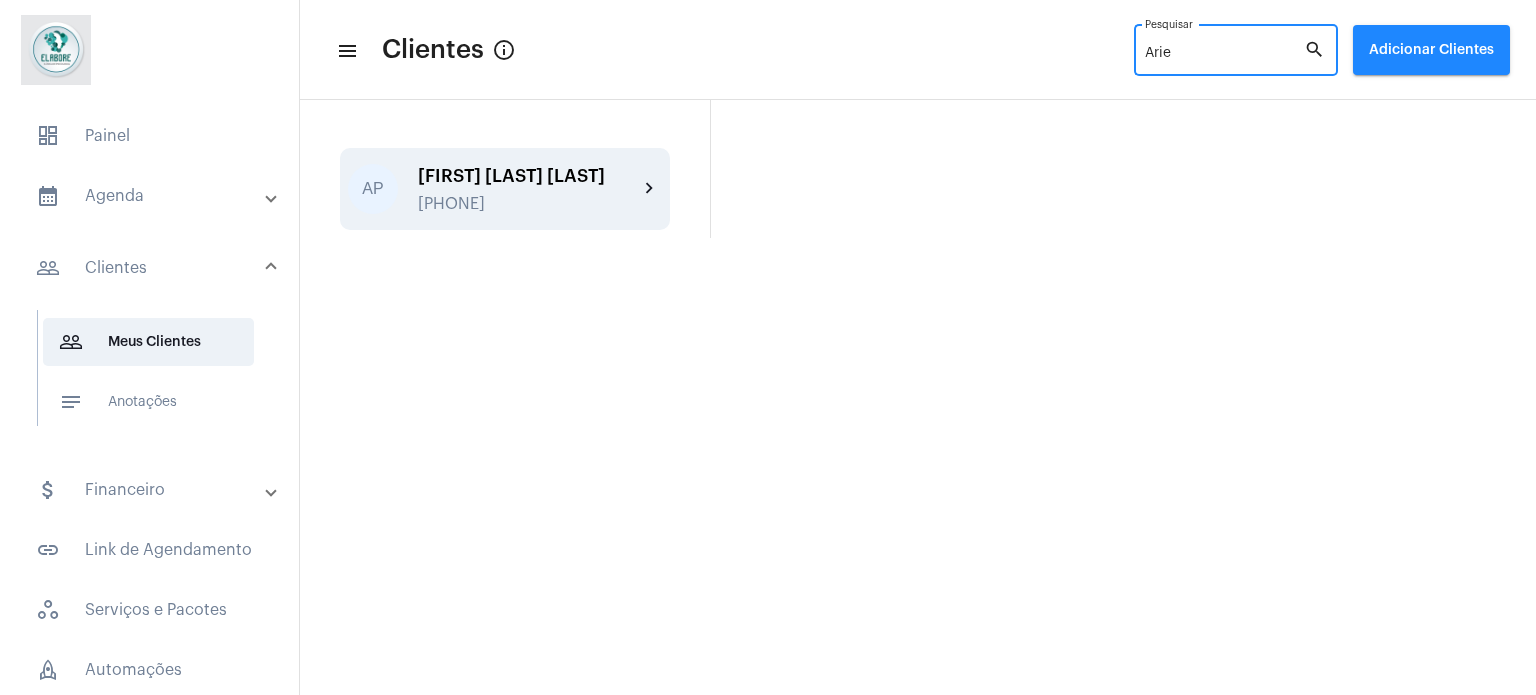 type on "Arie" 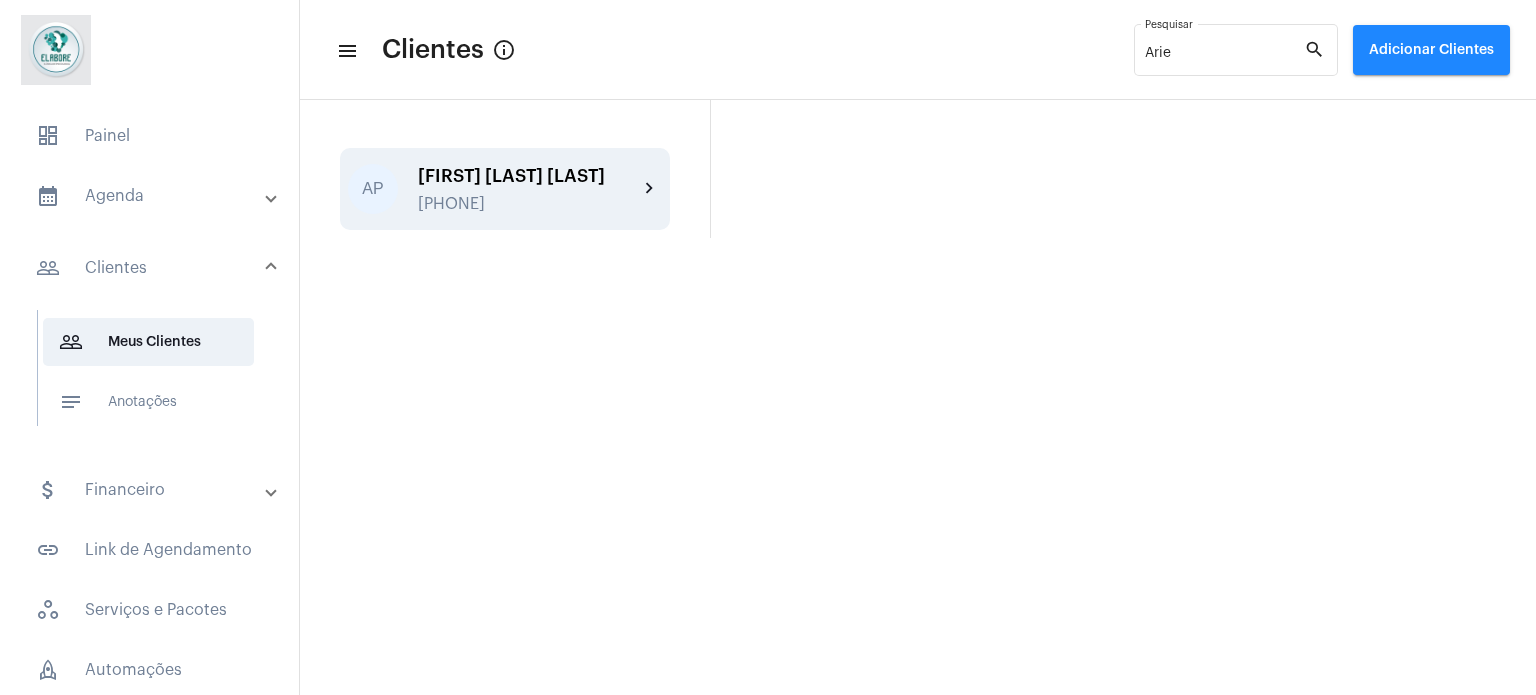 click on "[FIRST] [LAST] [LAST]" 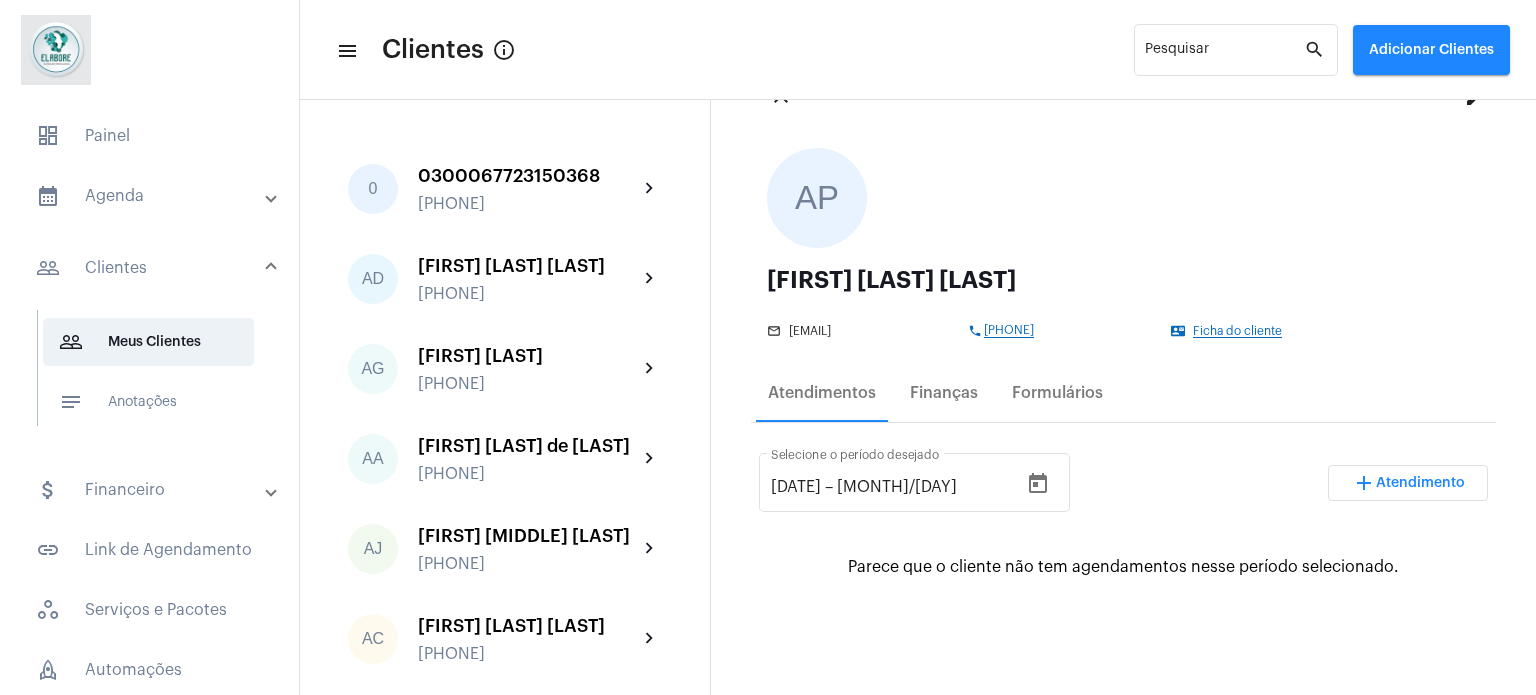 scroll, scrollTop: 200, scrollLeft: 0, axis: vertical 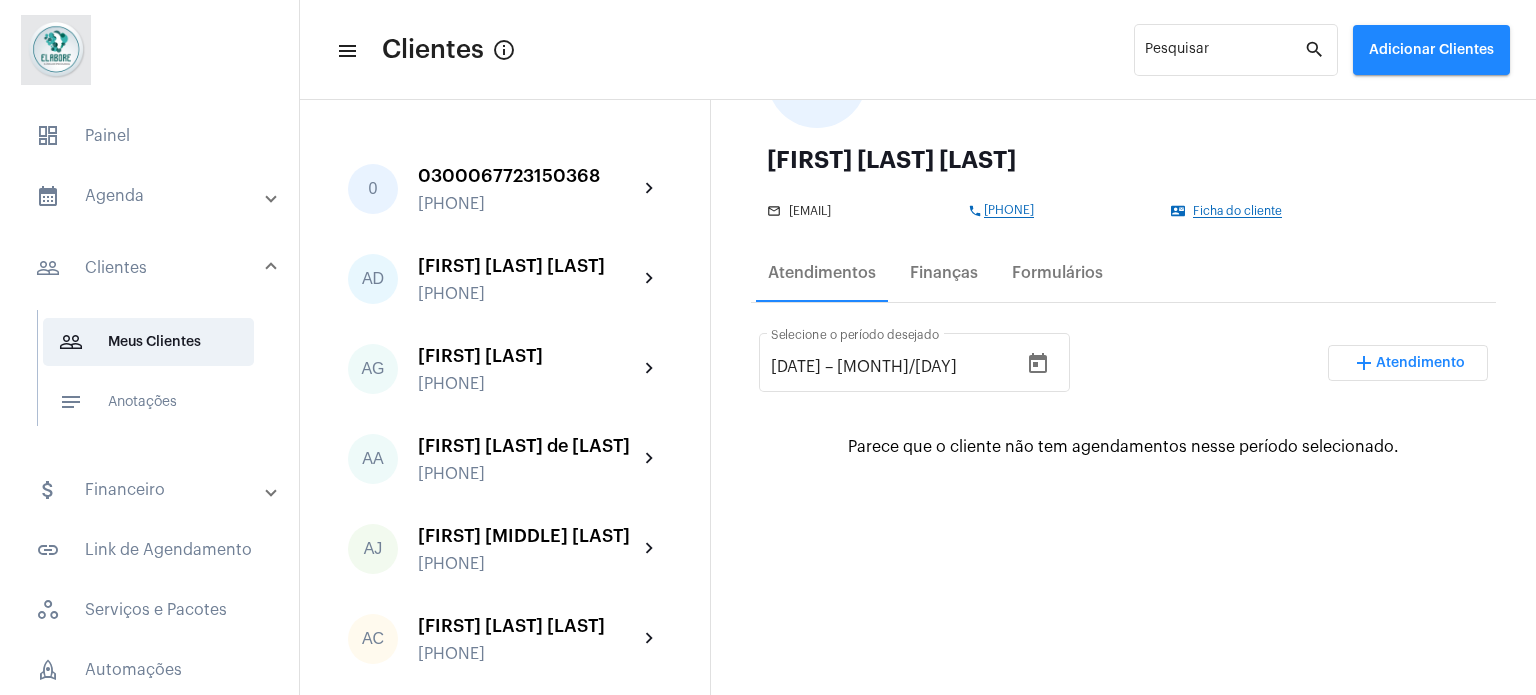 click on "Ficha do cliente" 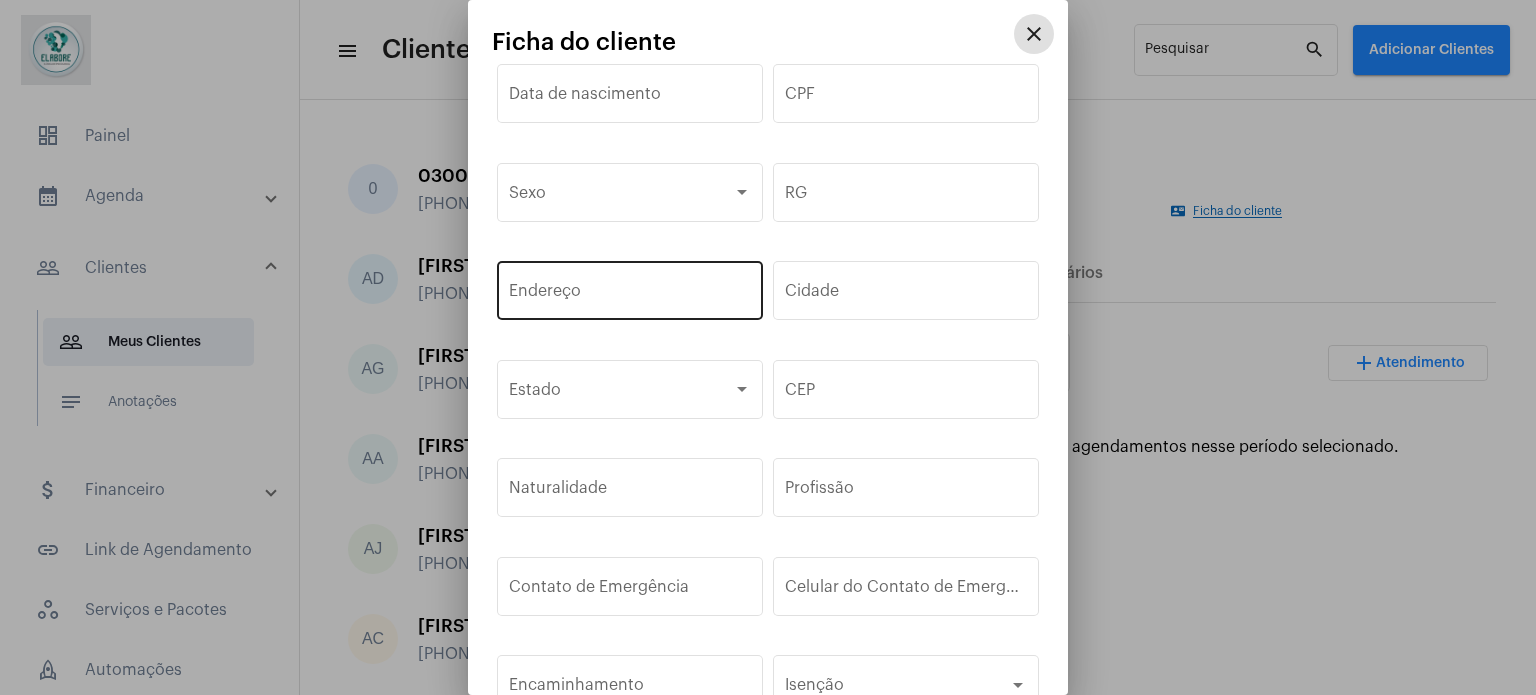 click on "Endereço" at bounding box center [630, 295] 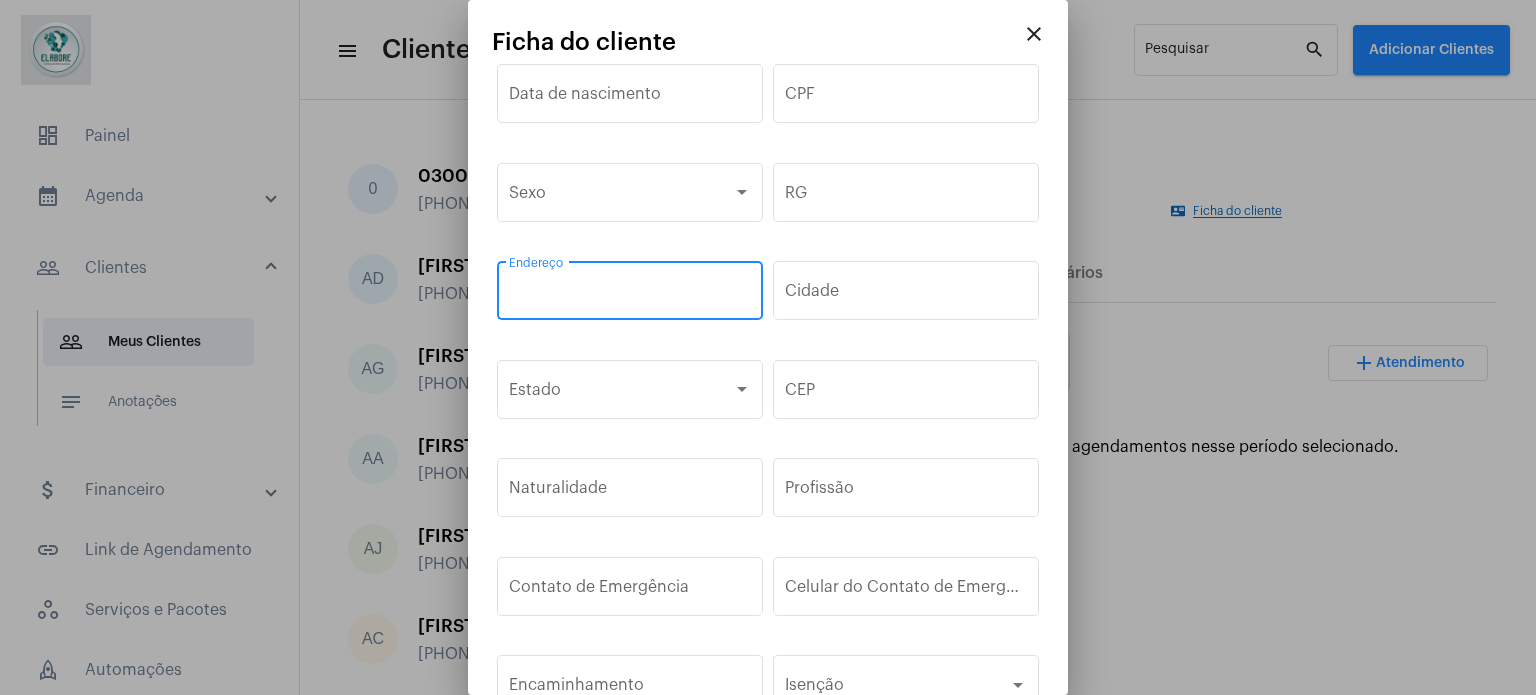 paste on "[STREET_NAME], [NUMBER], [NEIGHBORHOOD]" 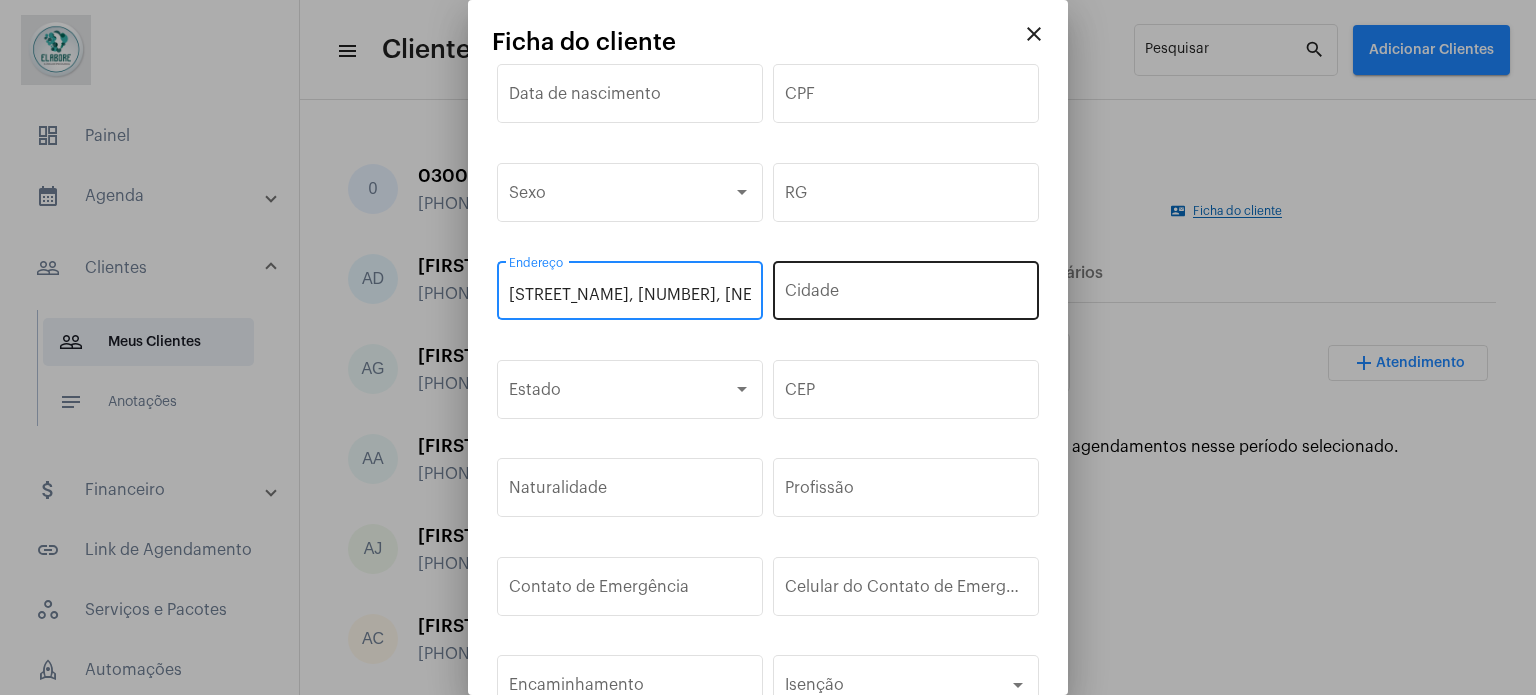 scroll, scrollTop: 0, scrollLeft: 7, axis: horizontal 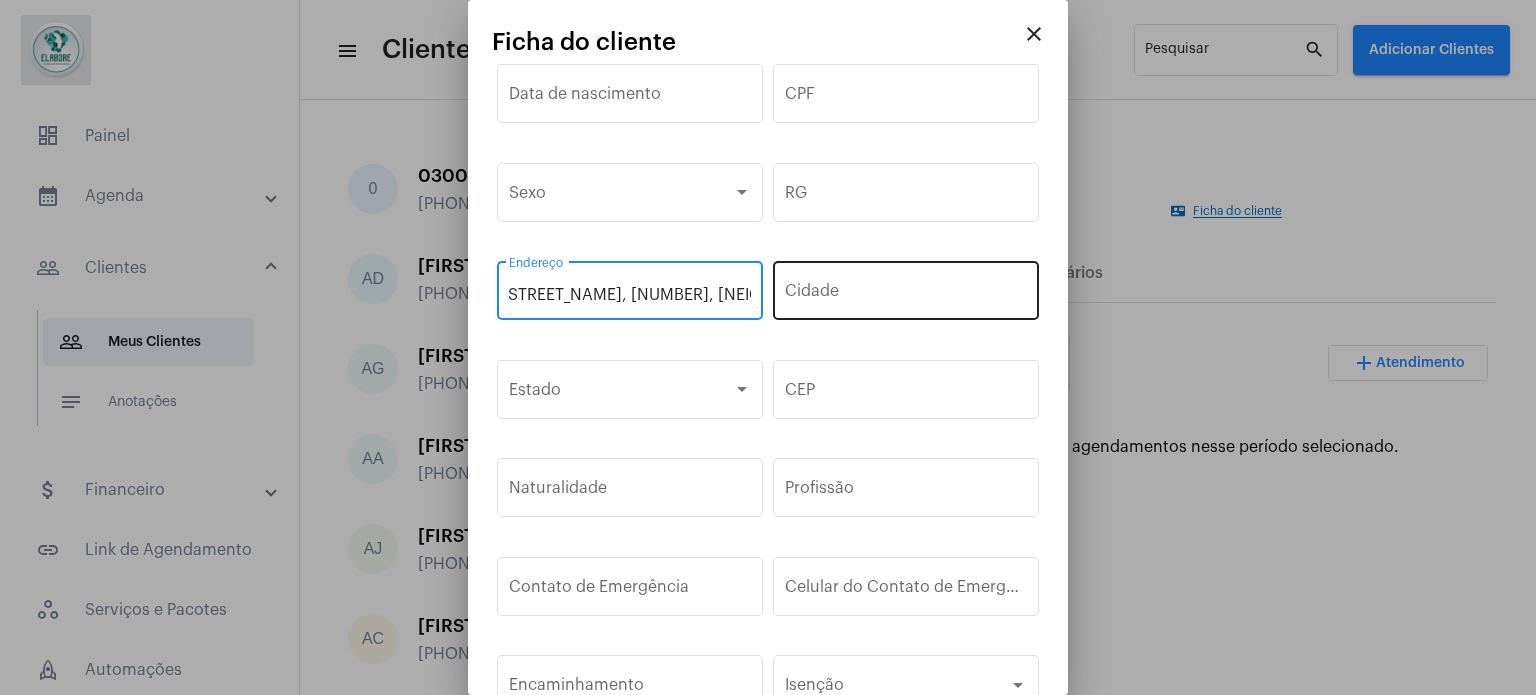 type on "[STREET_NAME], [NUMBER], [NEIGHBORHOOD]" 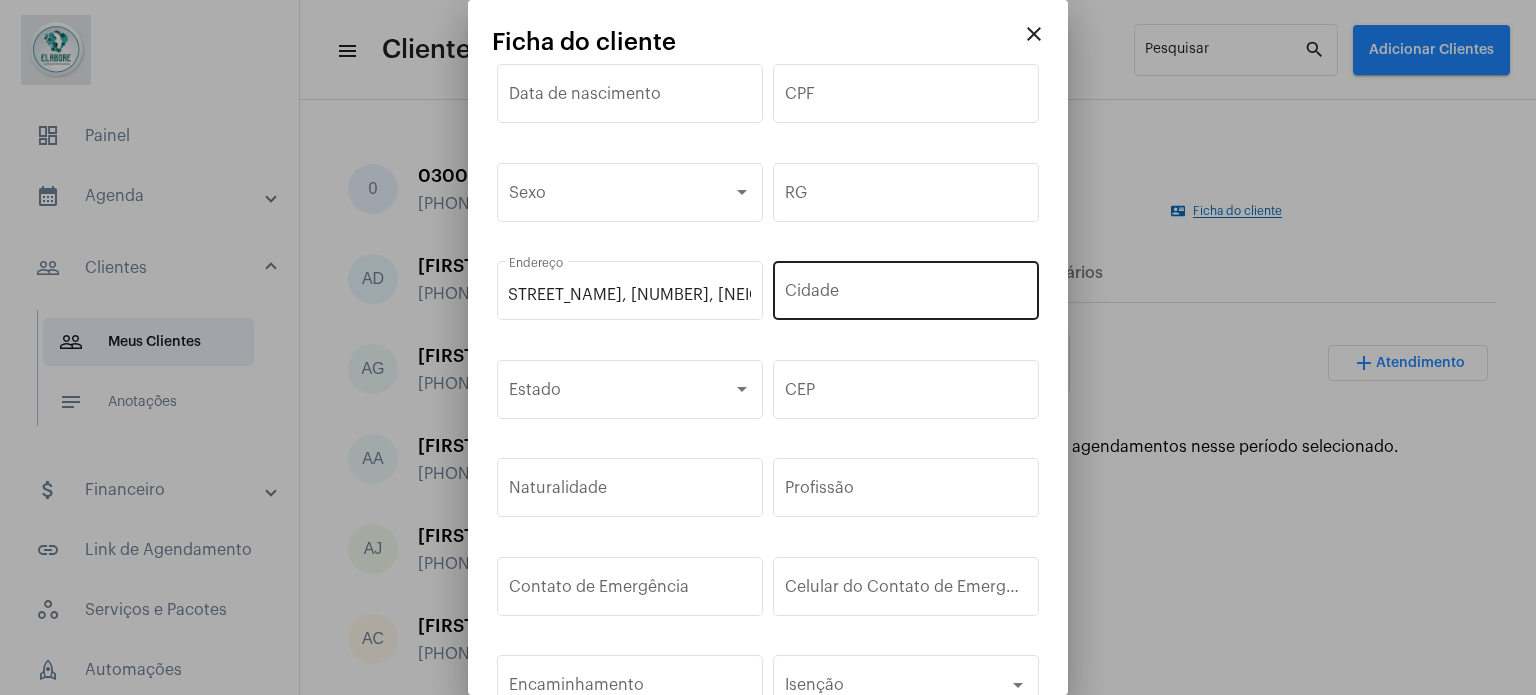 click on "Cidade" at bounding box center [906, 288] 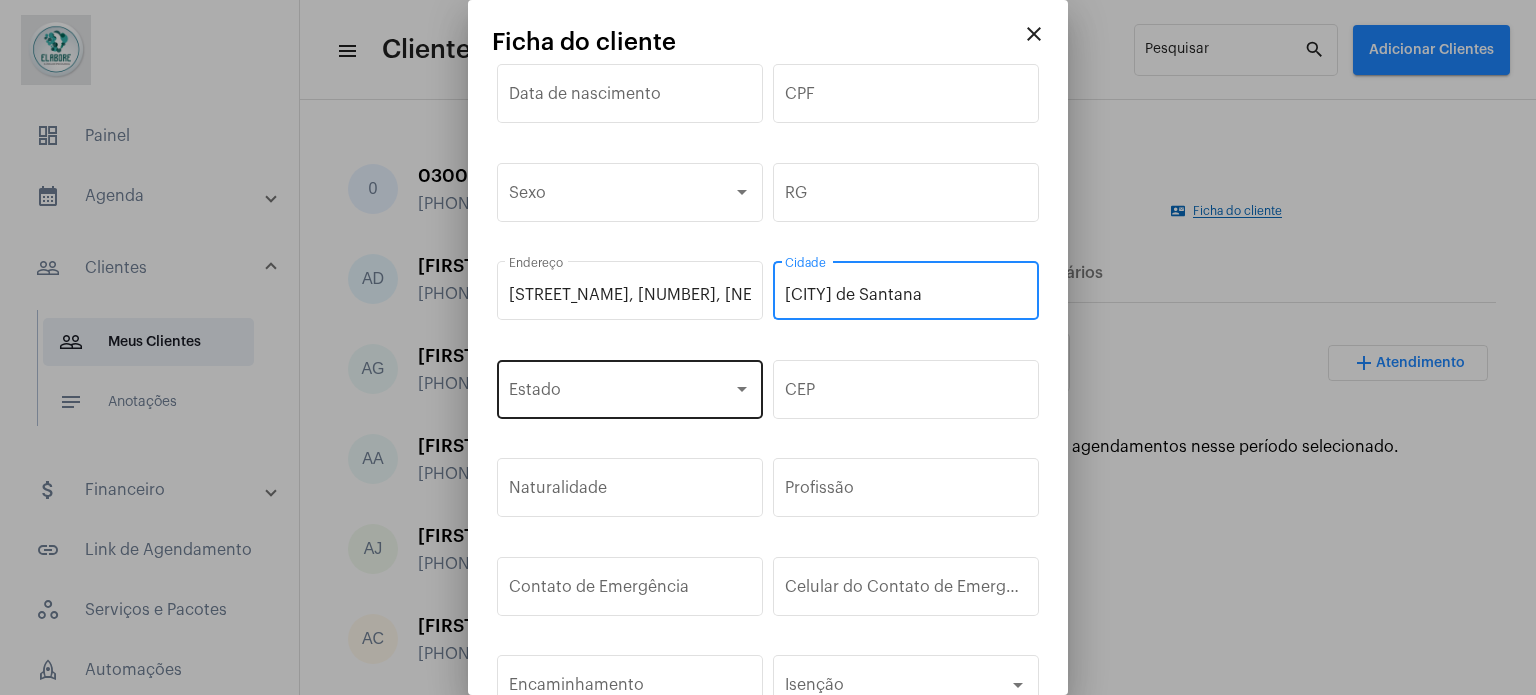 type on "[CITY] de Santana" 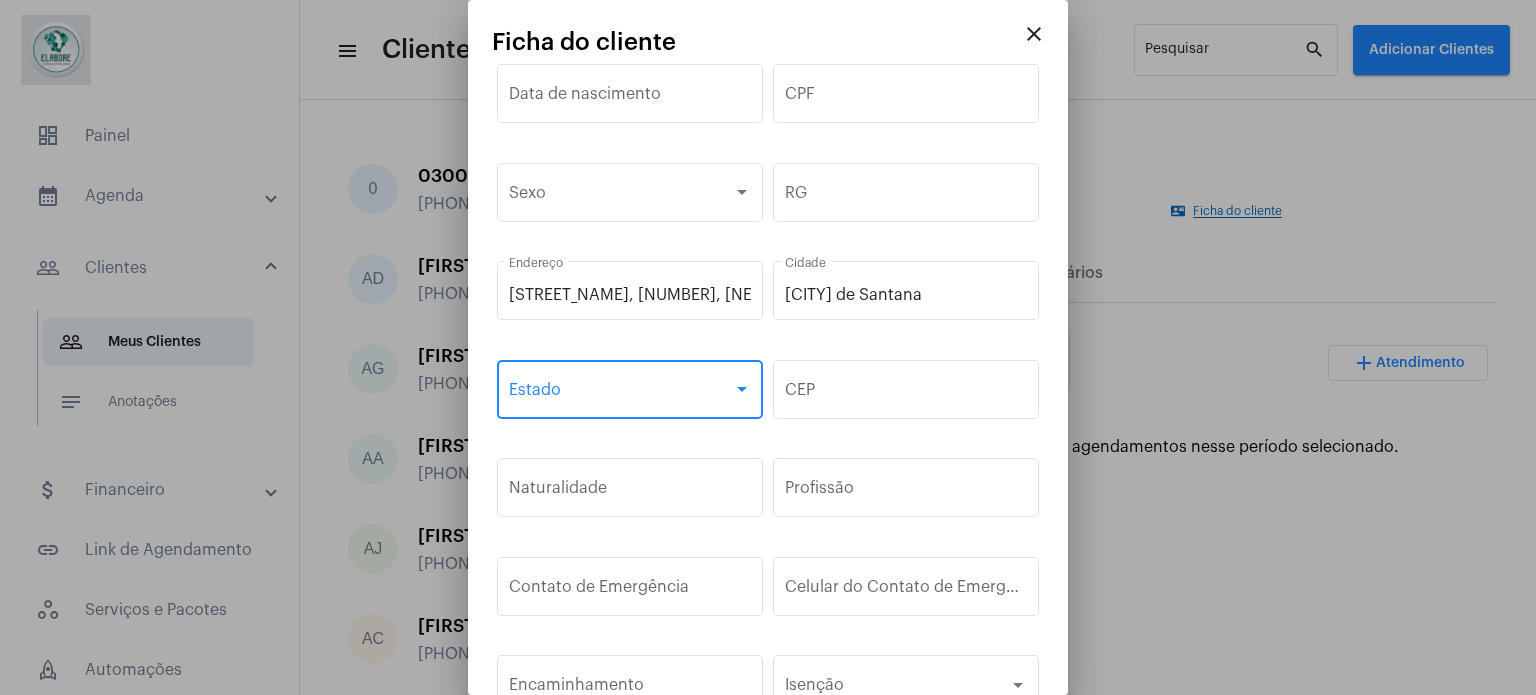 click at bounding box center (621, 394) 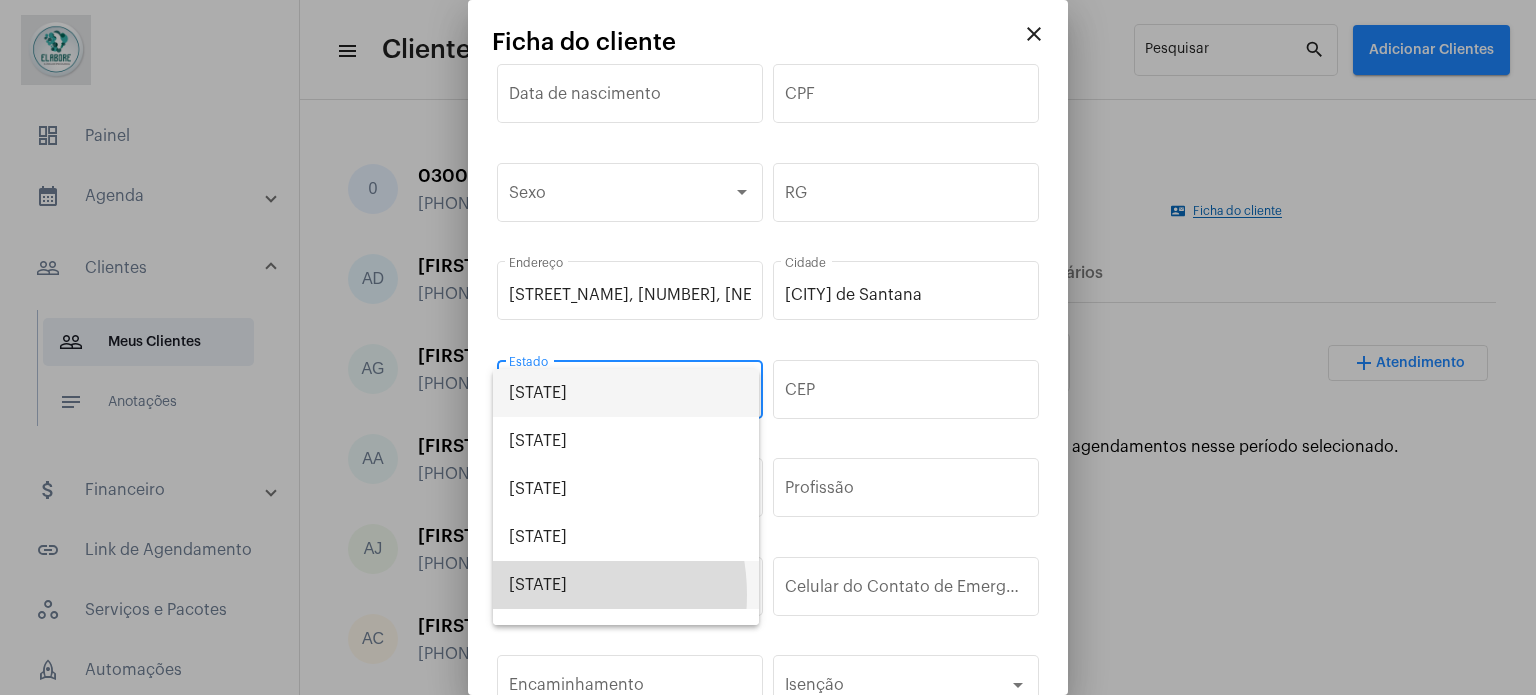 click on "[STATE]" at bounding box center [626, 585] 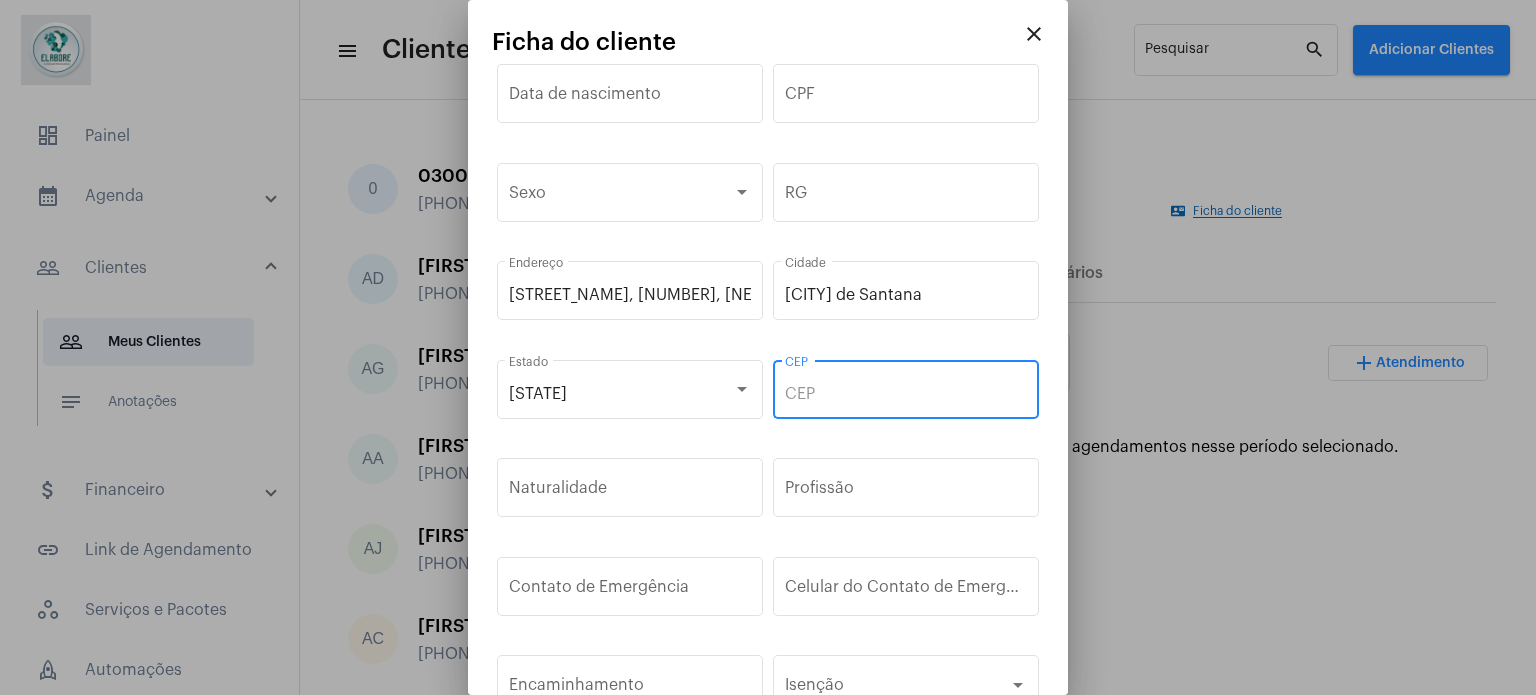 click on "CEP" at bounding box center (906, 394) 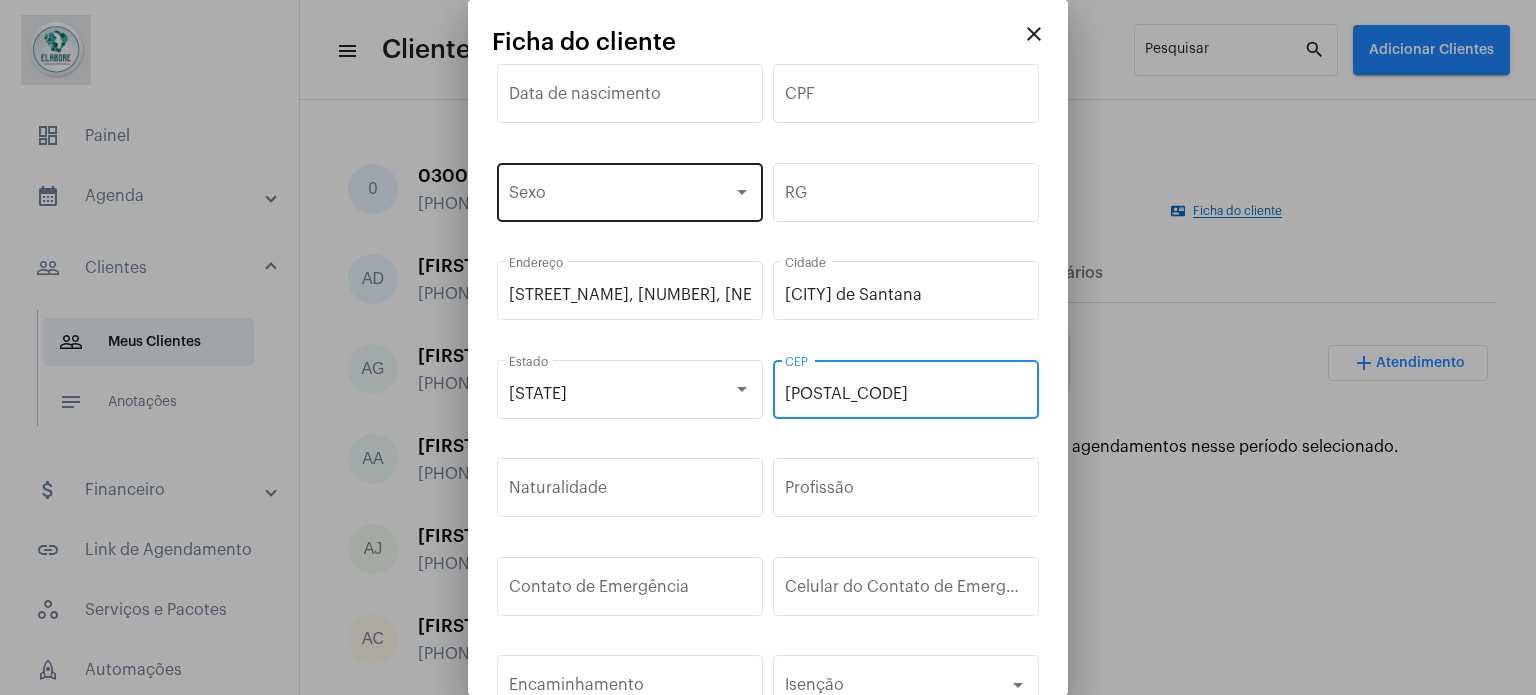 type on "[POSTAL_CODE]" 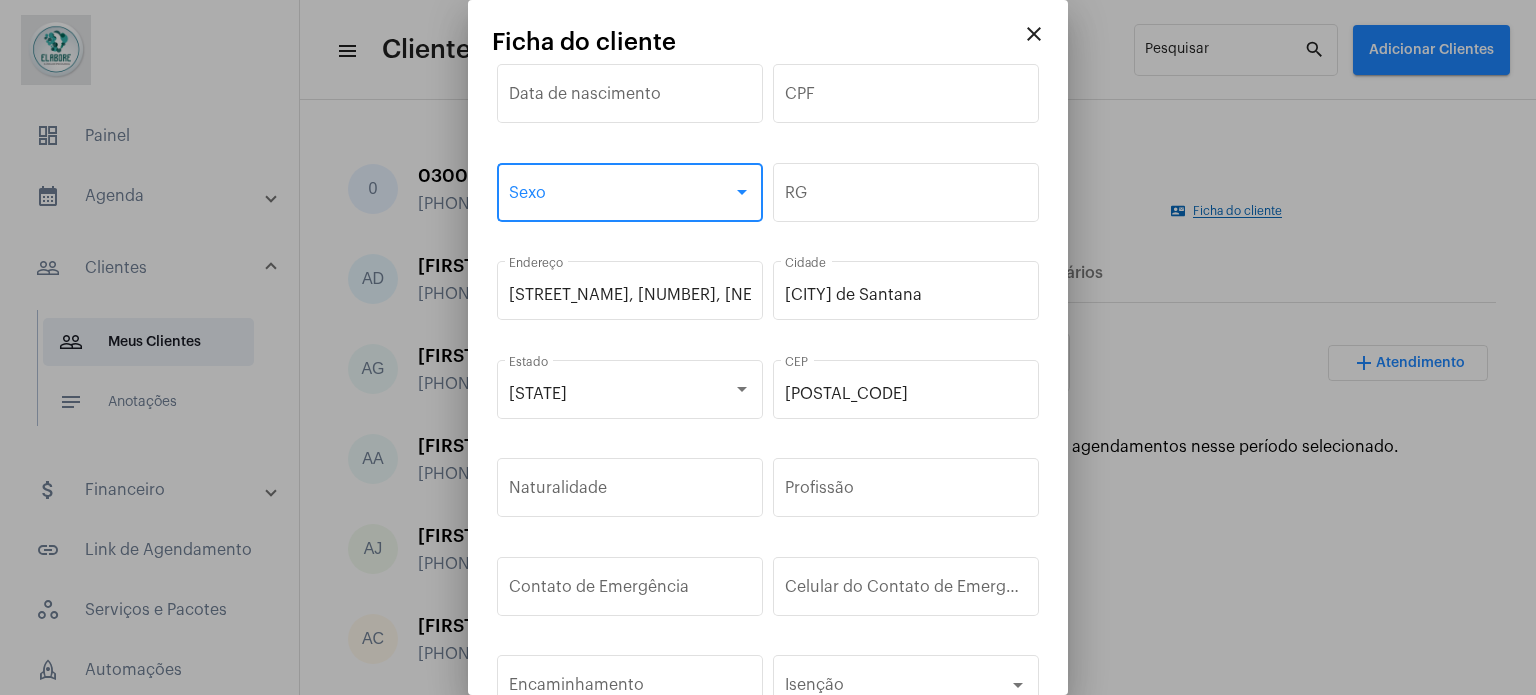 click at bounding box center [621, 197] 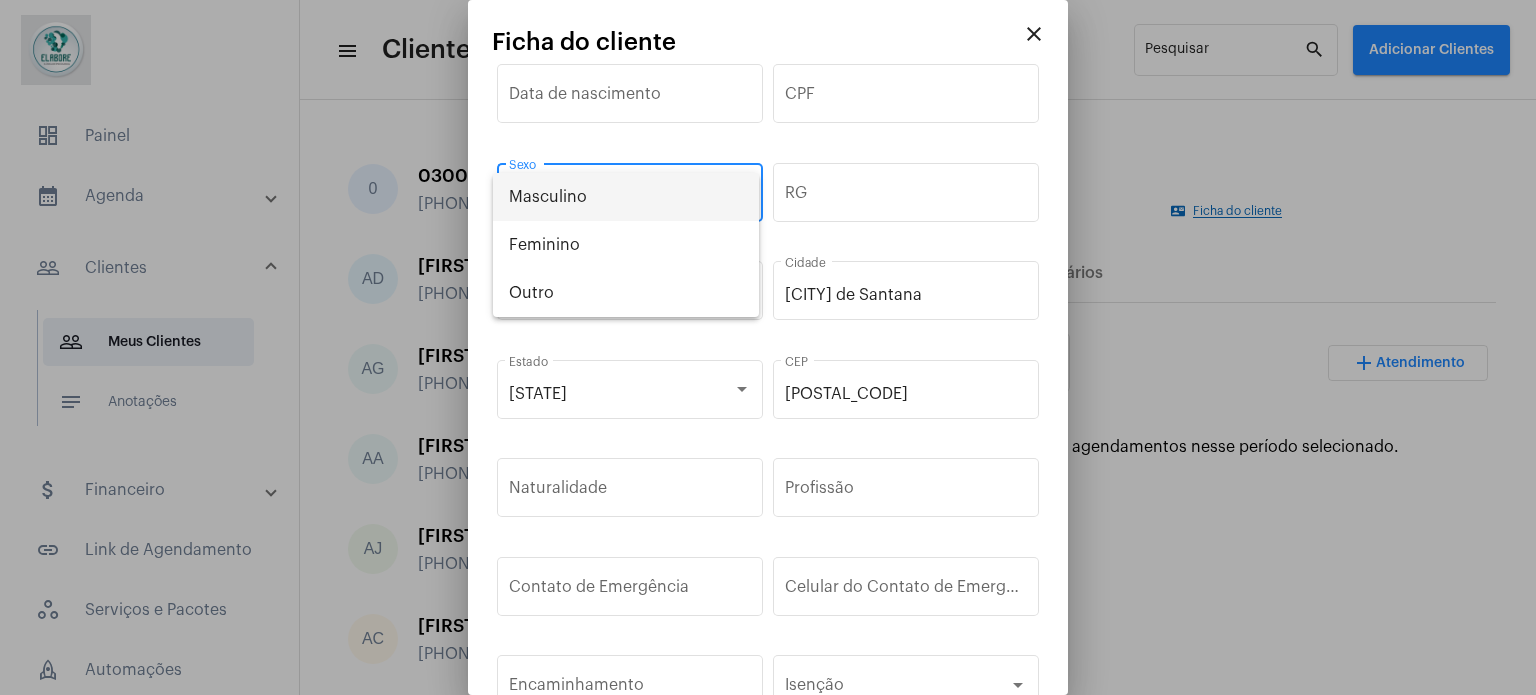 click on "Masculino" at bounding box center (626, 197) 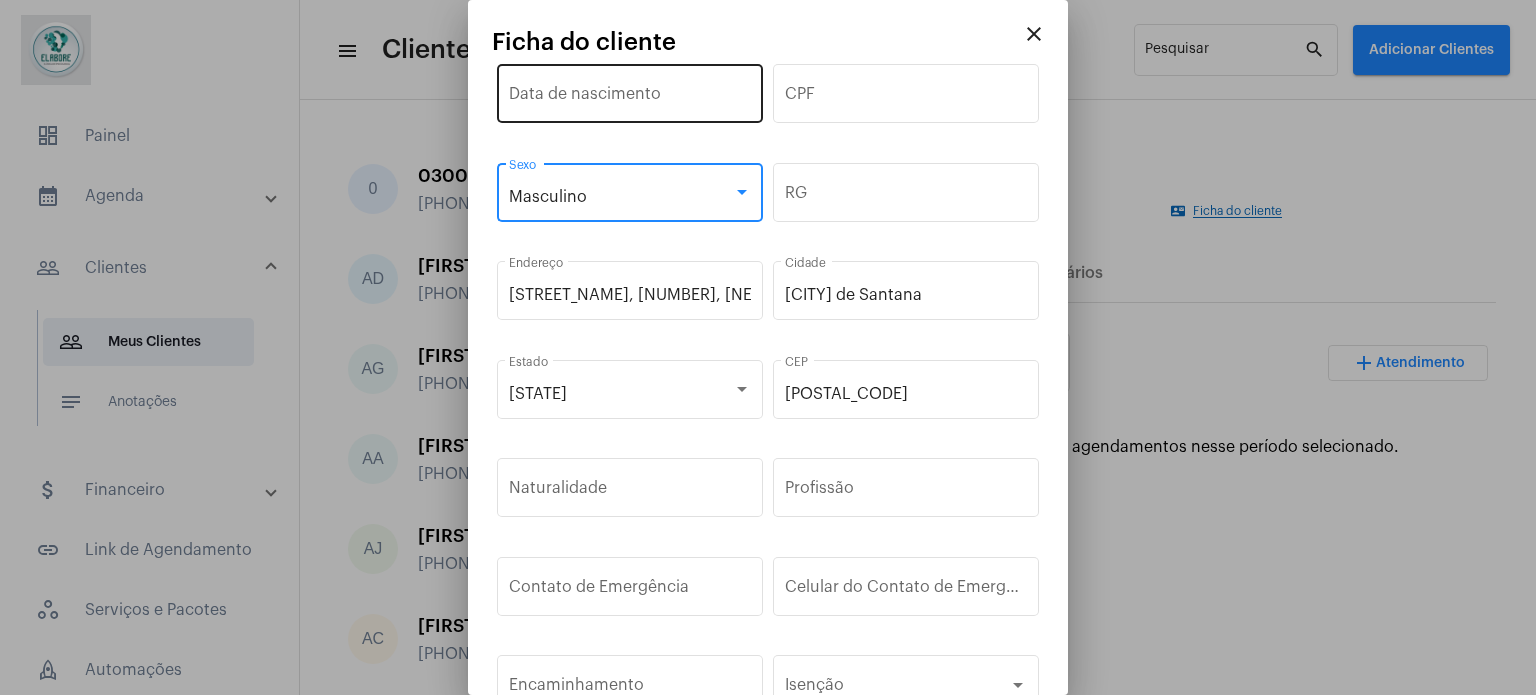 click on "Data de nascimento" at bounding box center (630, 98) 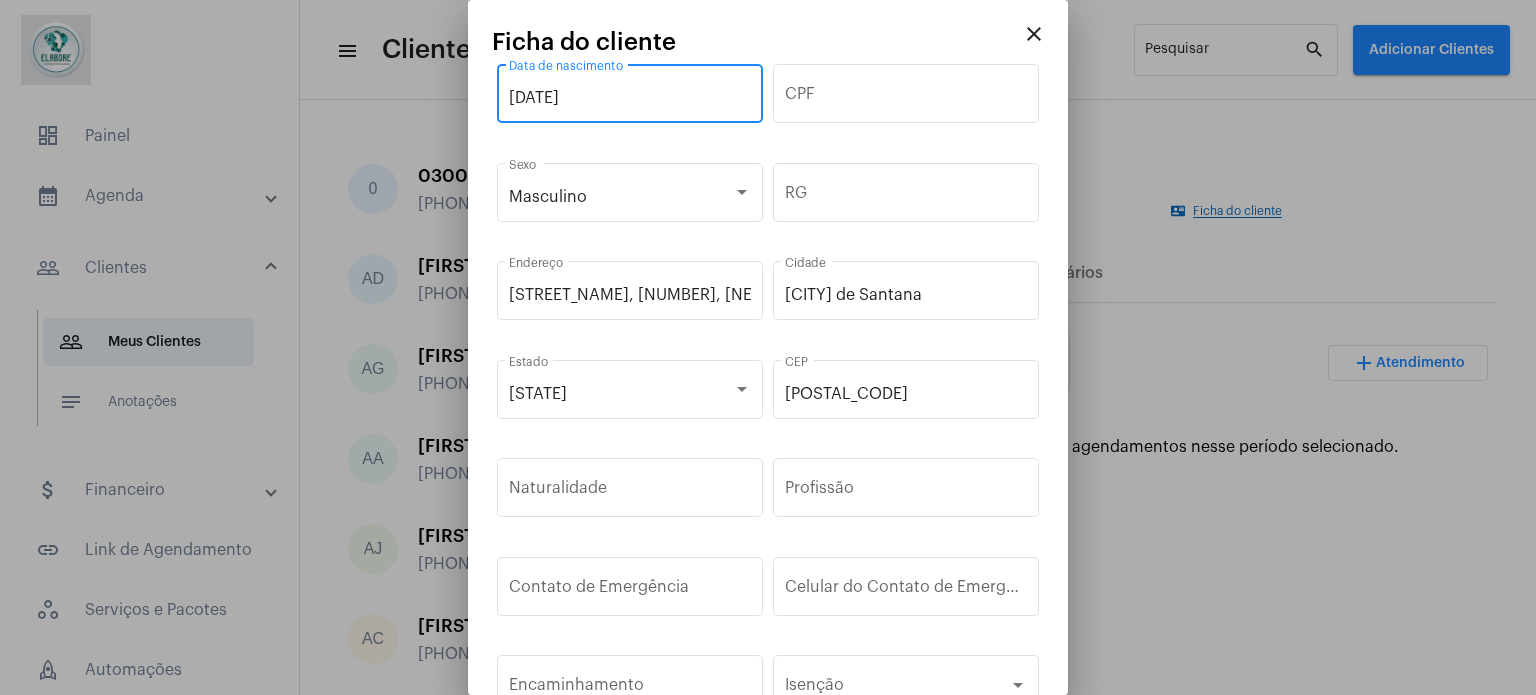 type on "[DATE]" 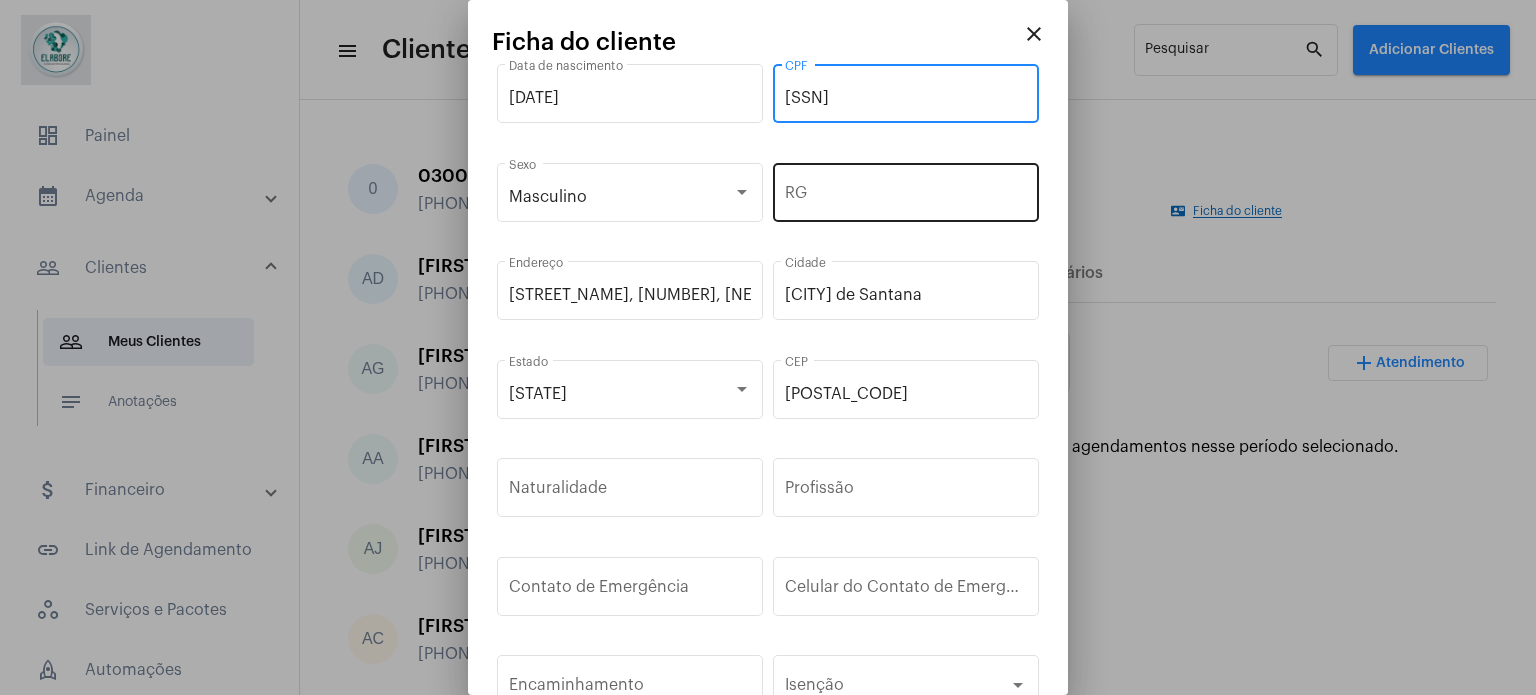 type on "[SSN]" 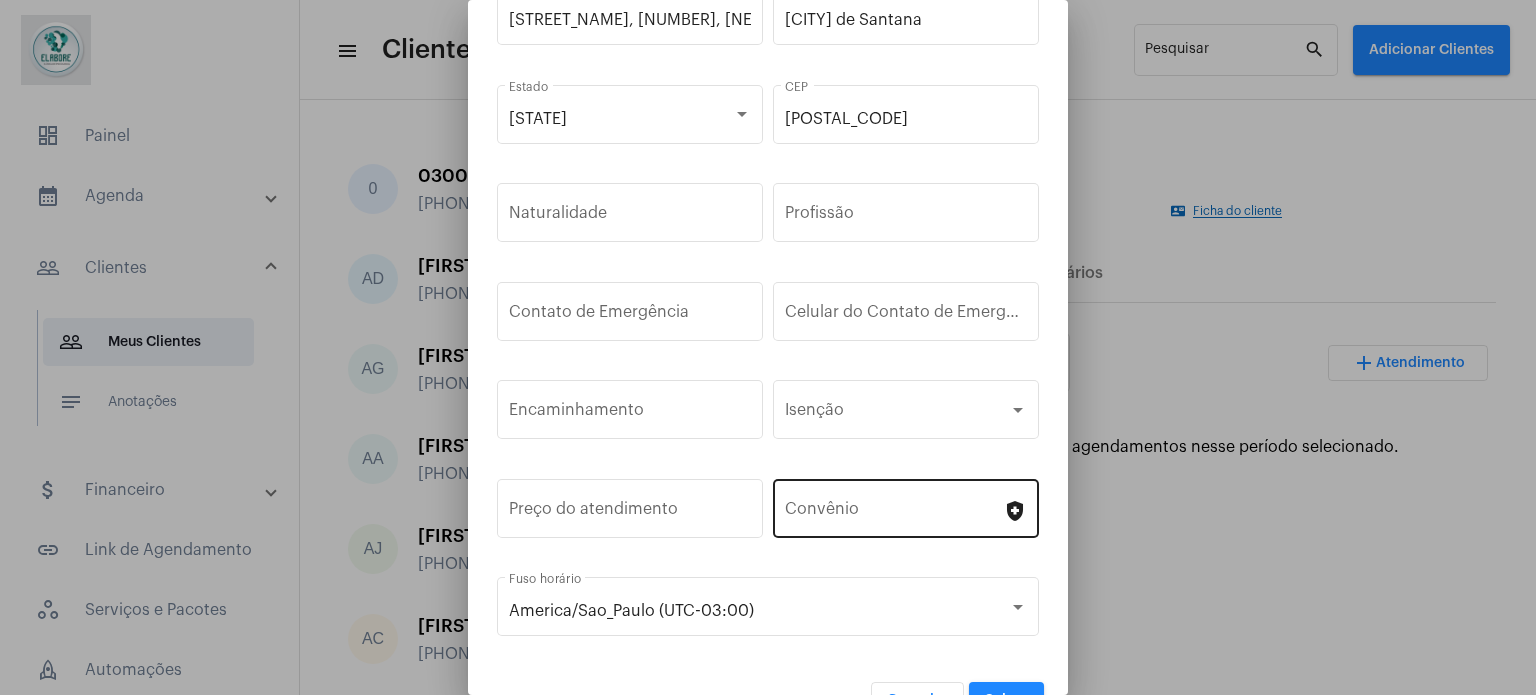 scroll, scrollTop: 300, scrollLeft: 0, axis: vertical 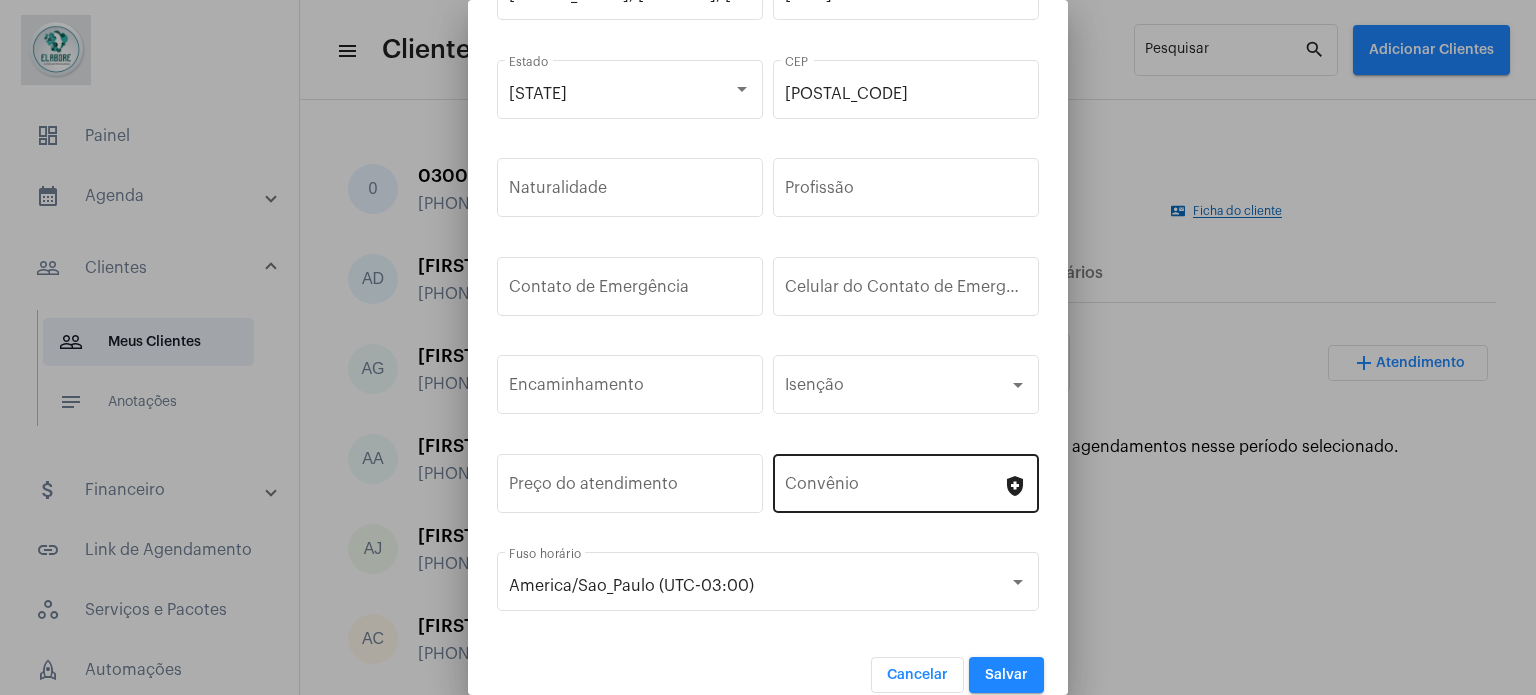 type on "[NUMBER]" 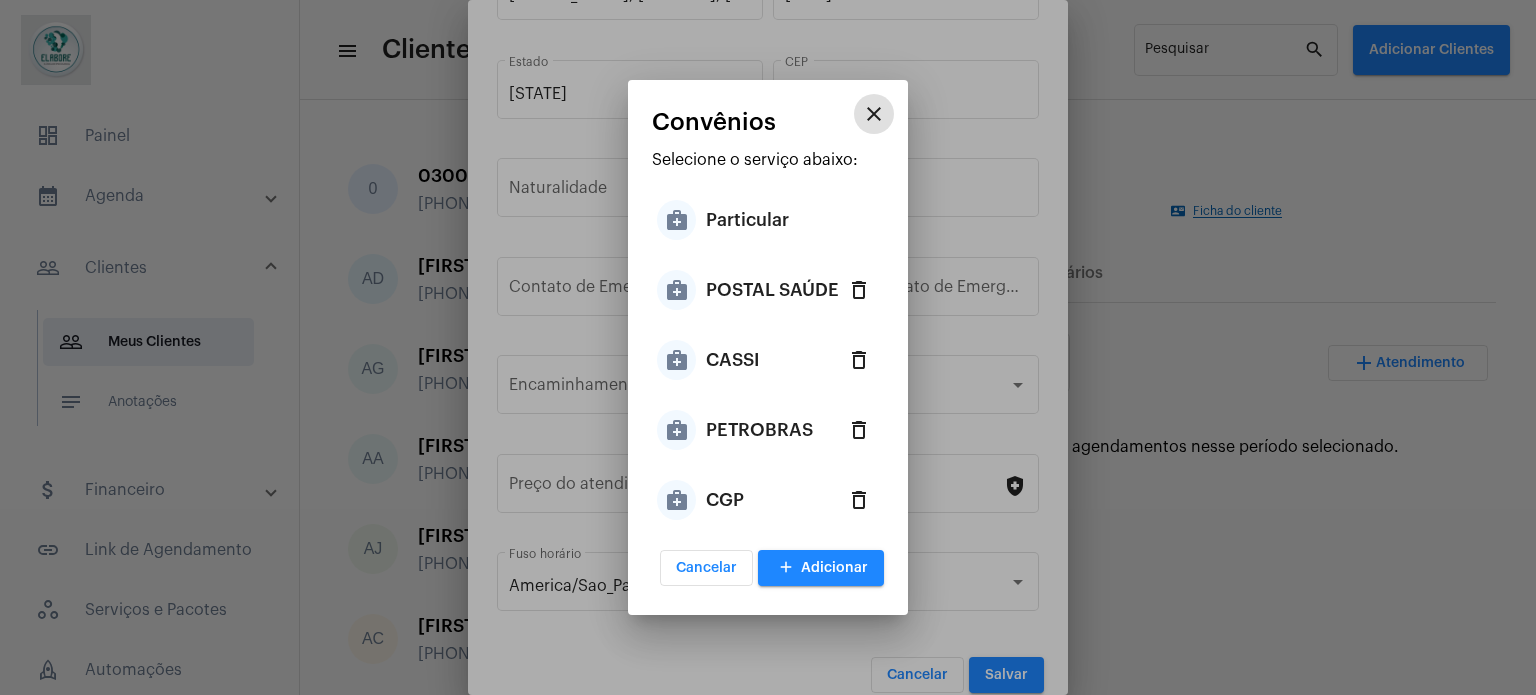 click on "PETROBRAS" at bounding box center [759, 430] 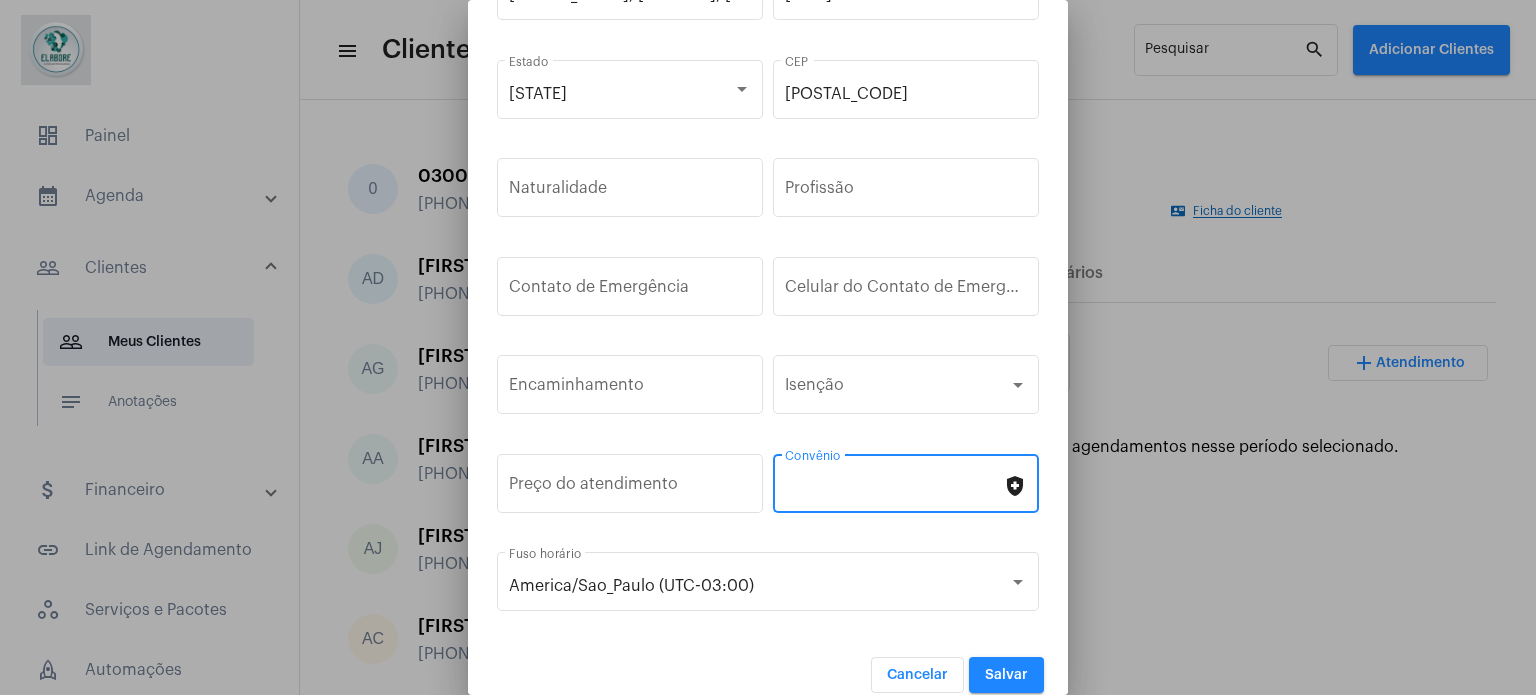 type on "PETROBRAS" 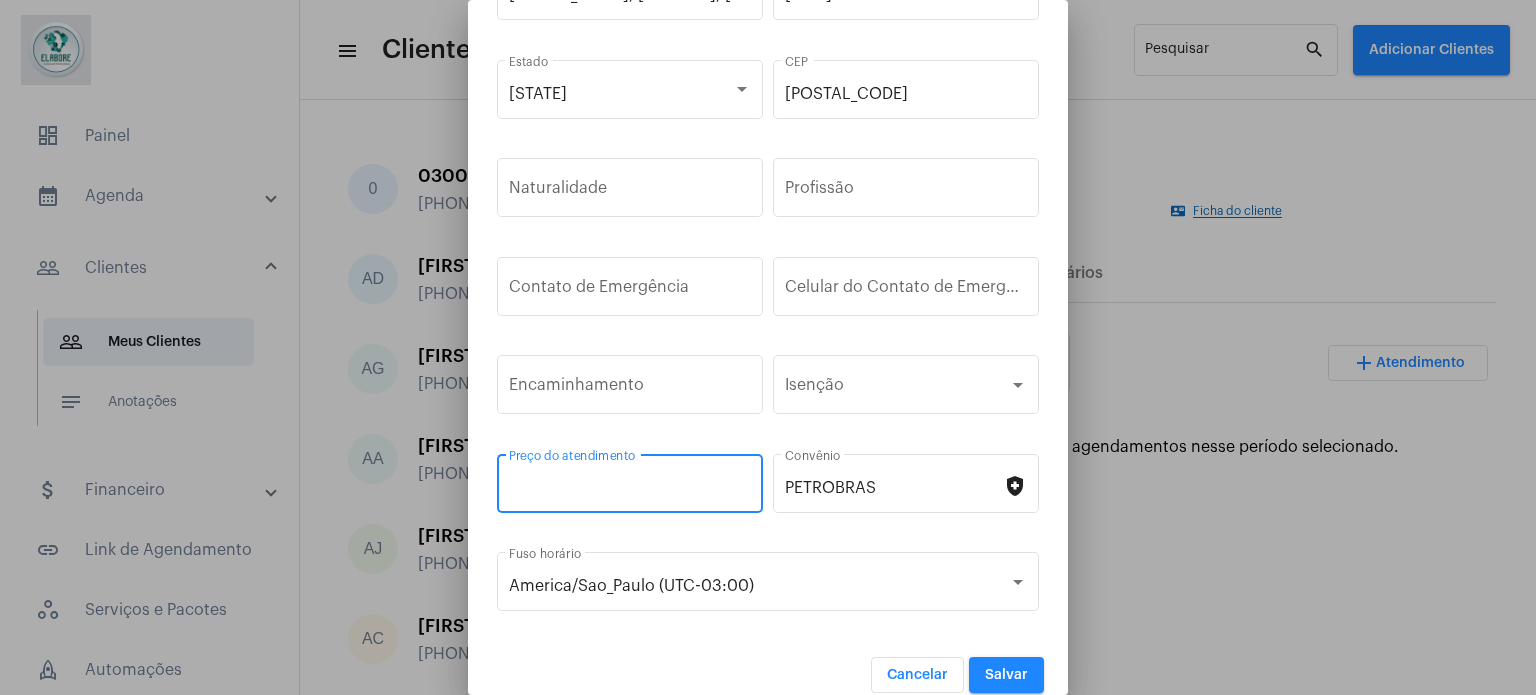 click on "Preço do atendimento" at bounding box center [630, 488] 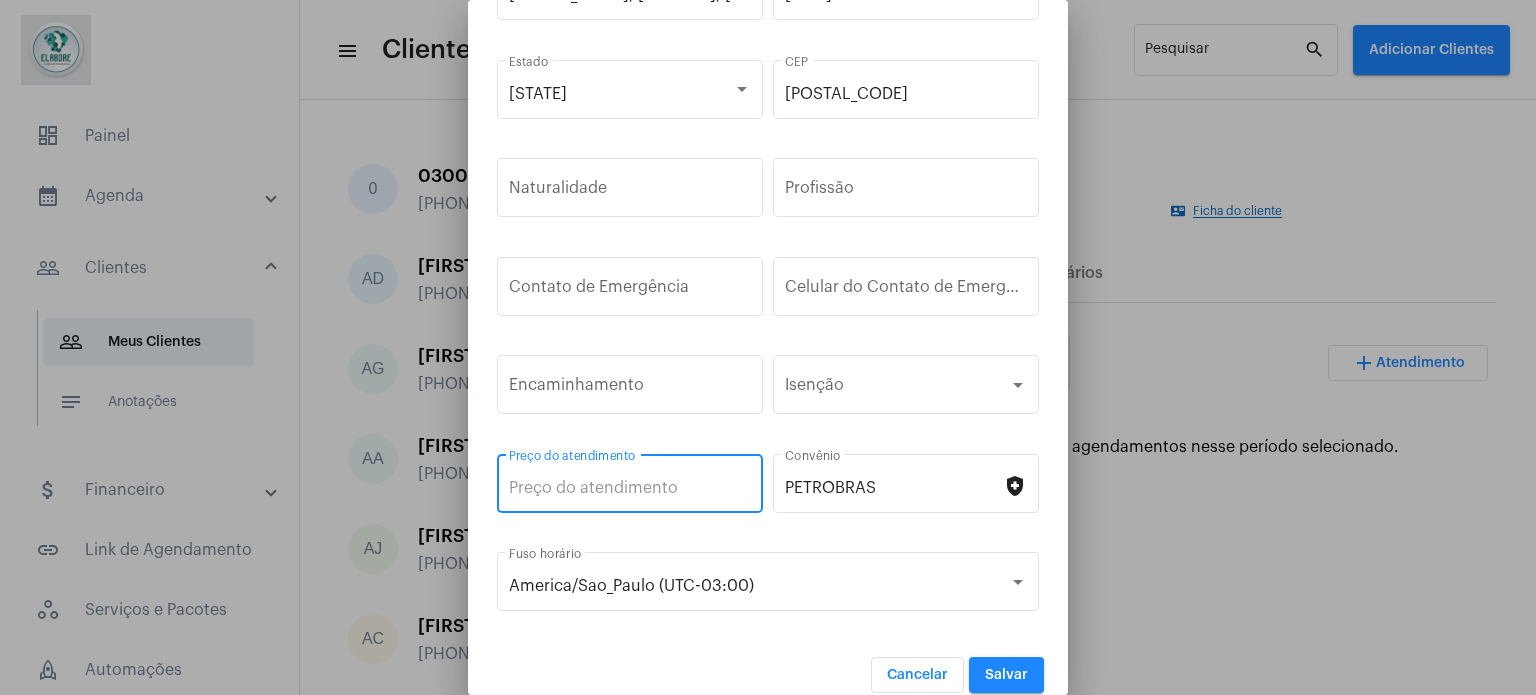 type on "R$" 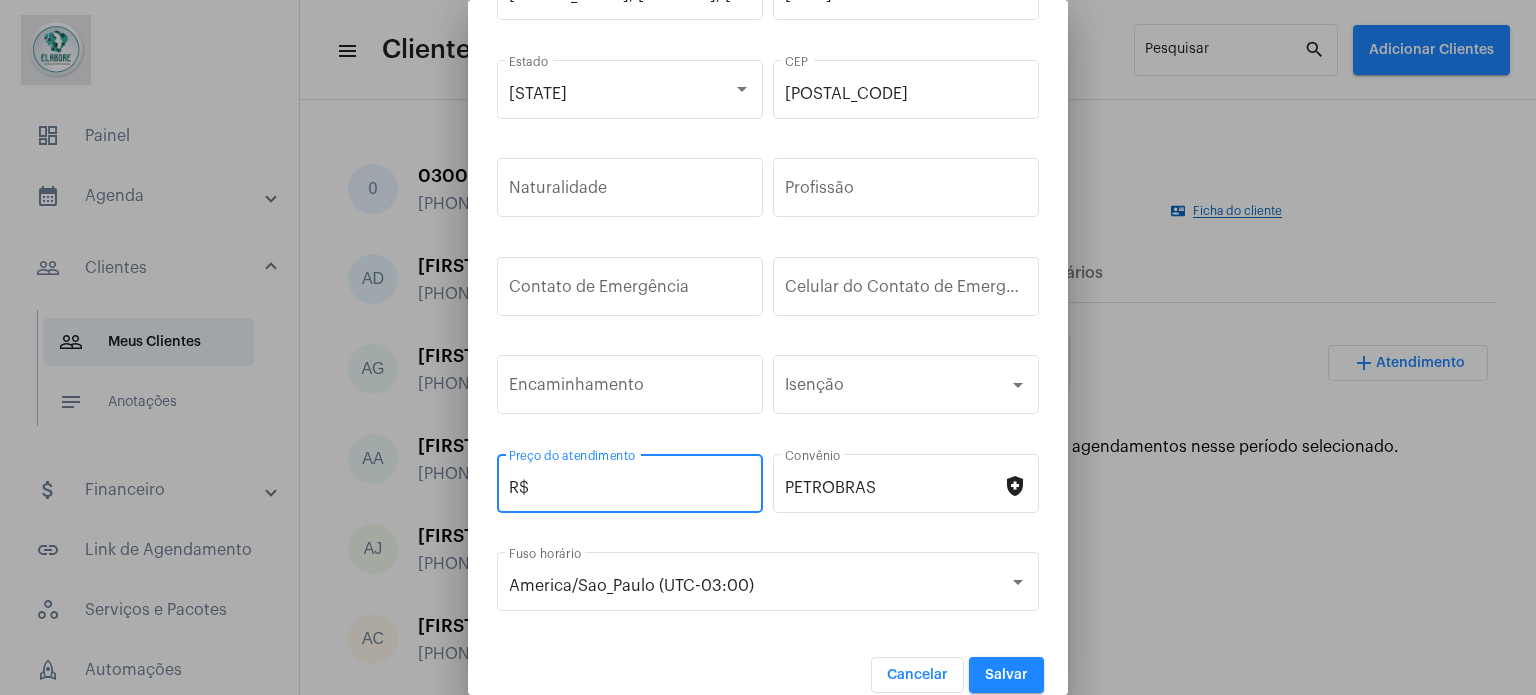 click on "Salvar" at bounding box center [1006, 675] 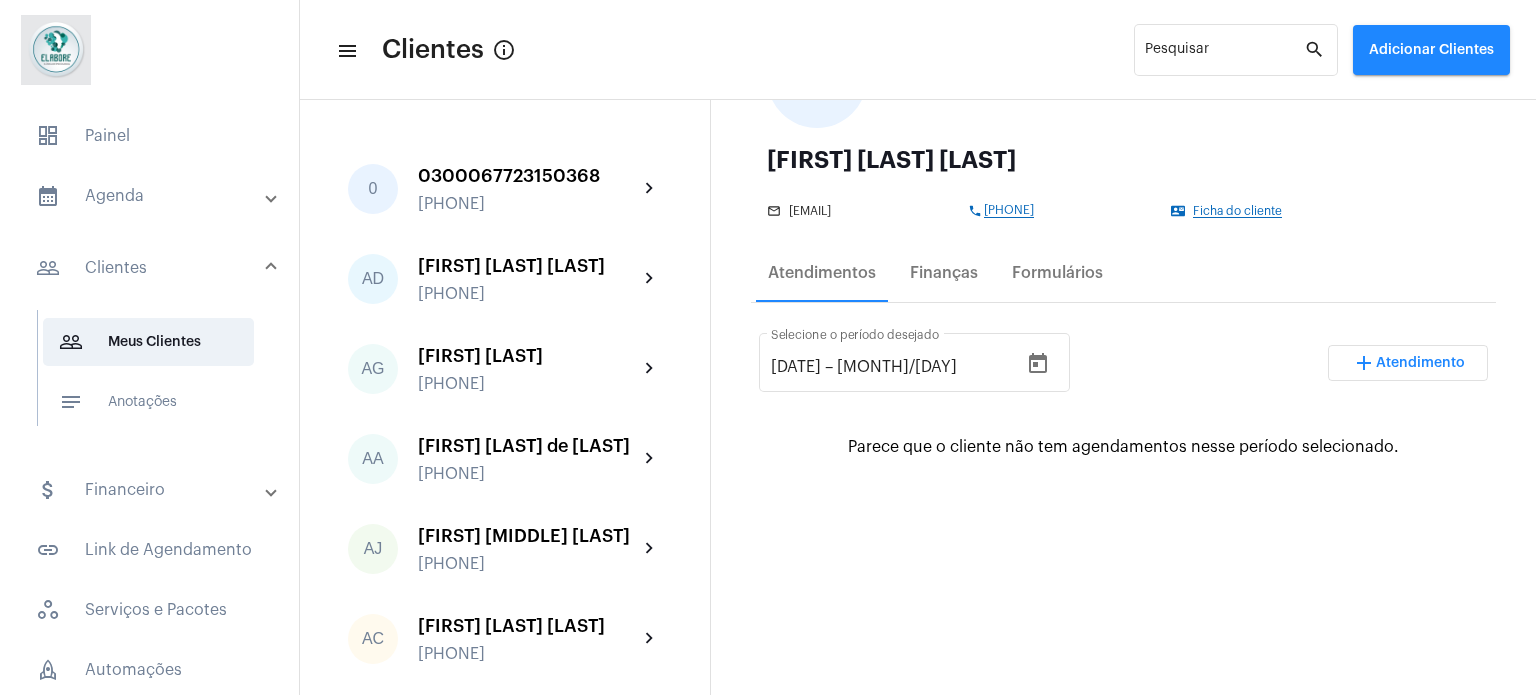 click on "add" at bounding box center [1364, 363] 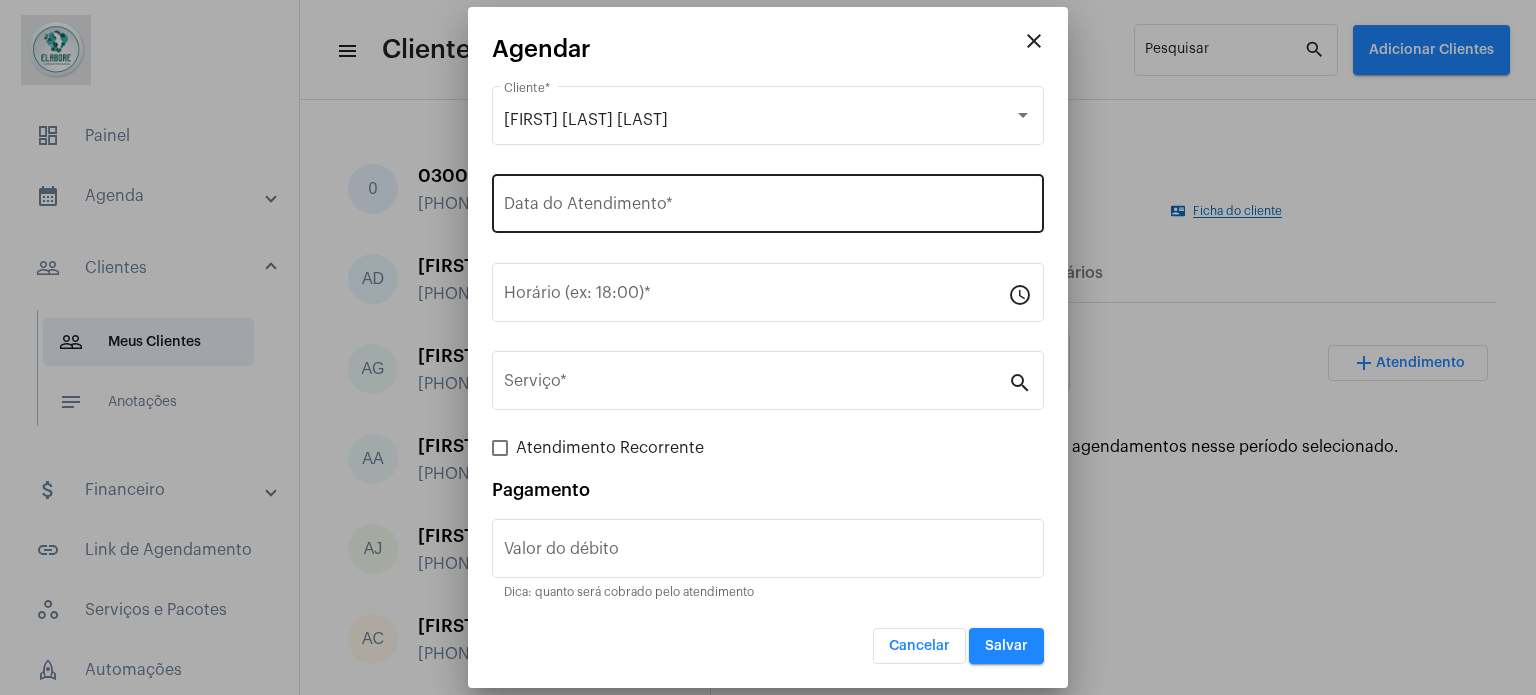 click on "Data do Atendimento  *" at bounding box center [768, 201] 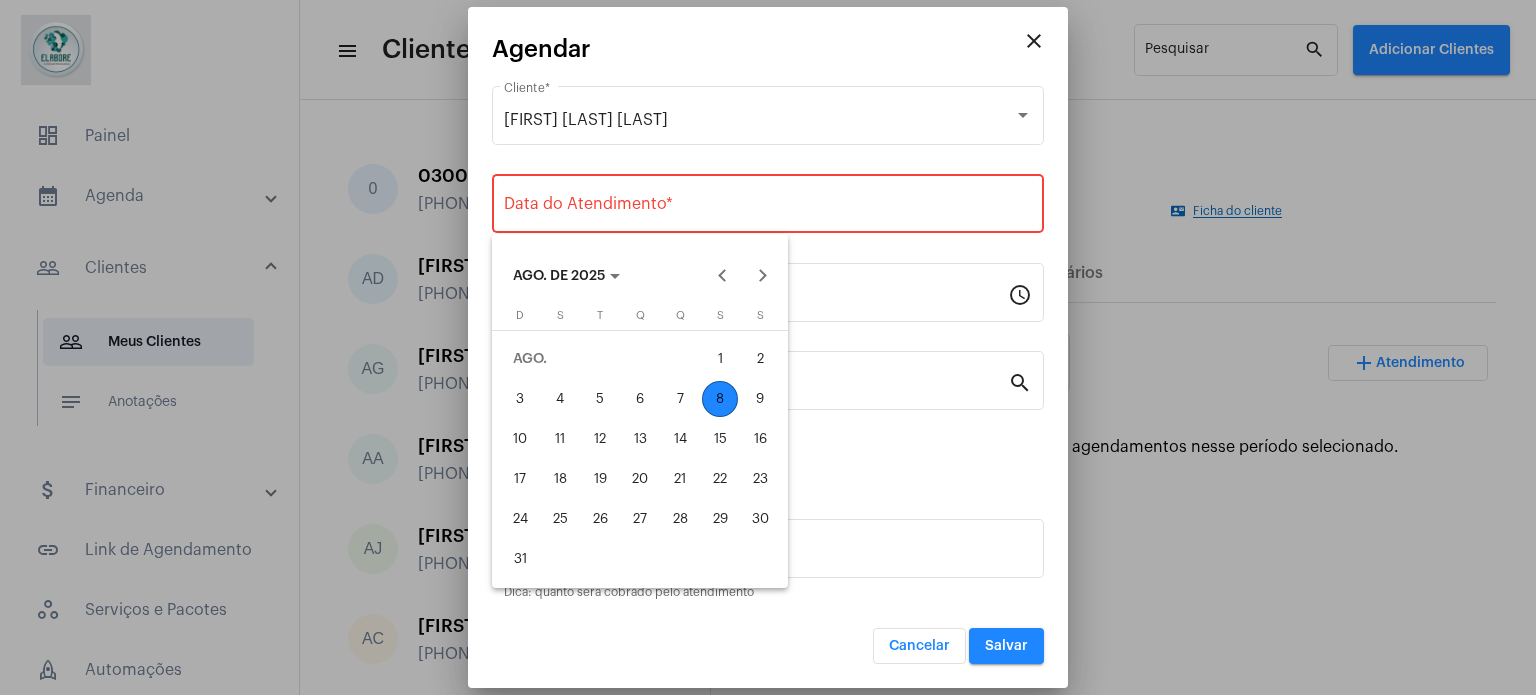 click on "9" at bounding box center (760, 399) 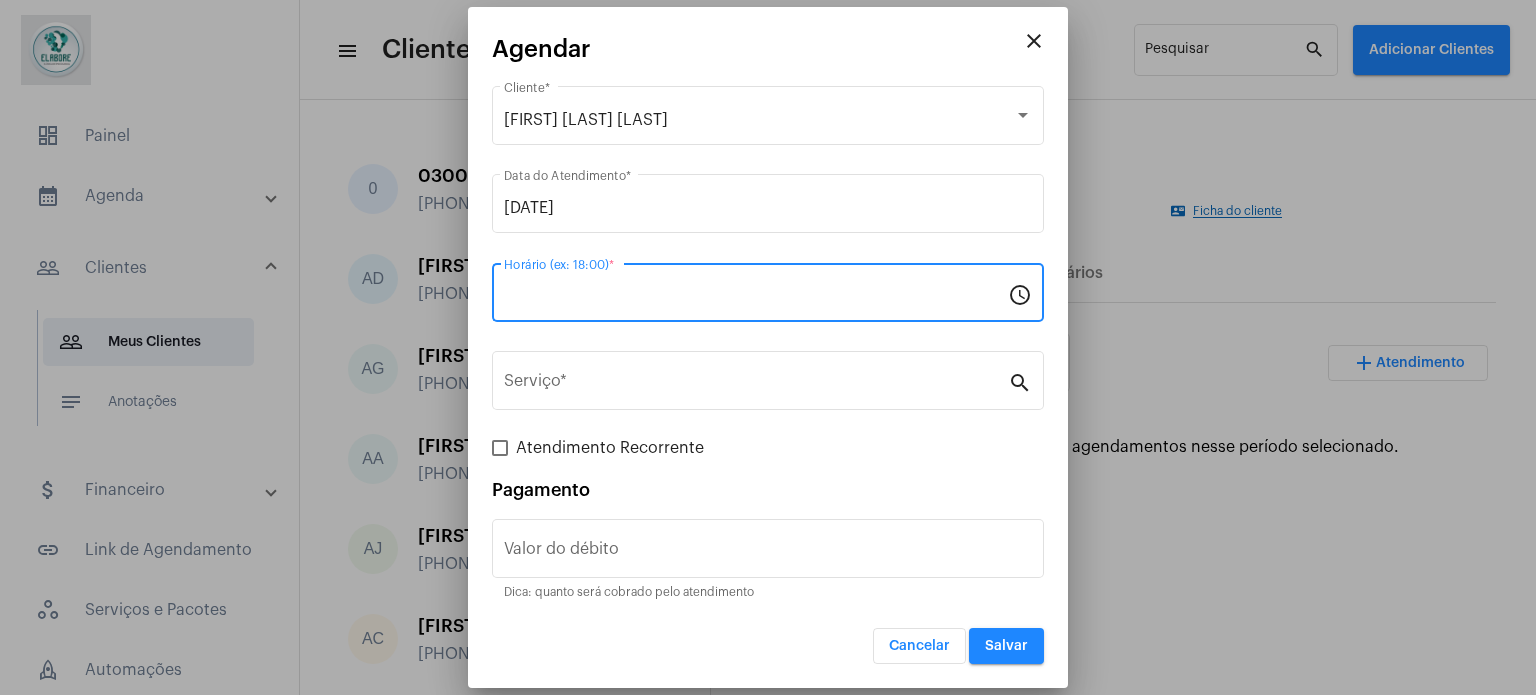 click on "Horário (ex: 18:00)  *" at bounding box center (756, 297) 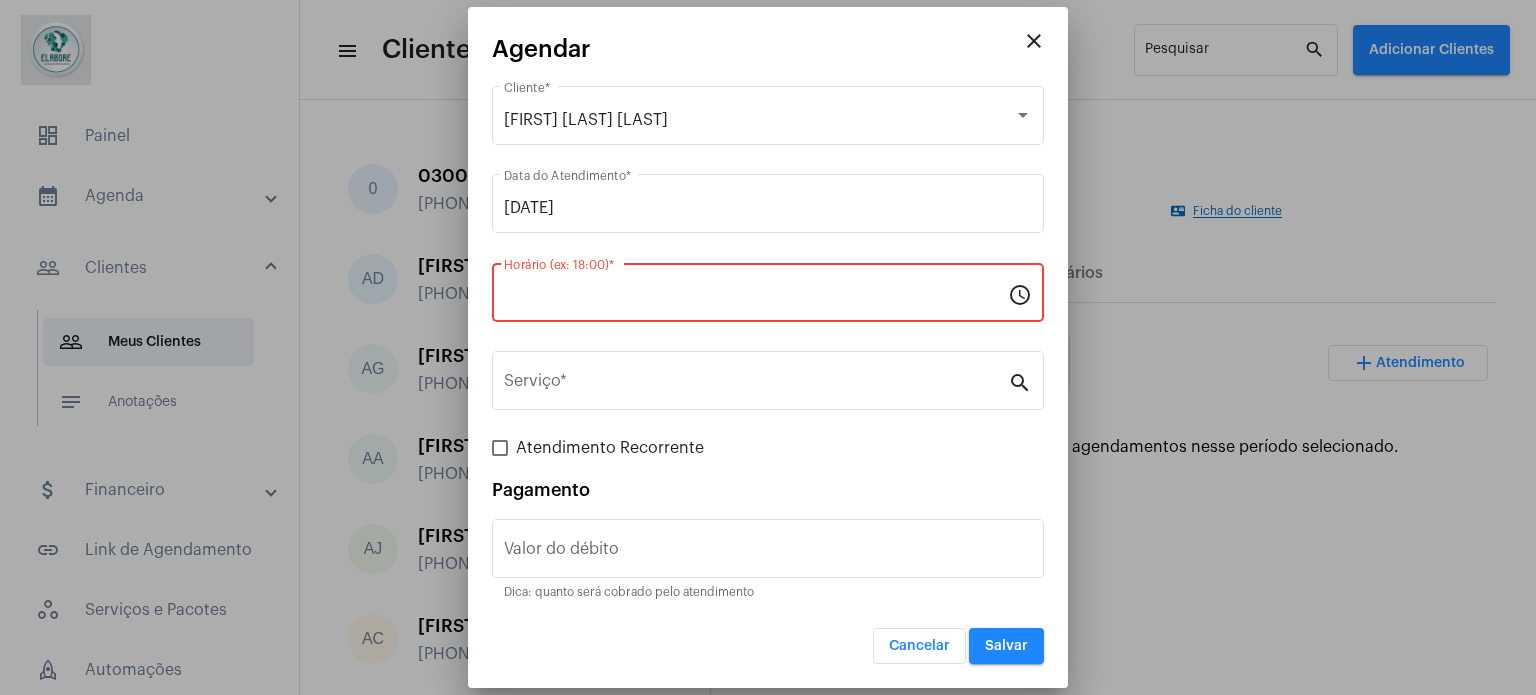 click on "Horário (ex: 18:00)  *" at bounding box center [756, 297] 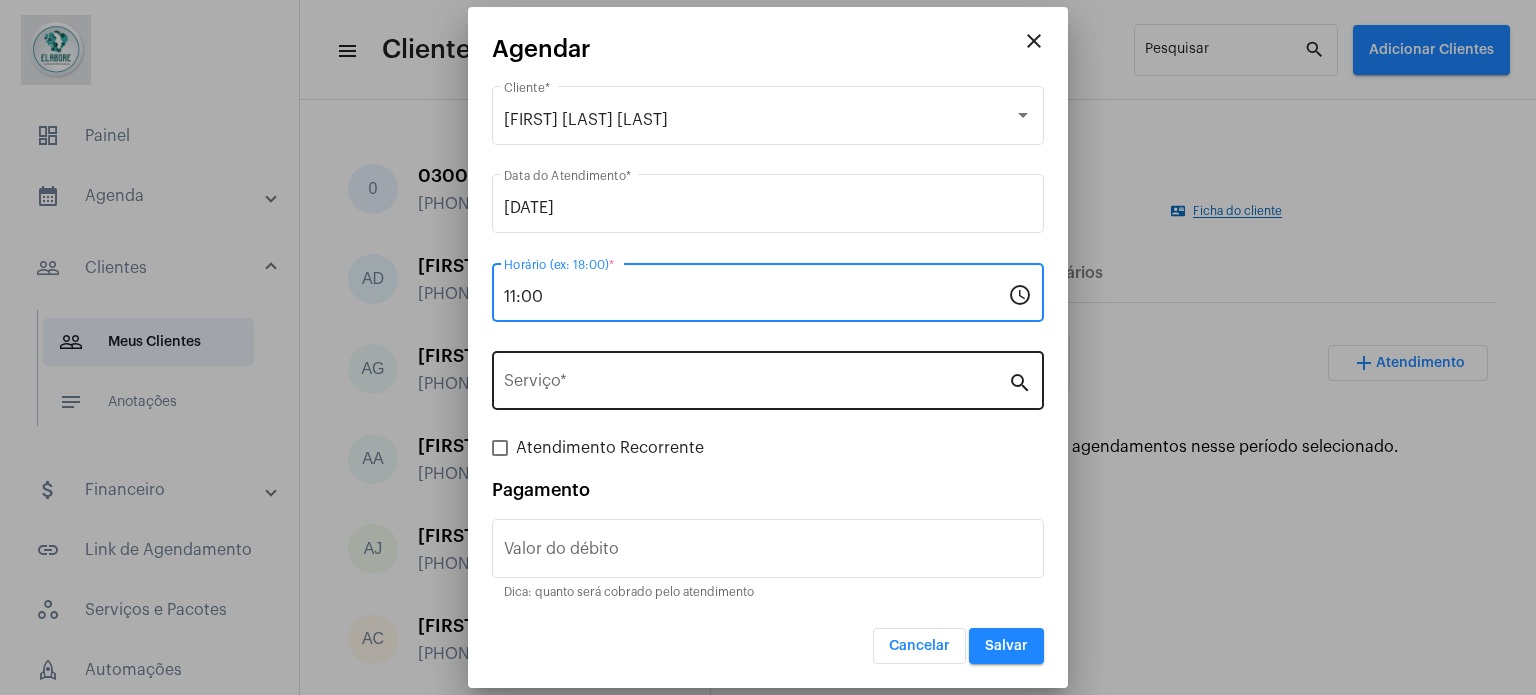 type on "11:00" 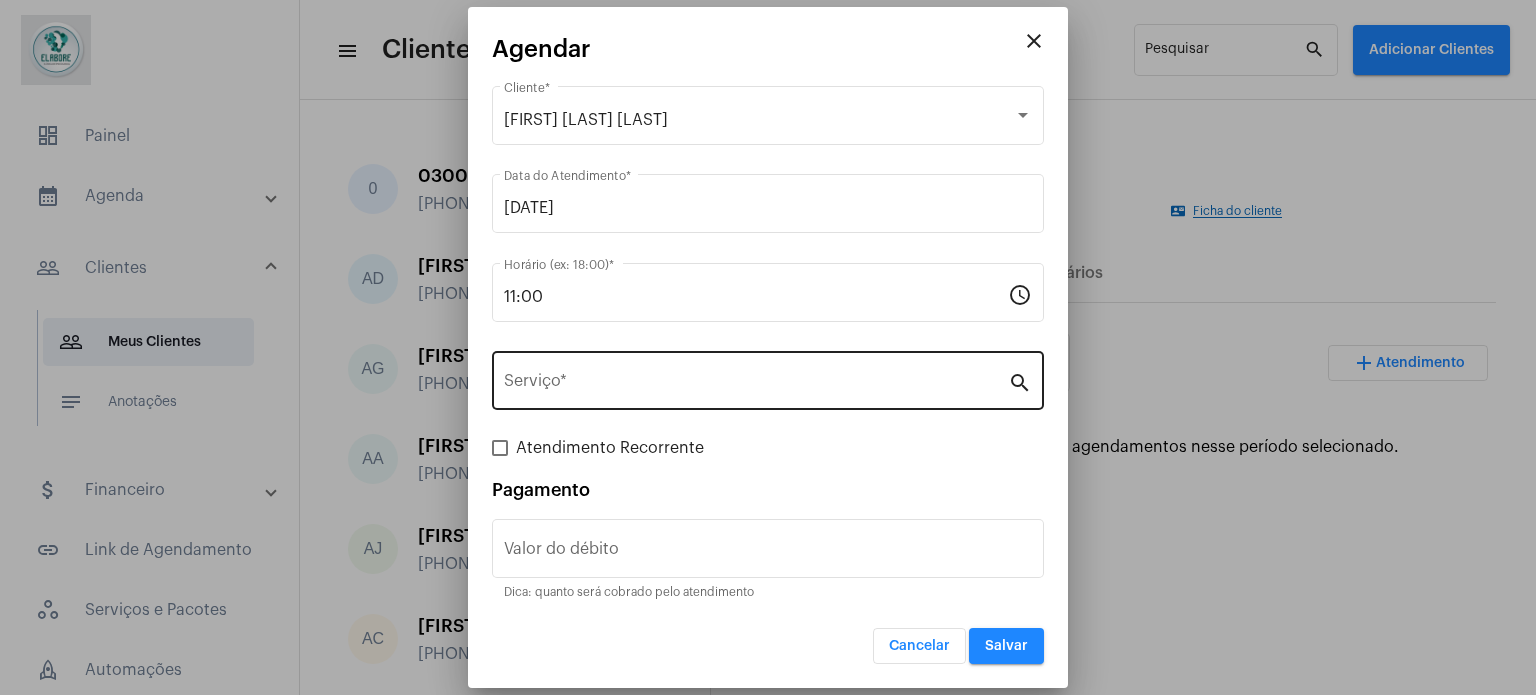 click on "Serviço  *" at bounding box center [756, 378] 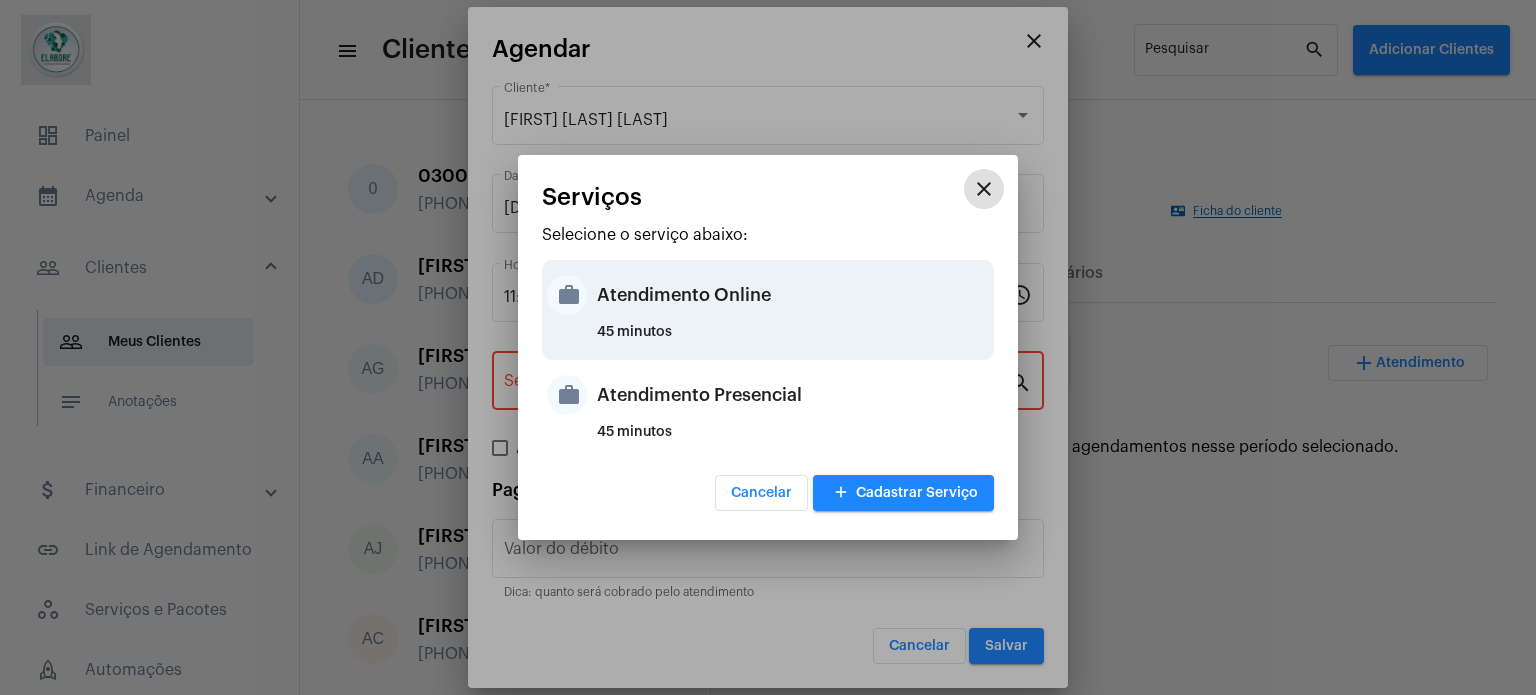 click on "Atendimento Online" at bounding box center [793, 295] 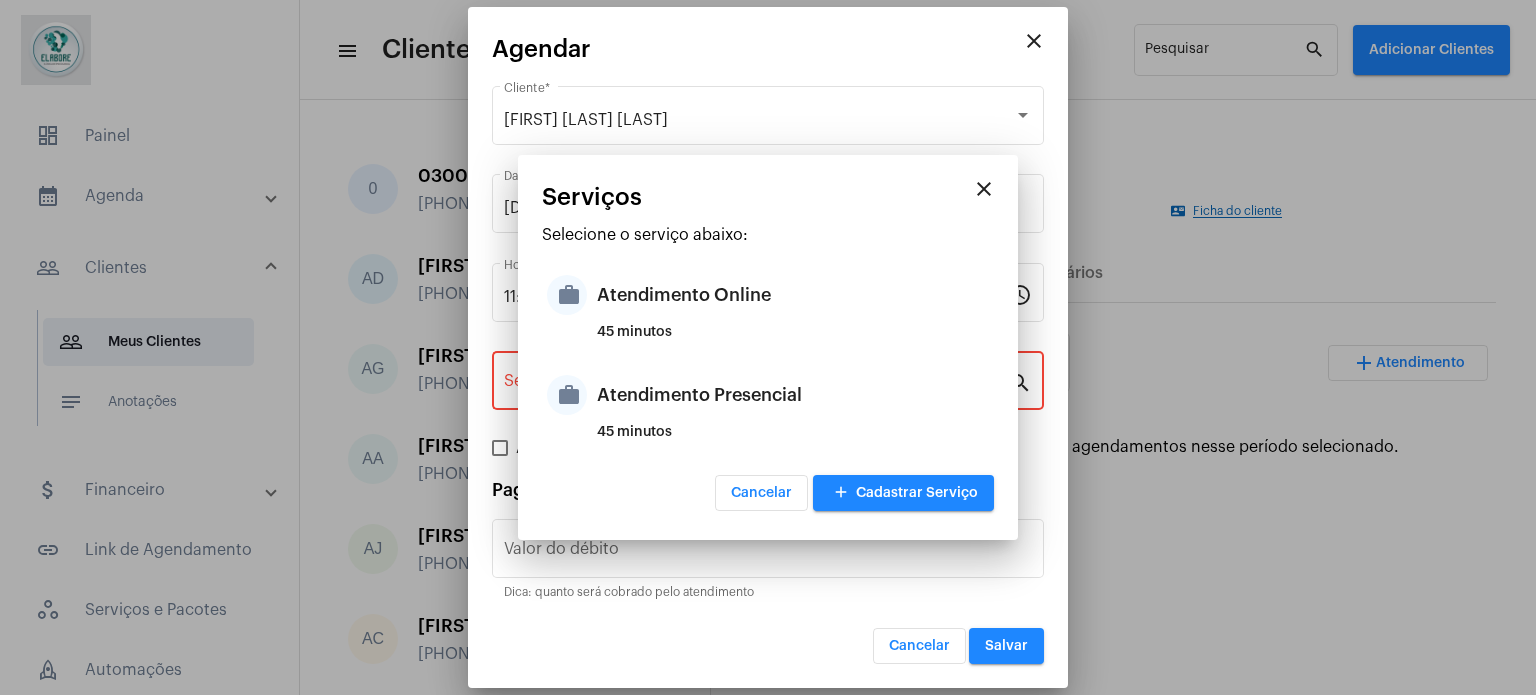 type on "Atendimento Online" 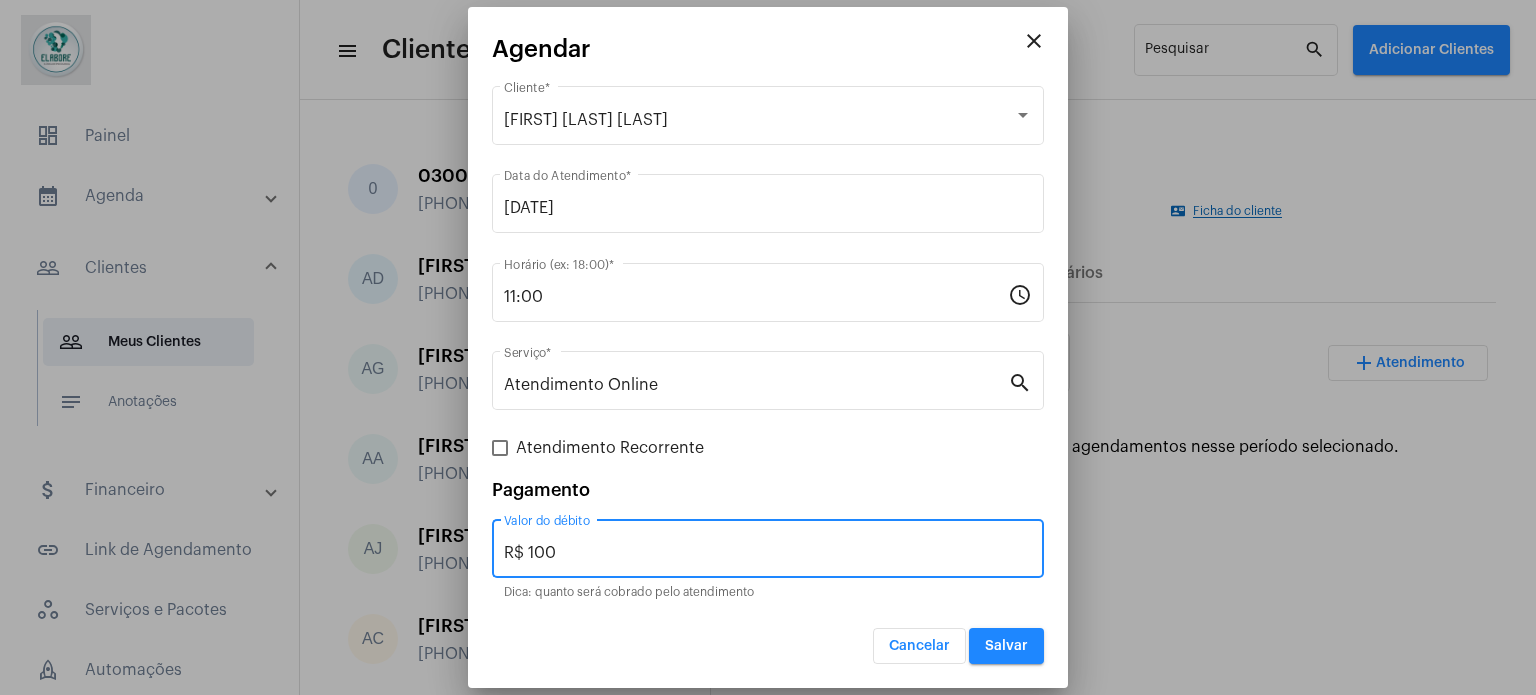drag, startPoint x: 591, startPoint y: 548, endPoint x: 472, endPoint y: 548, distance: 119 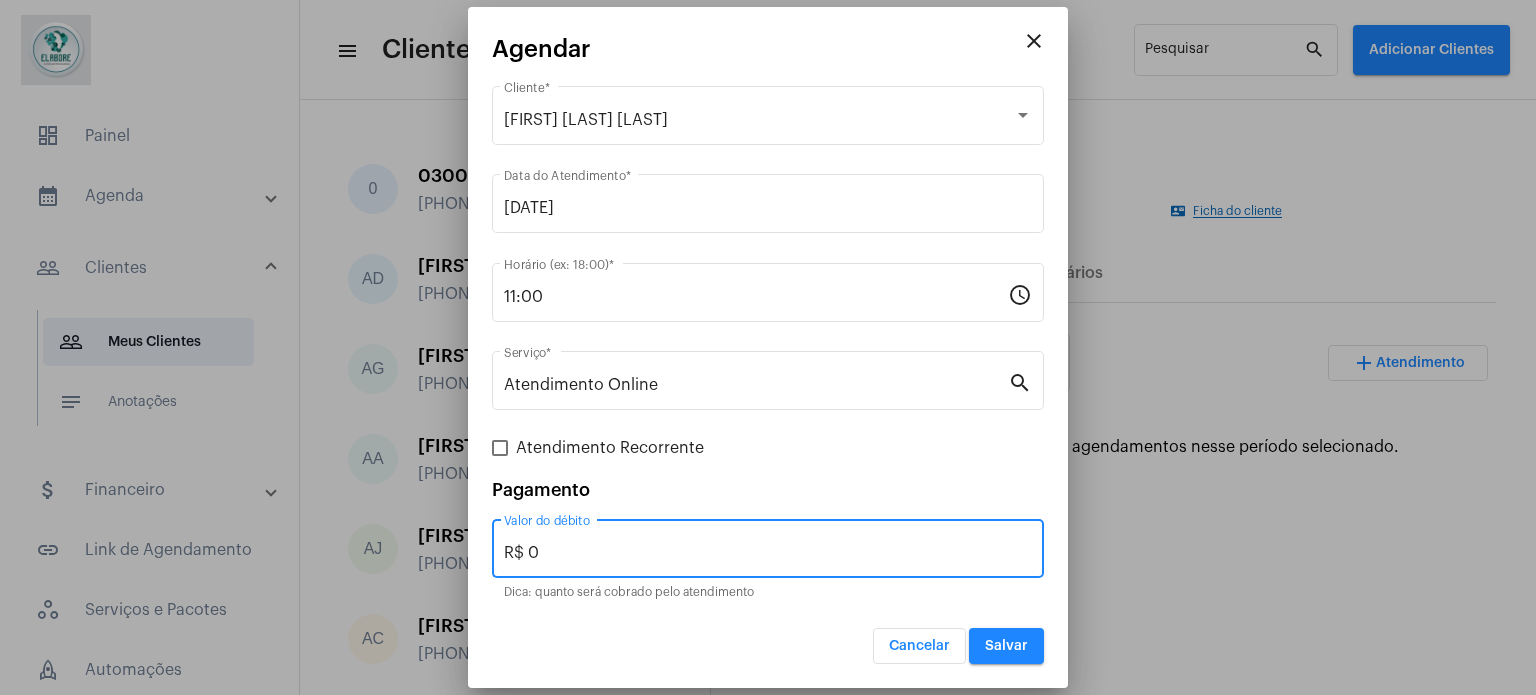 type on "R$ 0" 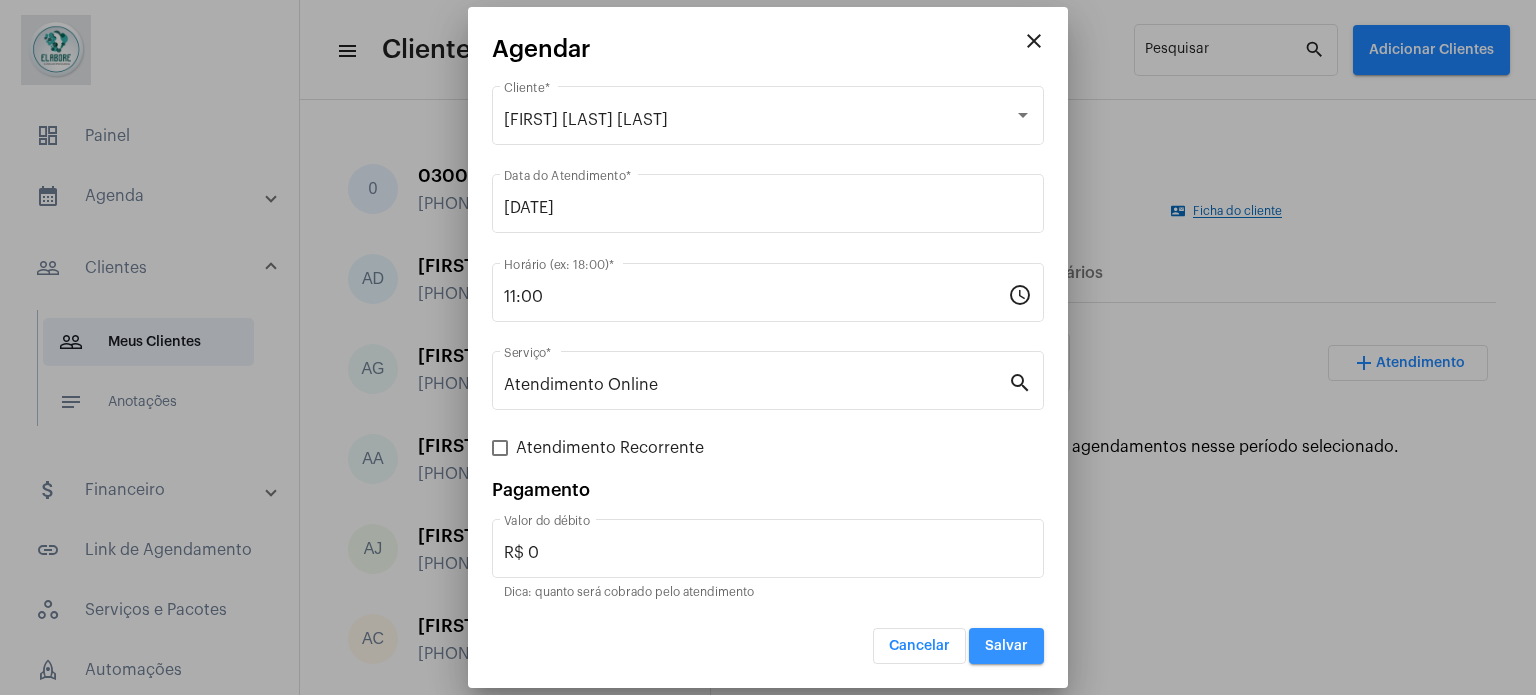 click on "Salvar" at bounding box center [1006, 646] 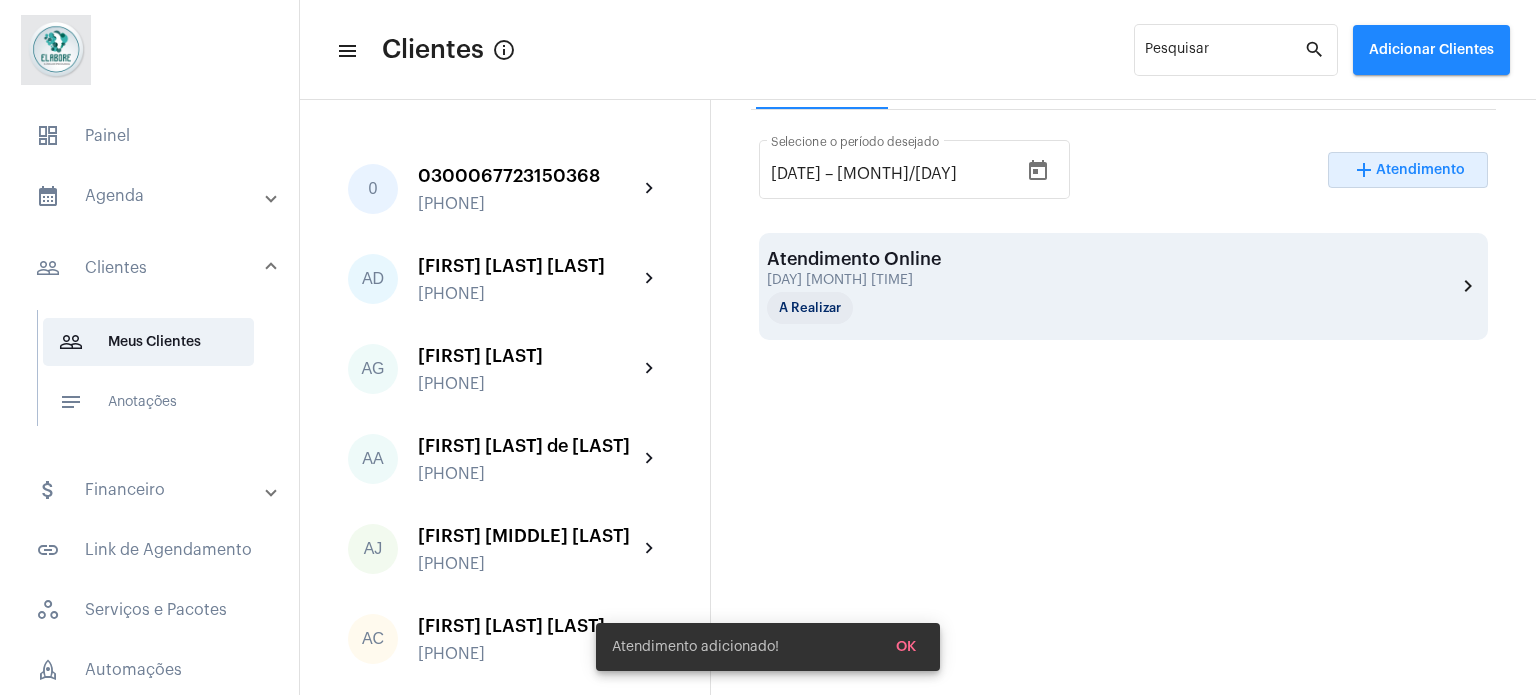 scroll, scrollTop: 400, scrollLeft: 0, axis: vertical 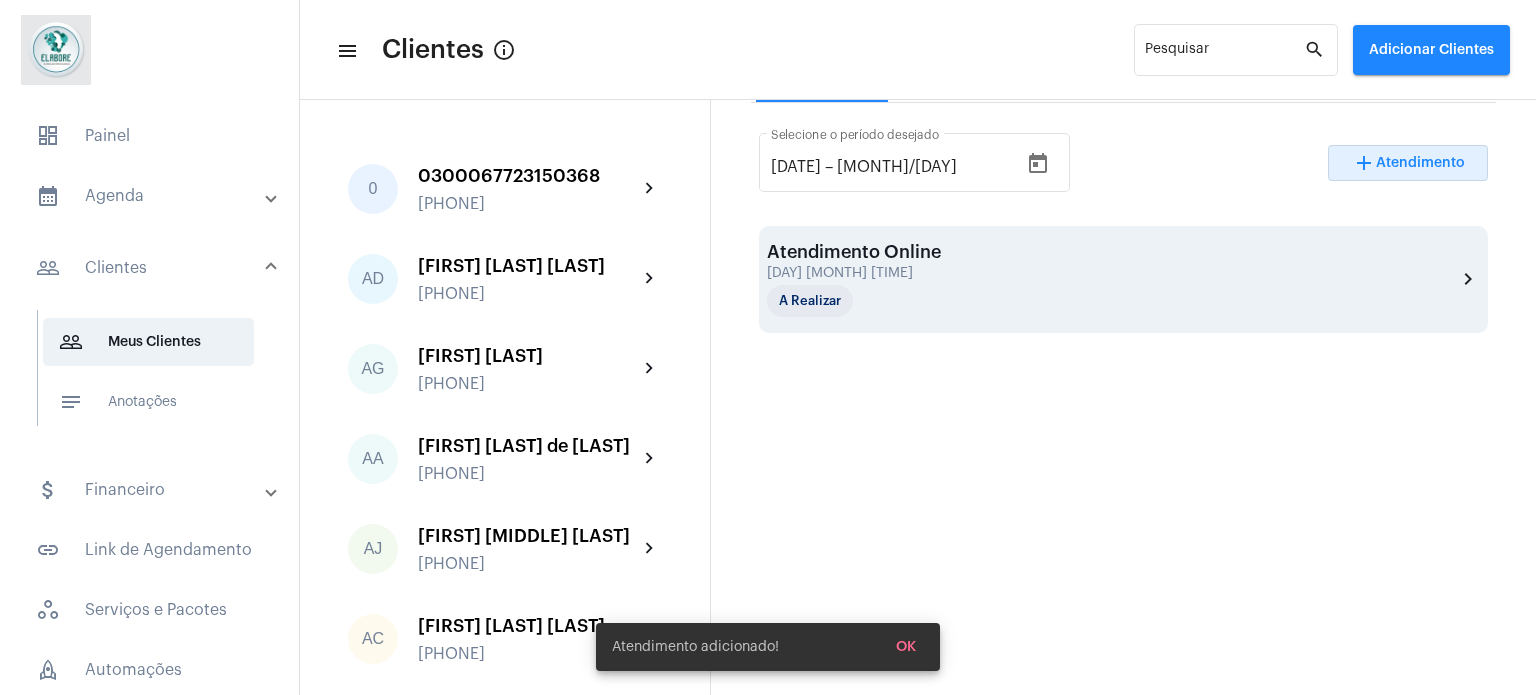 click on "Atendimento Online [DAY] de [MONTH] às [TIME] A Realizar chevron_right" at bounding box center (1123, 279) 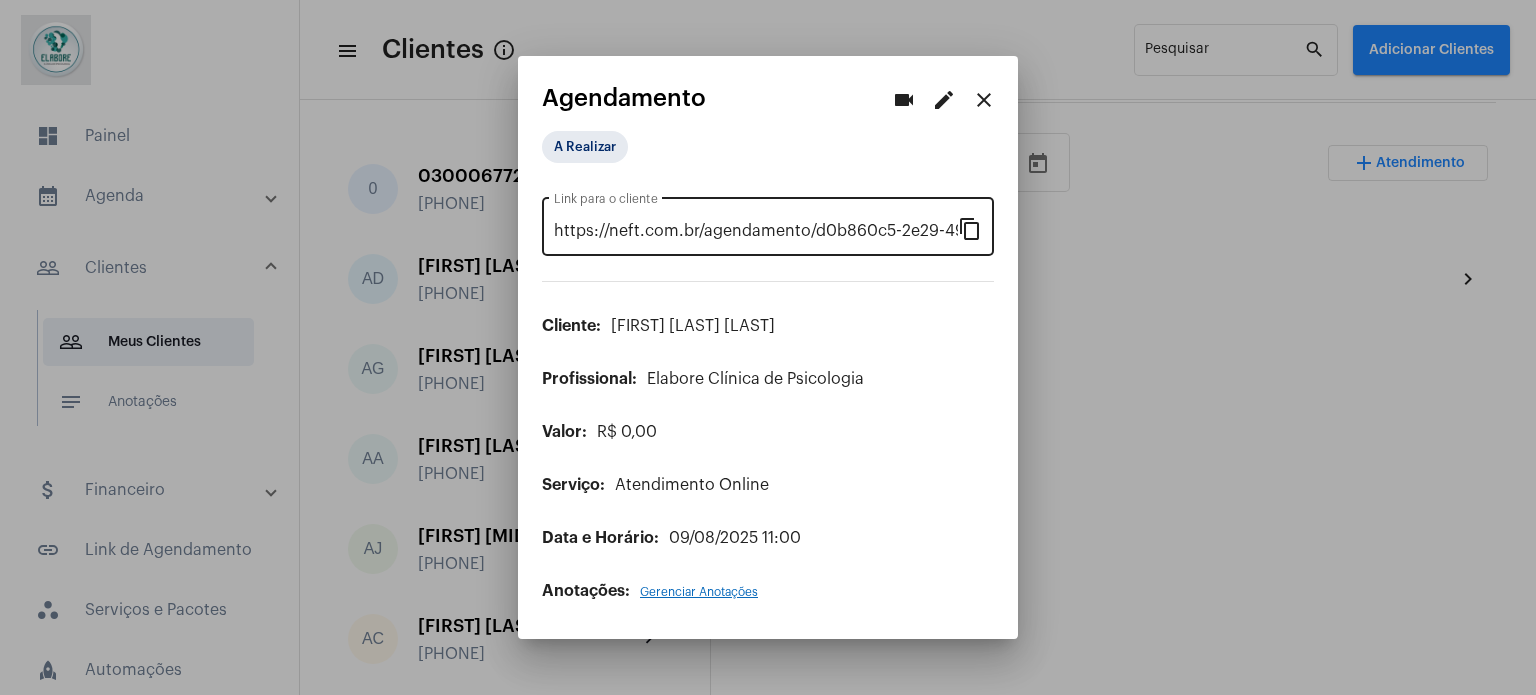 click on "content_copy" at bounding box center [970, 228] 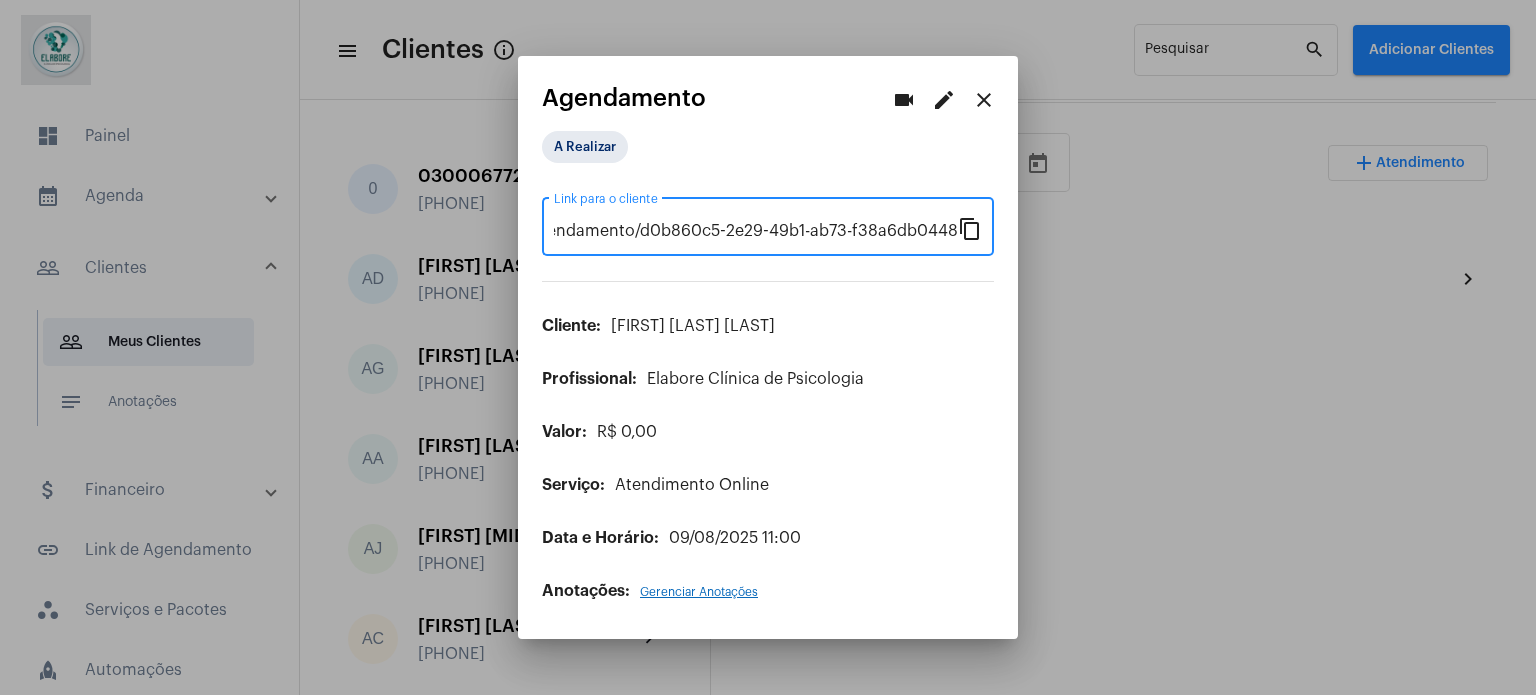 scroll, scrollTop: 0, scrollLeft: 0, axis: both 